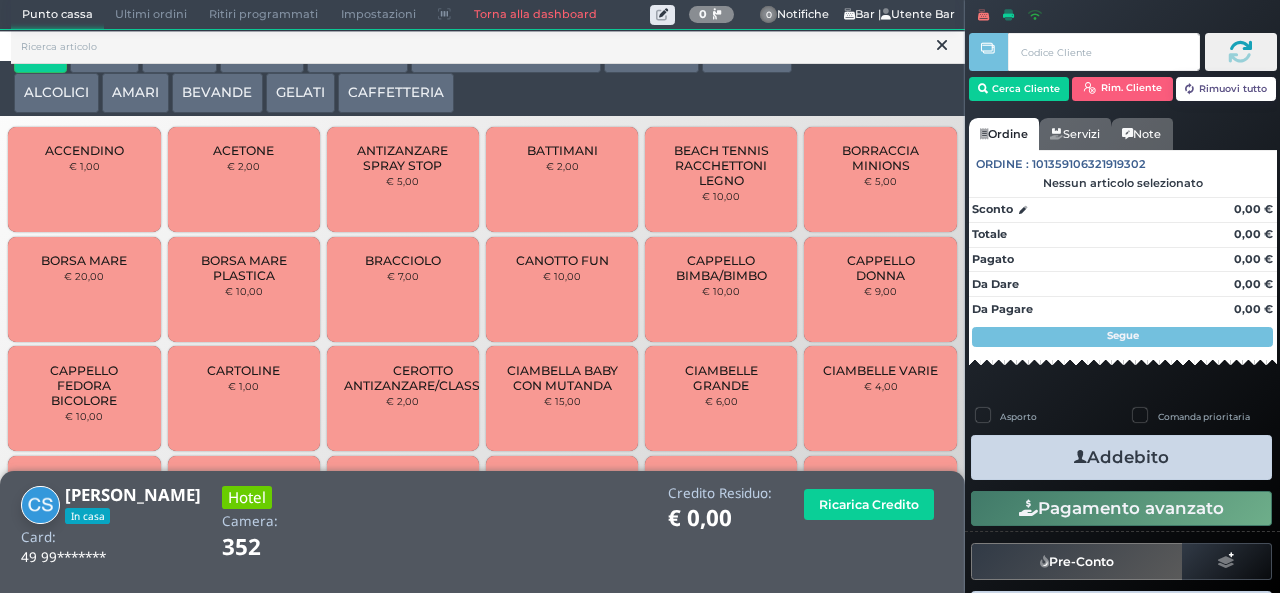 scroll, scrollTop: 0, scrollLeft: 0, axis: both 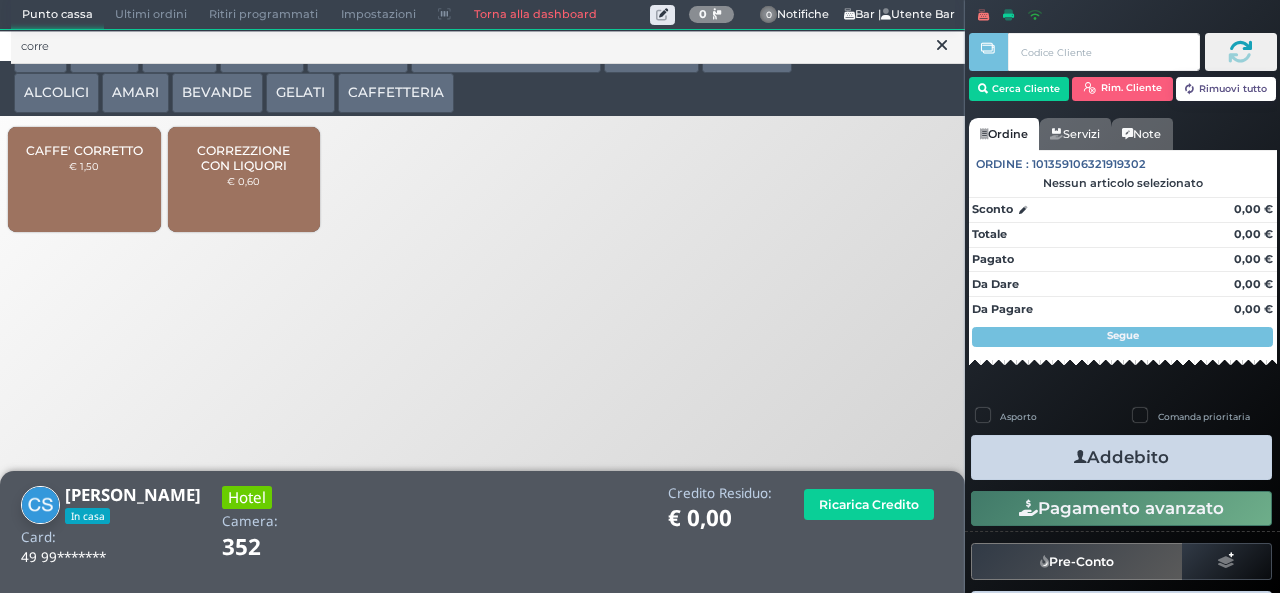 type on "corre" 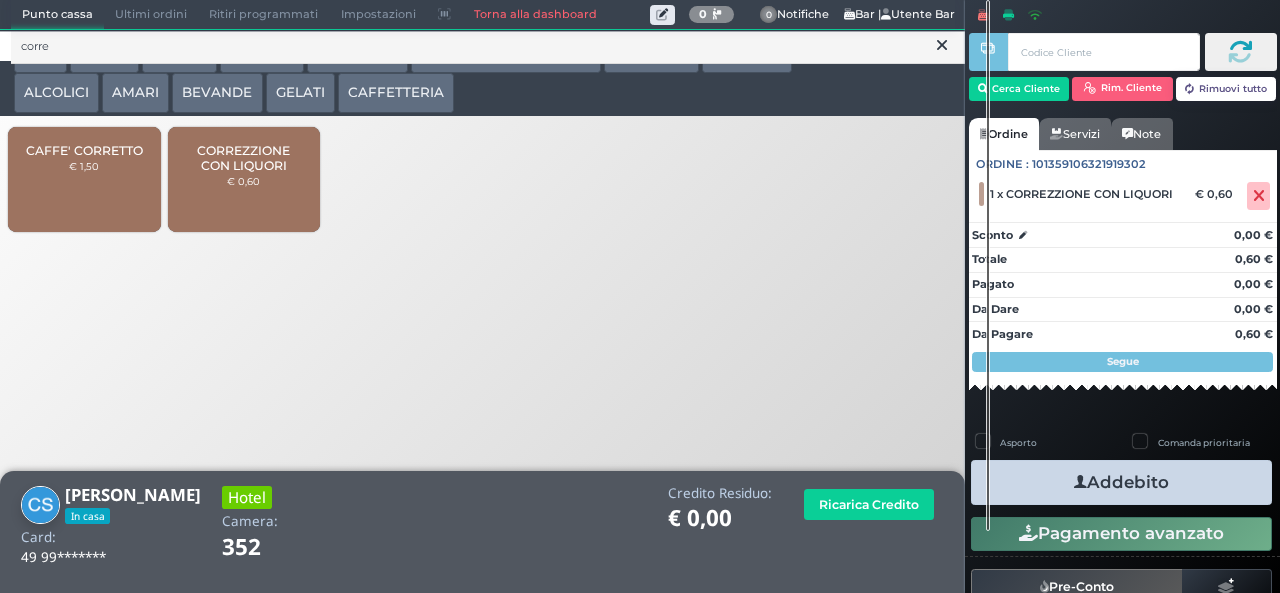 click on "Addebito" at bounding box center [1121, 482] 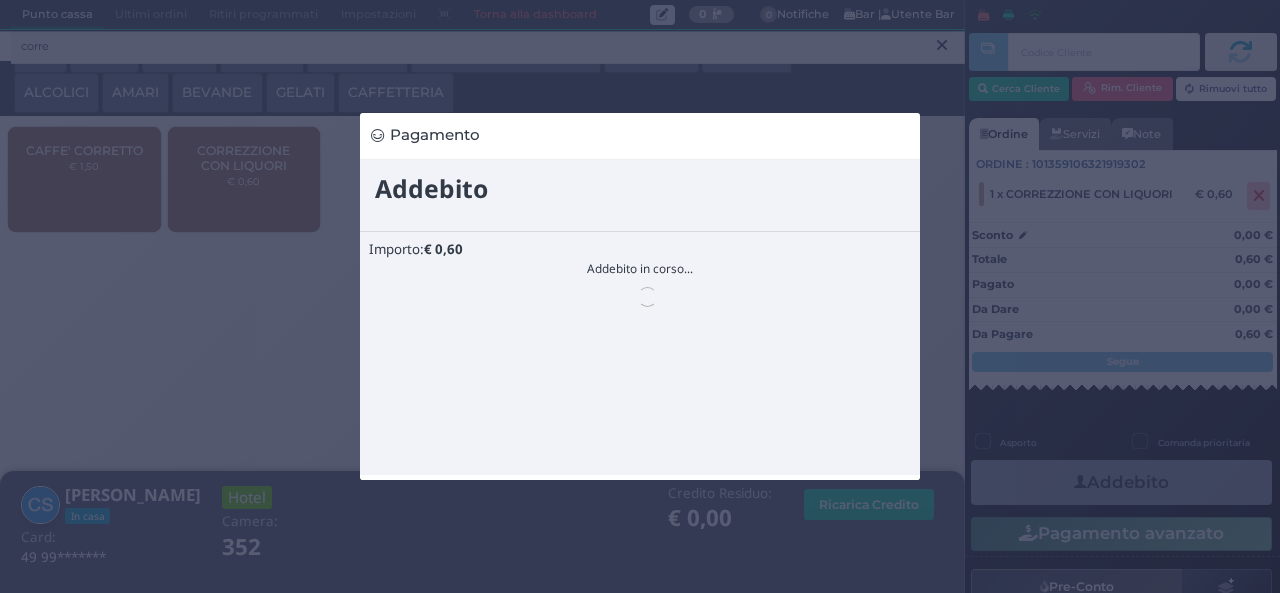 scroll, scrollTop: 0, scrollLeft: 0, axis: both 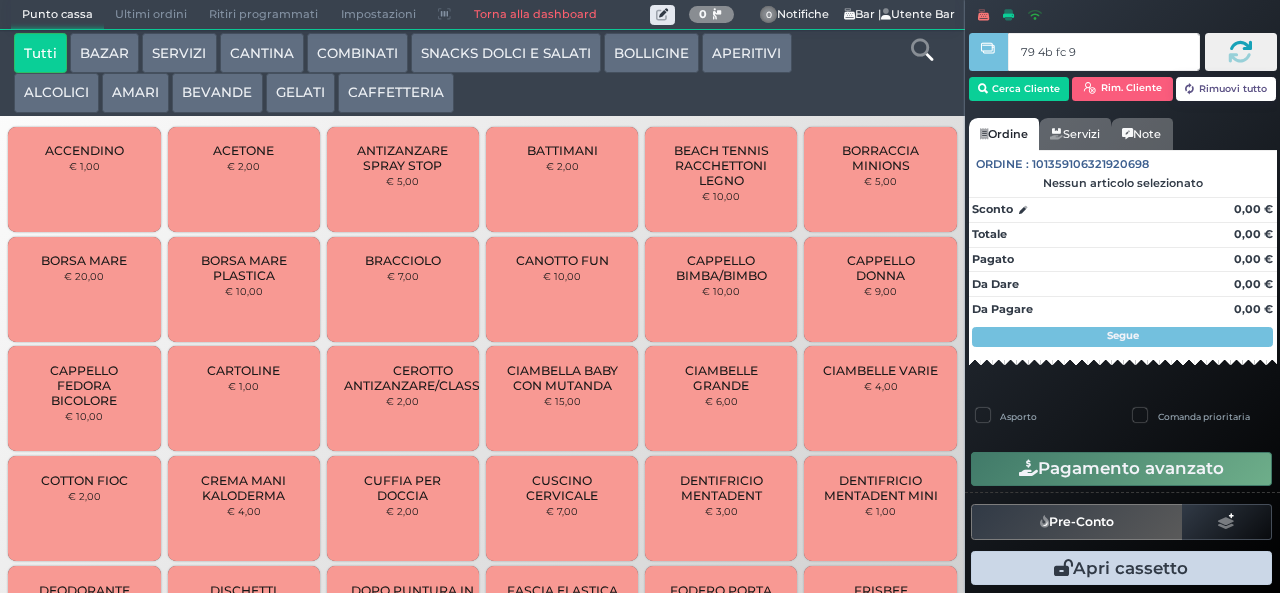 type on "79 4b fc 95" 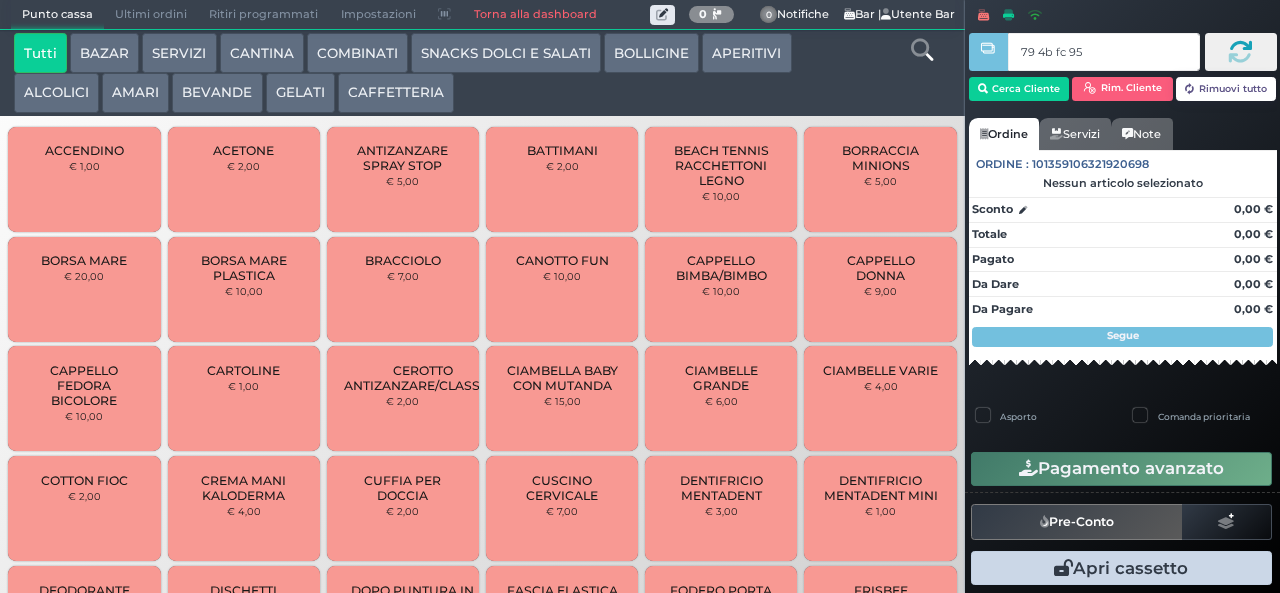 type 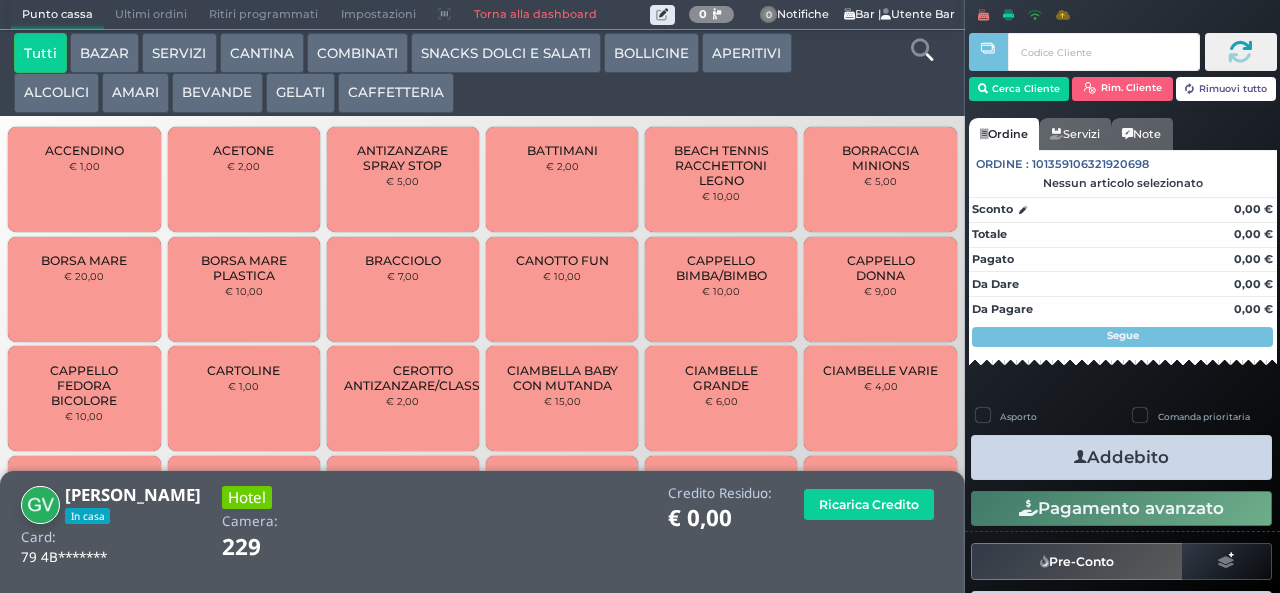 click at bounding box center (922, 50) 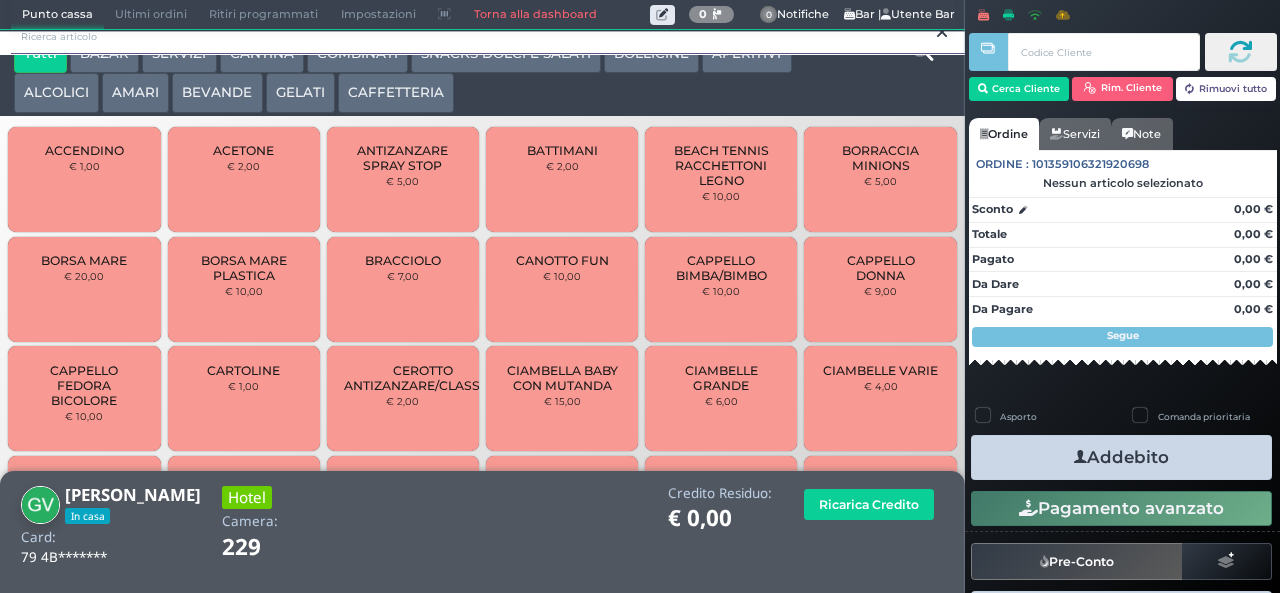 scroll, scrollTop: 18, scrollLeft: 0, axis: vertical 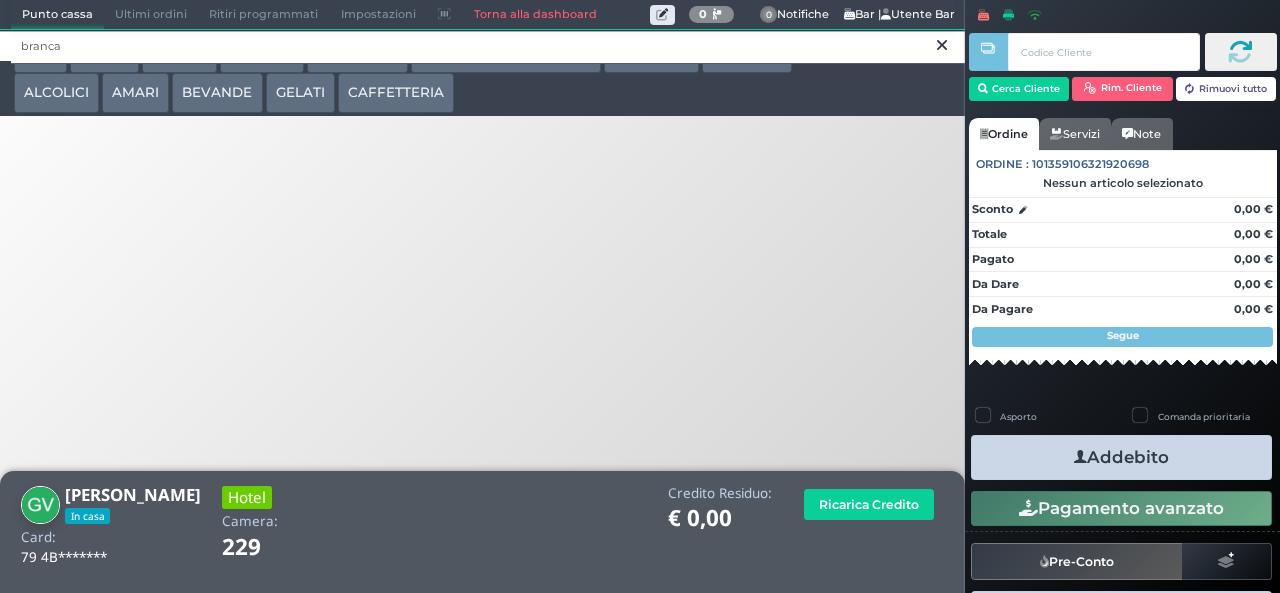 type on "branca" 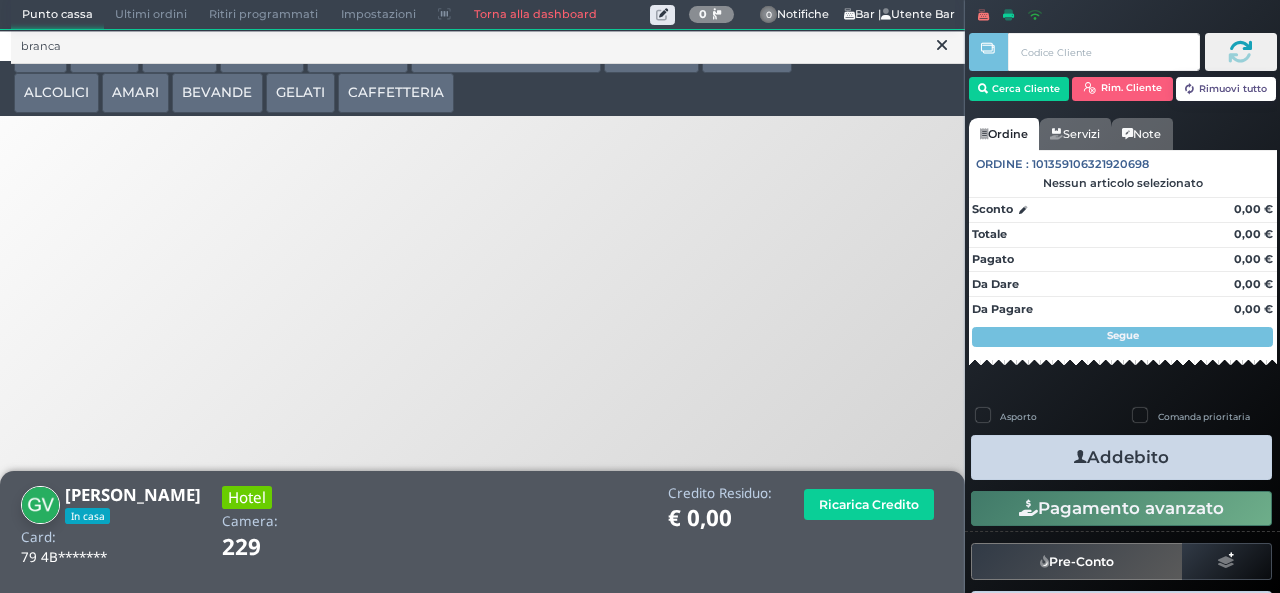click at bounding box center (942, 45) 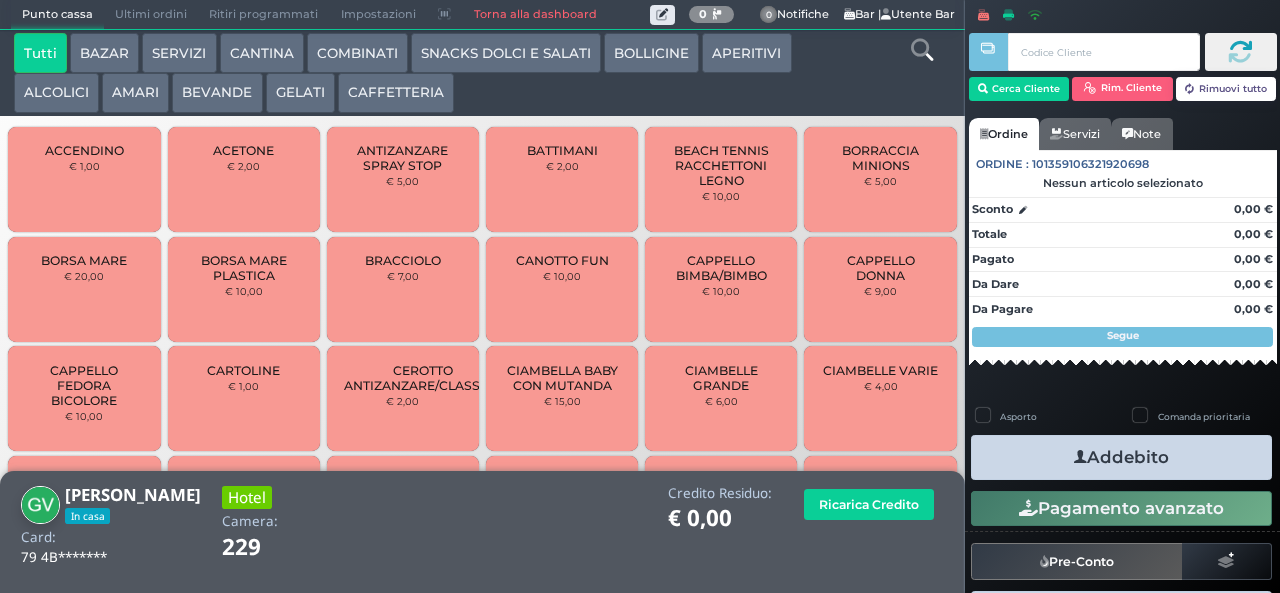 click on "AMARI" at bounding box center (135, 93) 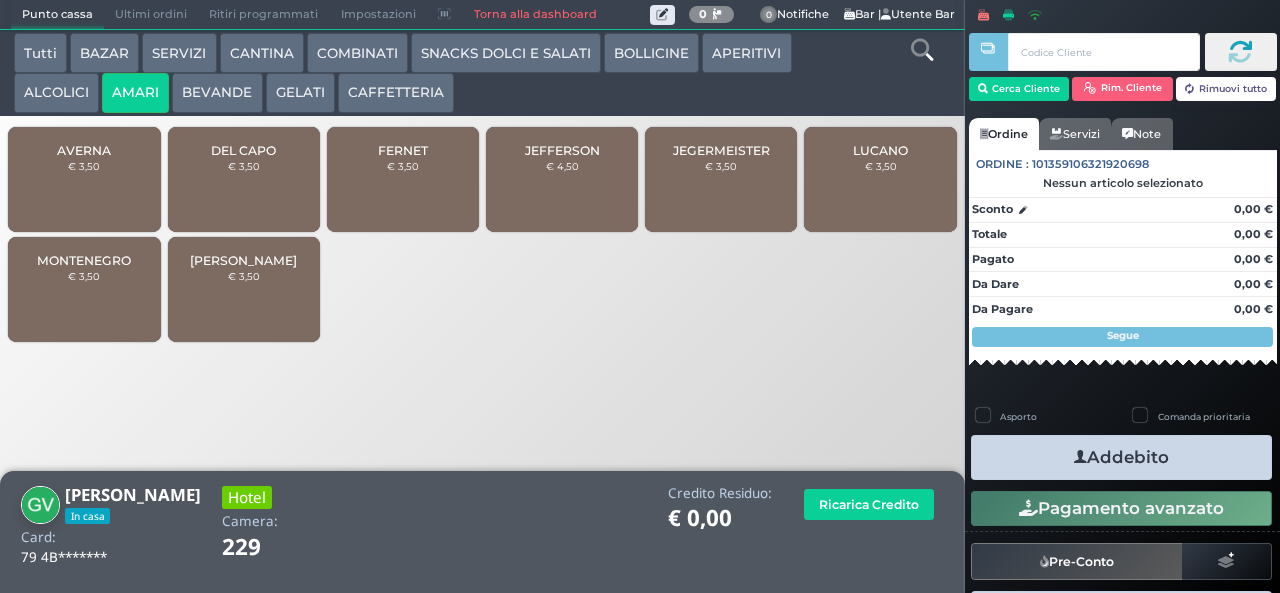 click on "ALCOLICI" at bounding box center [56, 93] 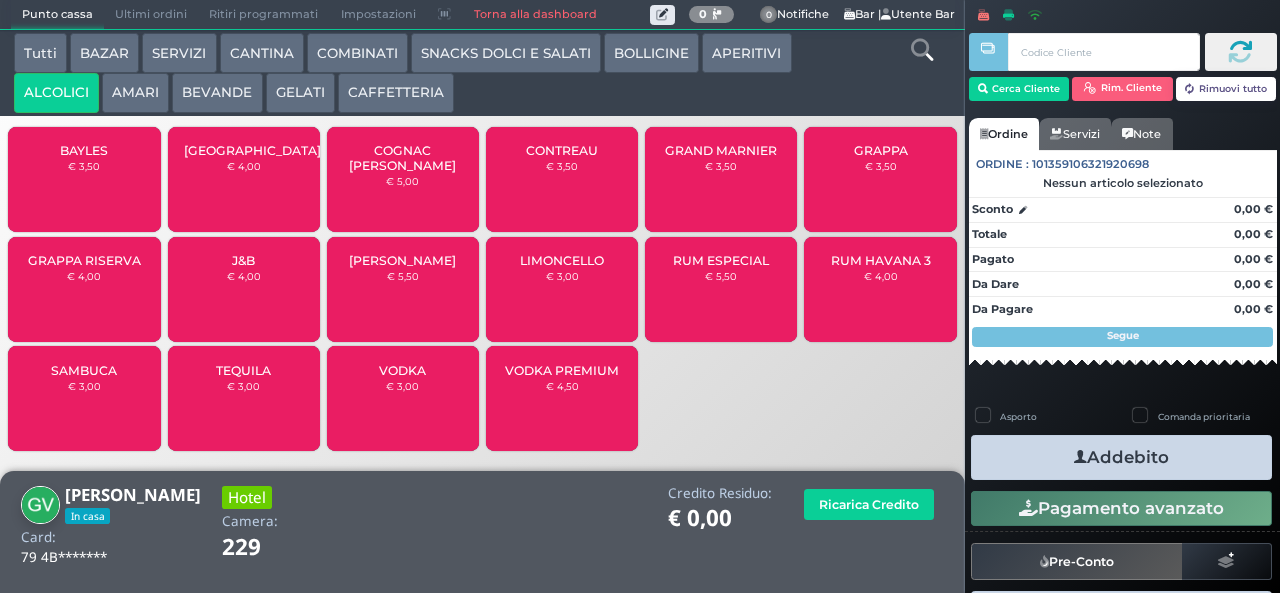 click on "AMARI" at bounding box center (135, 93) 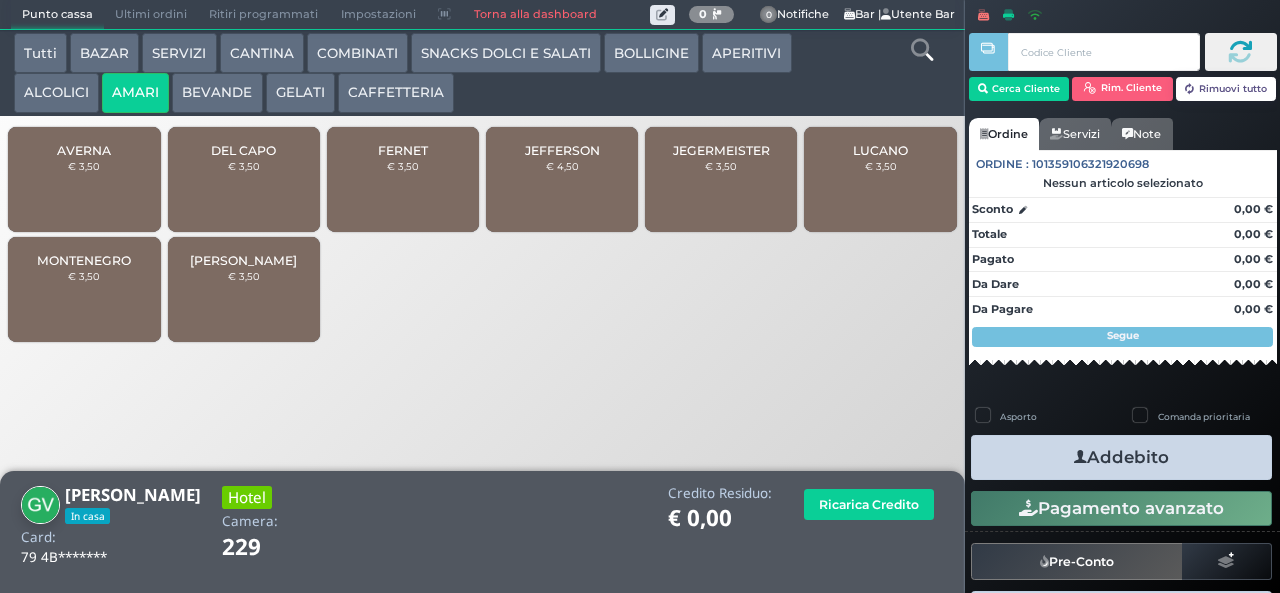 click on "AVERNA" at bounding box center (84, 150) 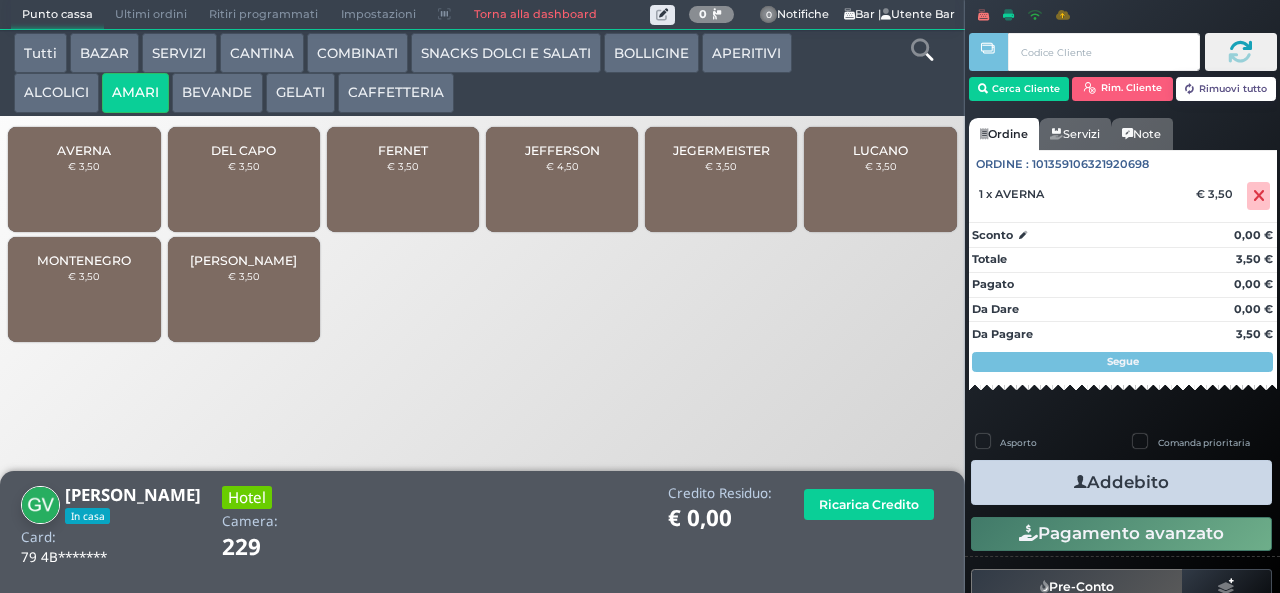 click on "AVERNA" at bounding box center (84, 150) 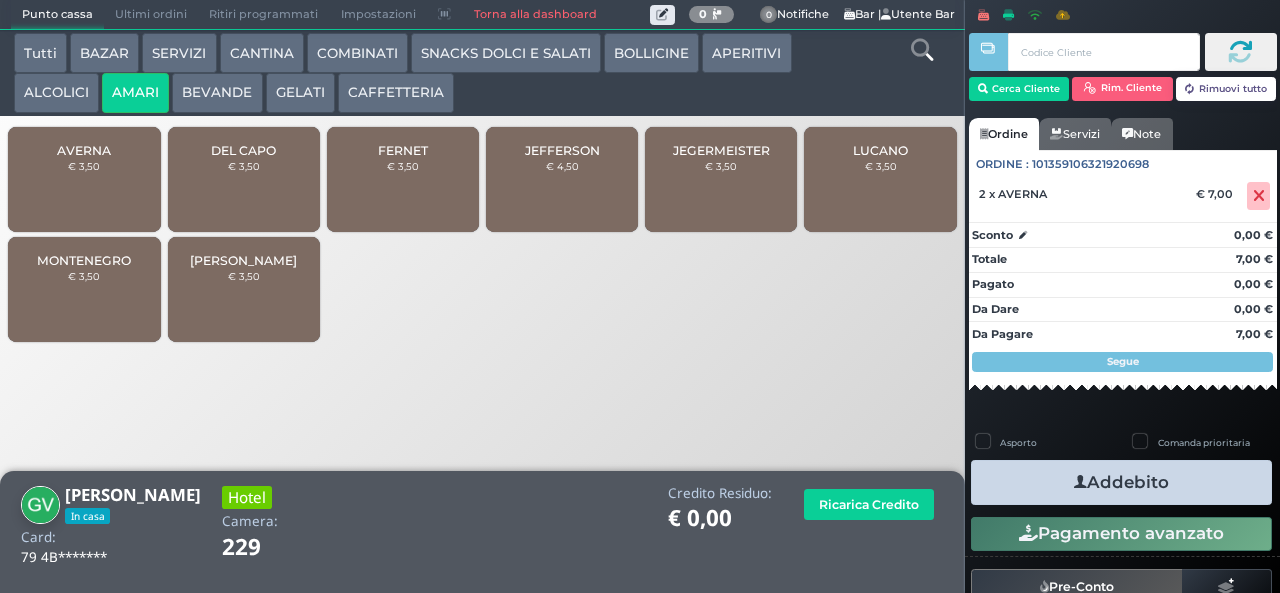 click on "Addebito" at bounding box center [1121, 482] 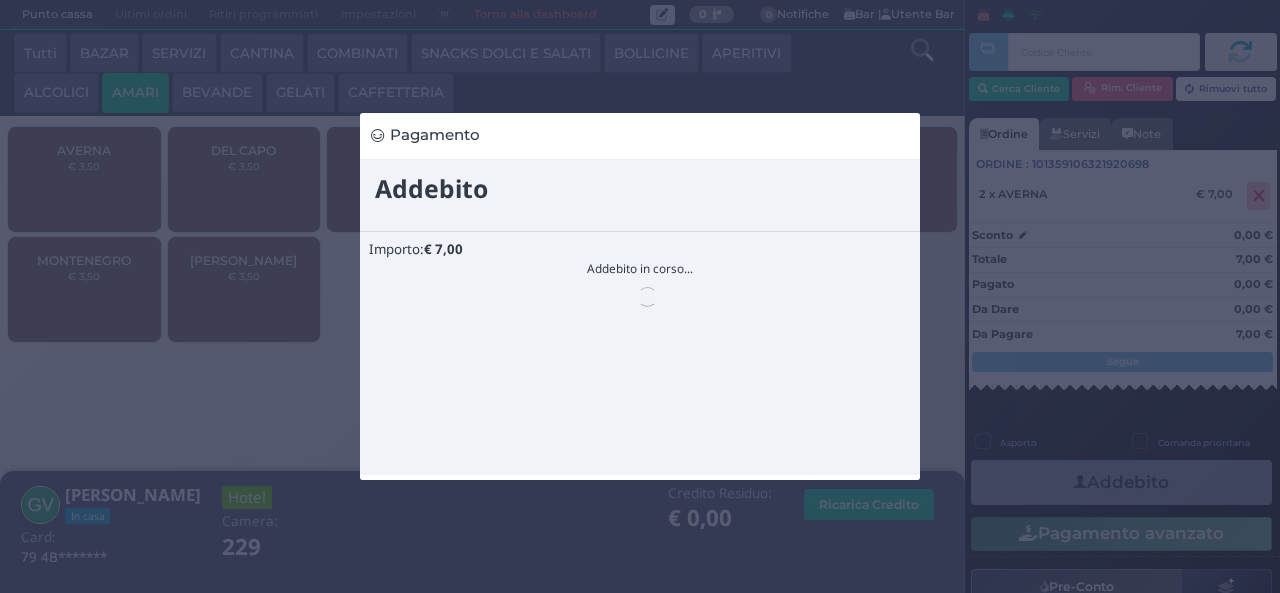 scroll, scrollTop: 0, scrollLeft: 0, axis: both 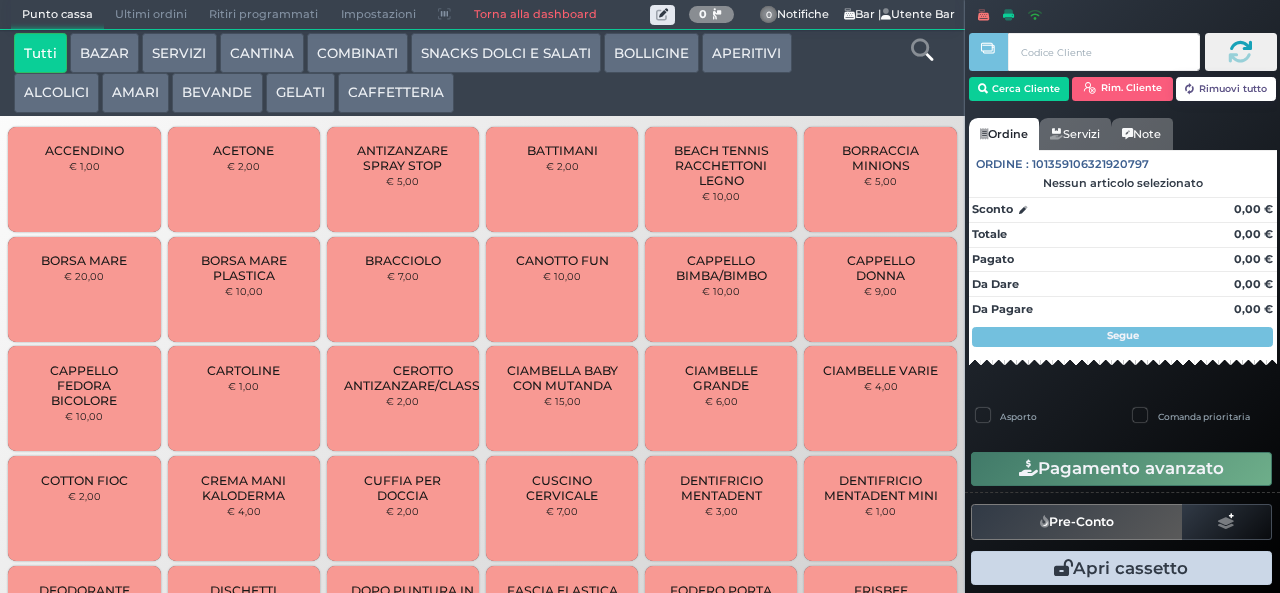 click on "Ultimi ordini" at bounding box center [151, 15] 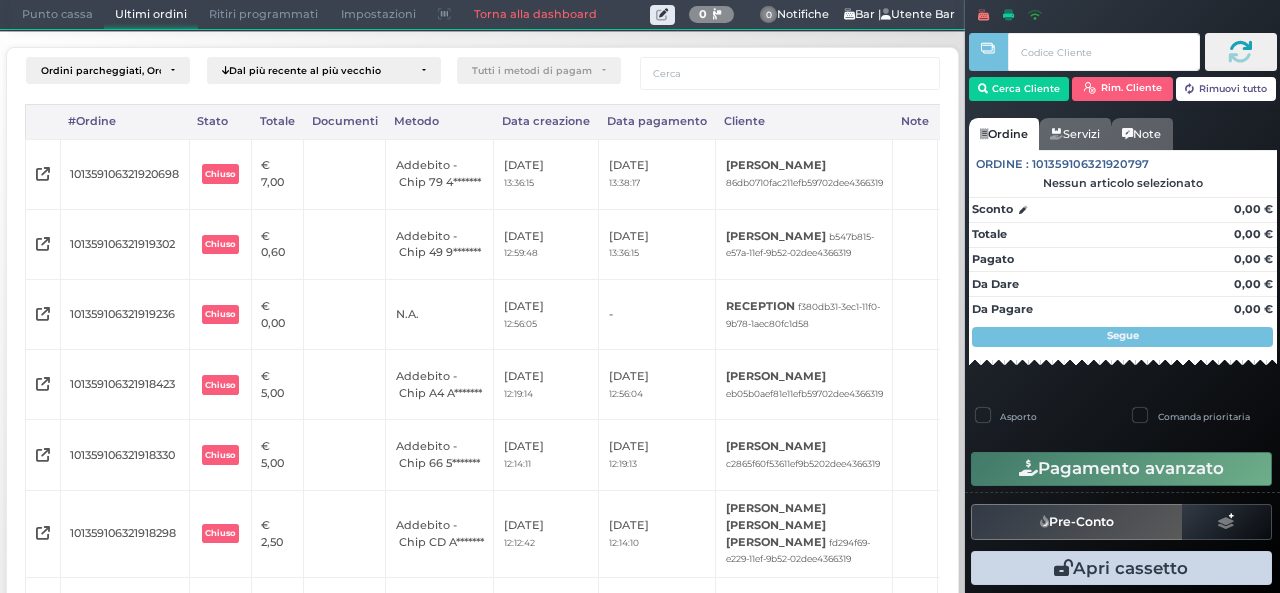 click on "Punto cassa" at bounding box center (57, 15) 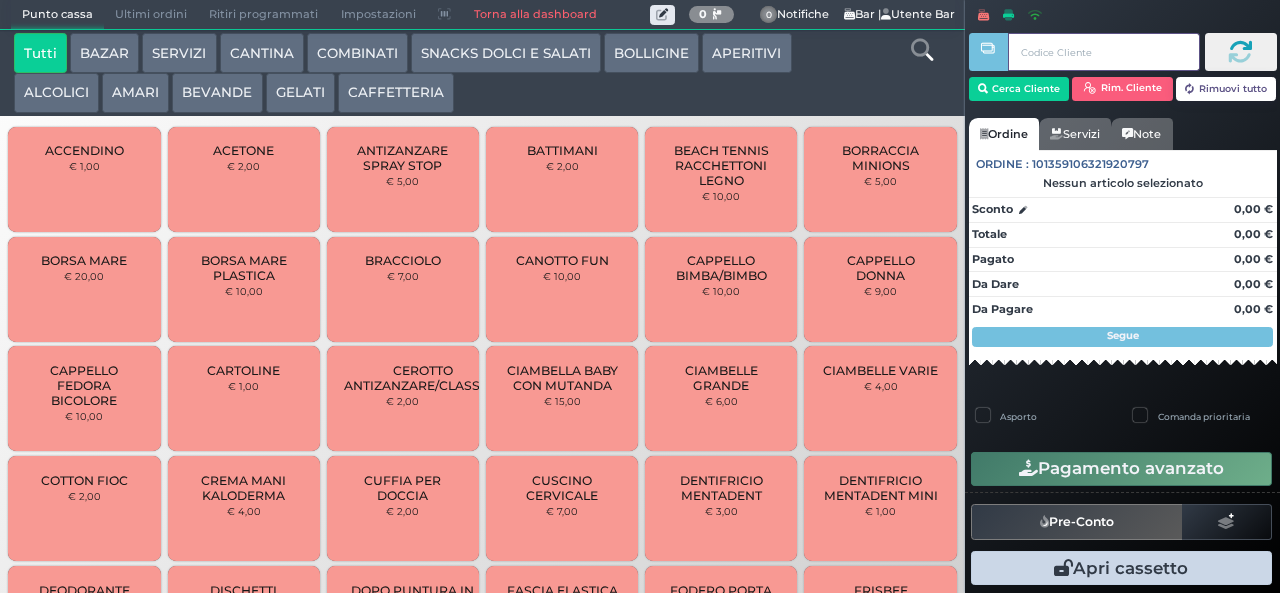 type 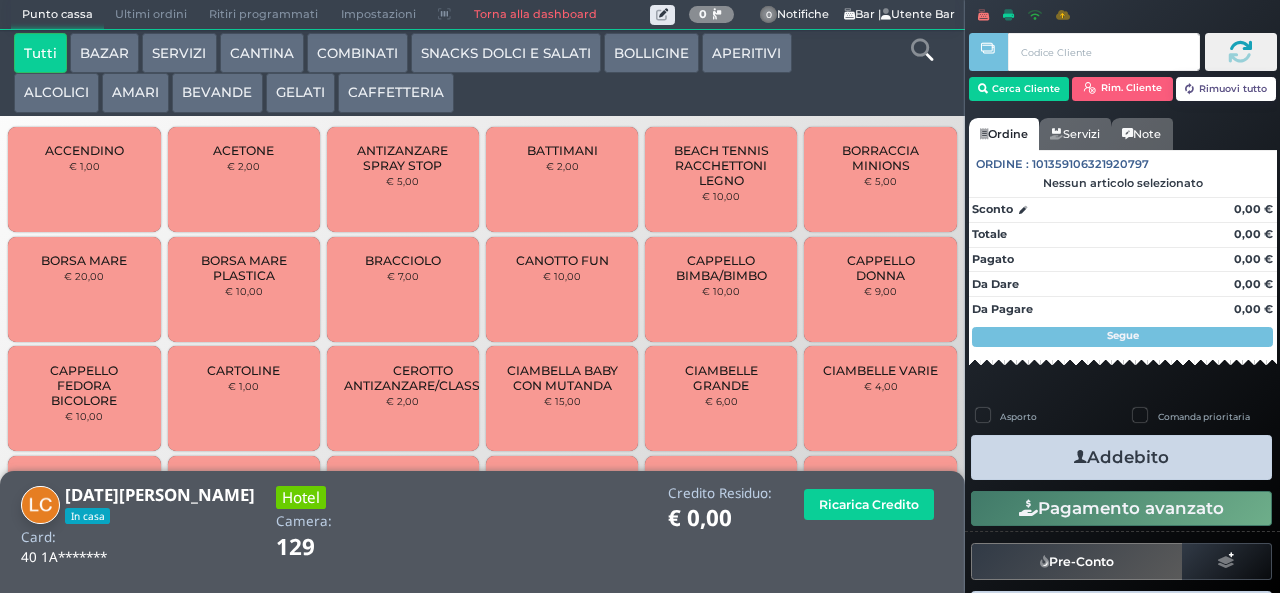 click at bounding box center [922, 50] 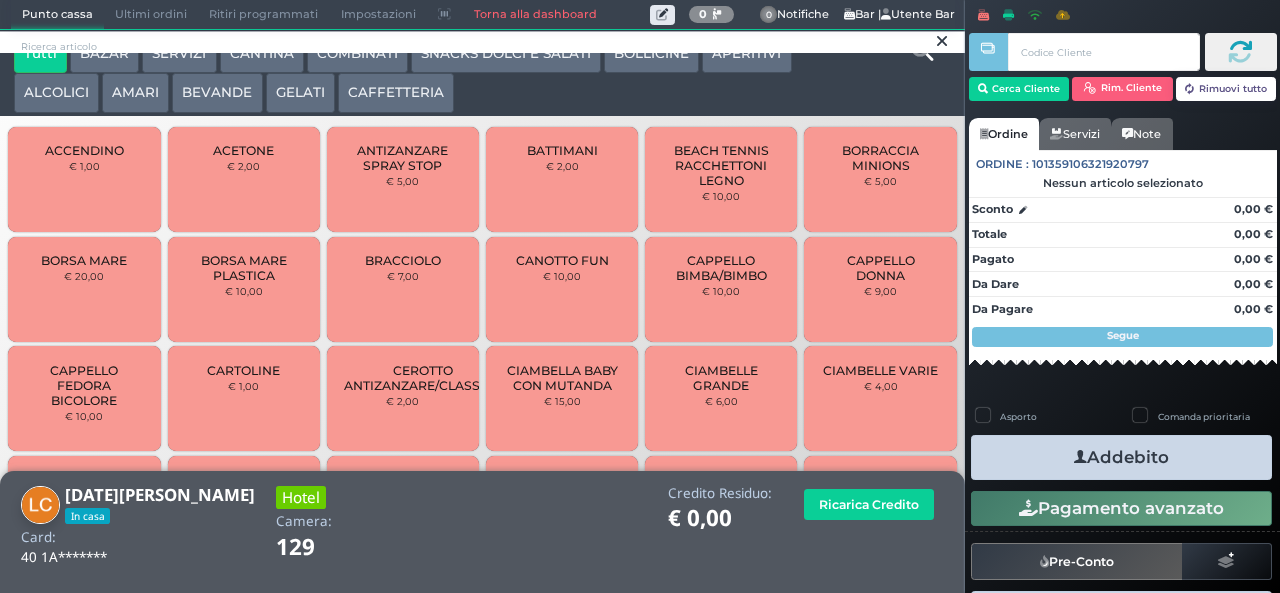 scroll, scrollTop: 0, scrollLeft: 0, axis: both 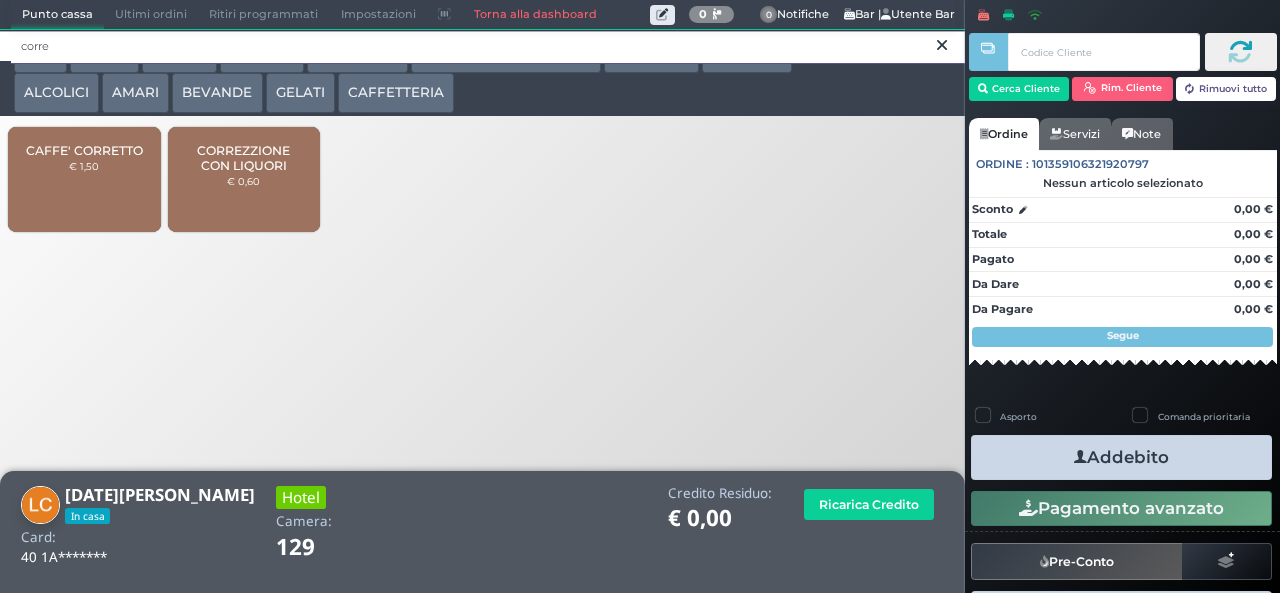 type on "corre" 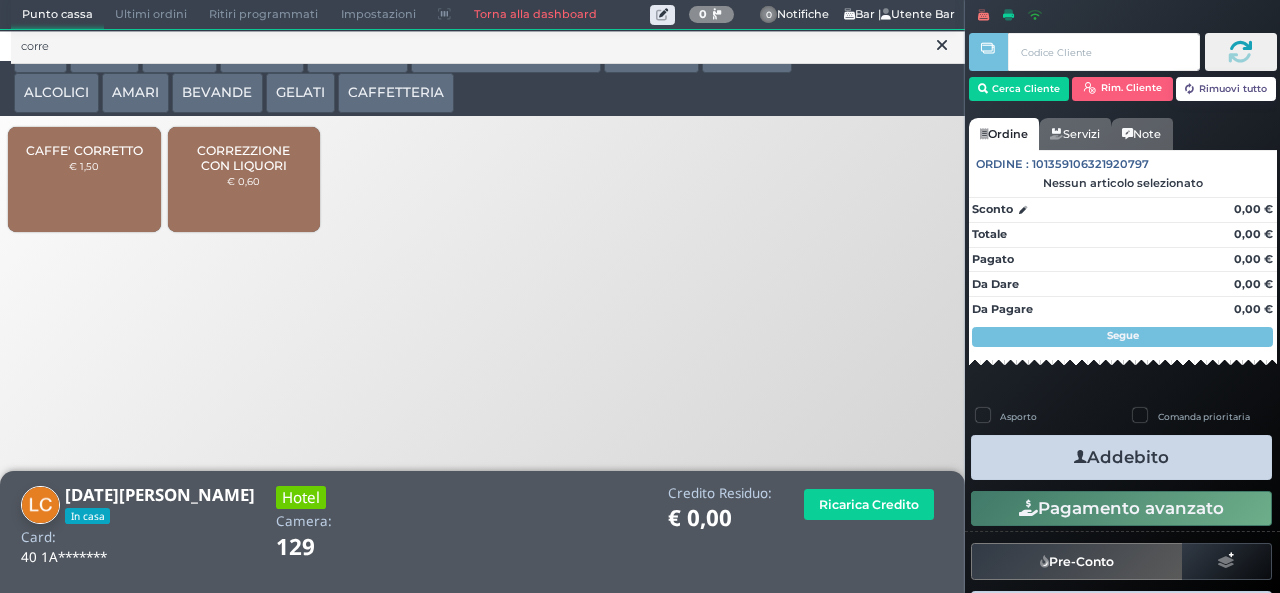 click on "CORREZZIONE CON LIQUORI" at bounding box center (243, 158) 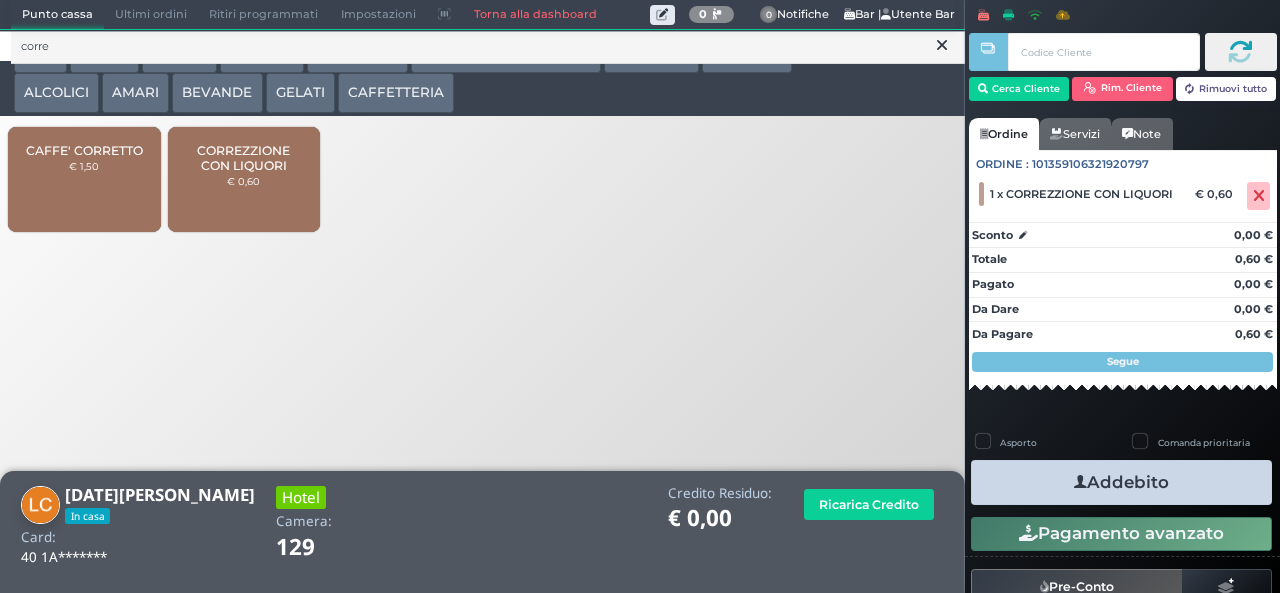 click on "CORREZZIONE CON LIQUORI" at bounding box center (243, 158) 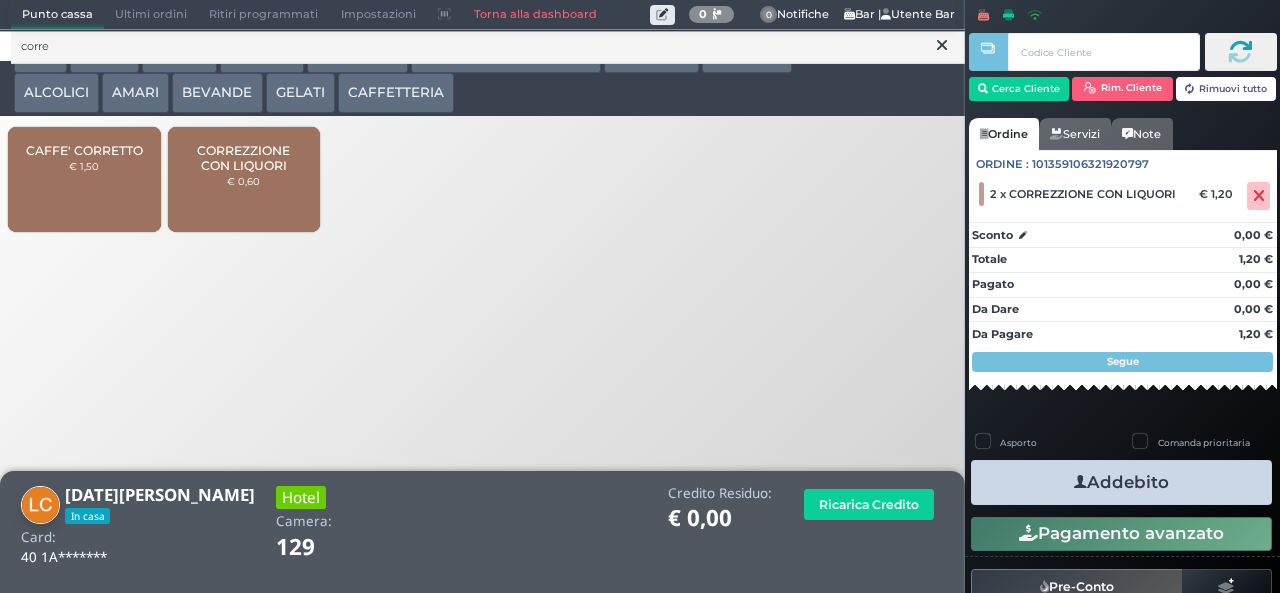 click on "Addebito" at bounding box center (1121, 482) 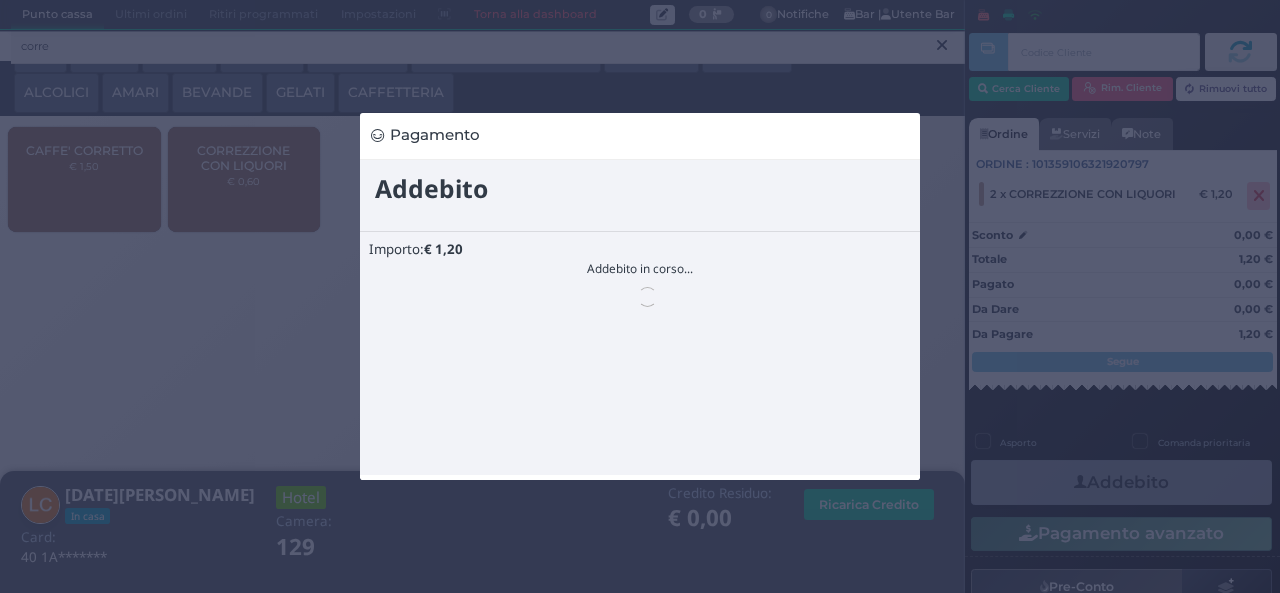 scroll, scrollTop: 0, scrollLeft: 0, axis: both 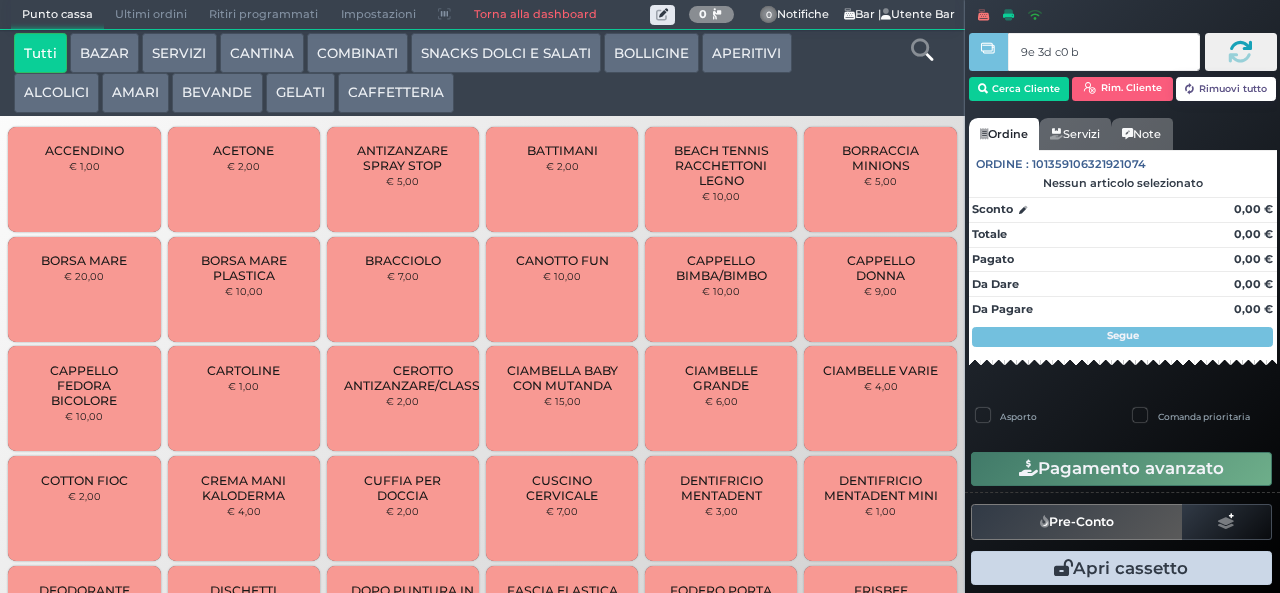 type on "9e 3d c0 b9" 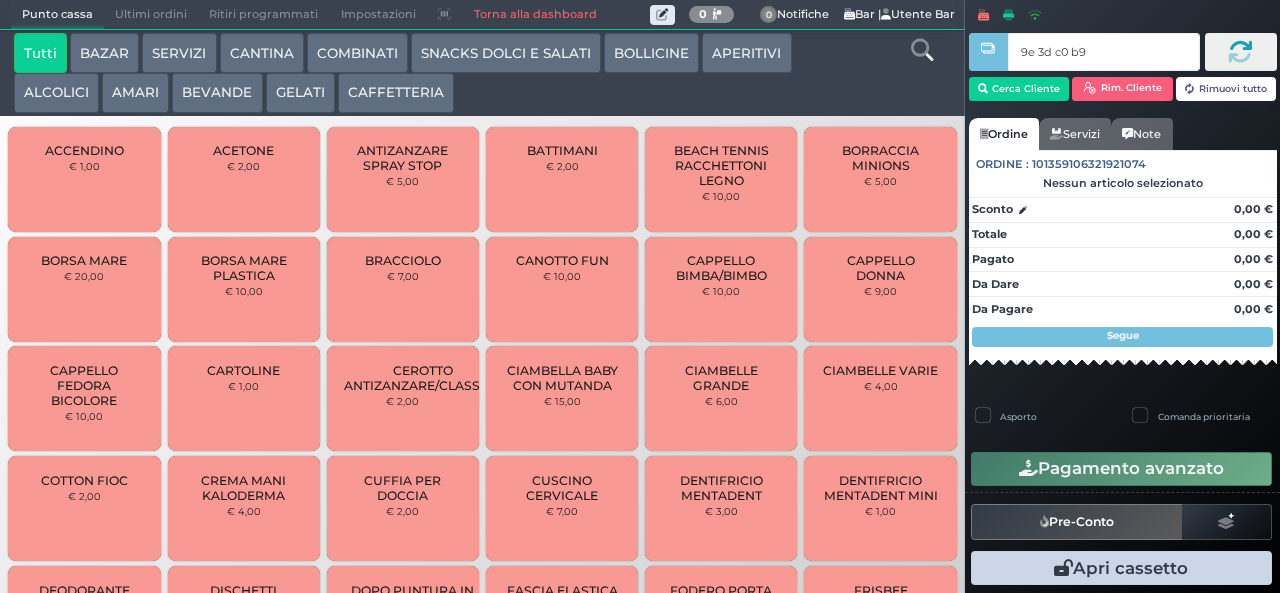 type 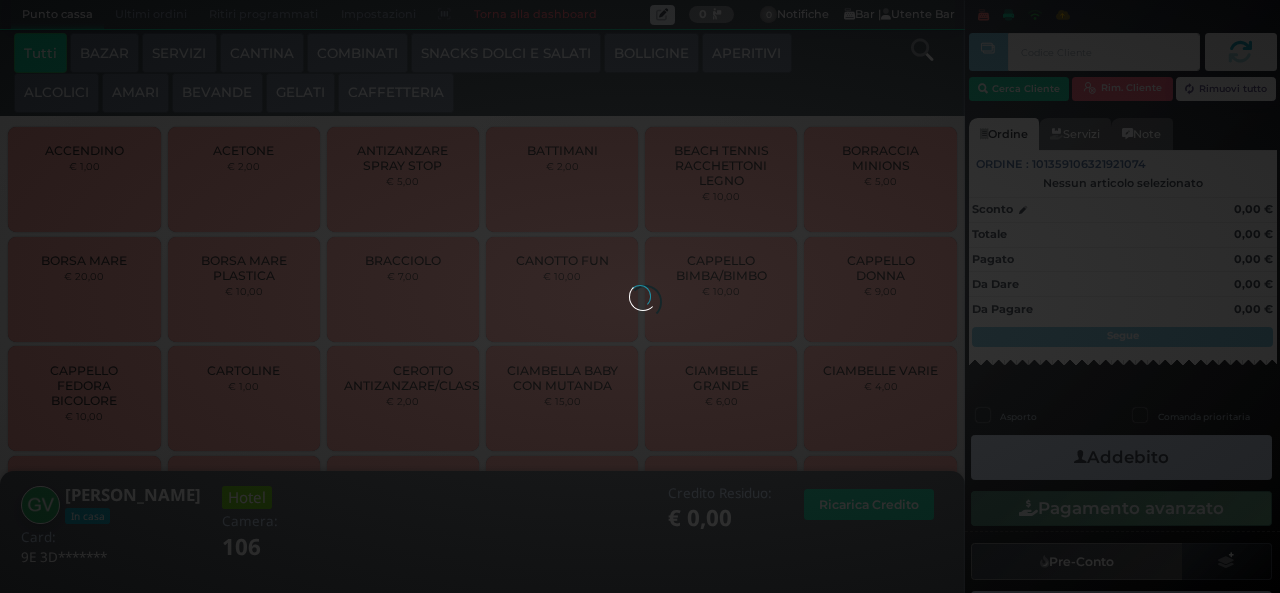 click at bounding box center (640, 296) 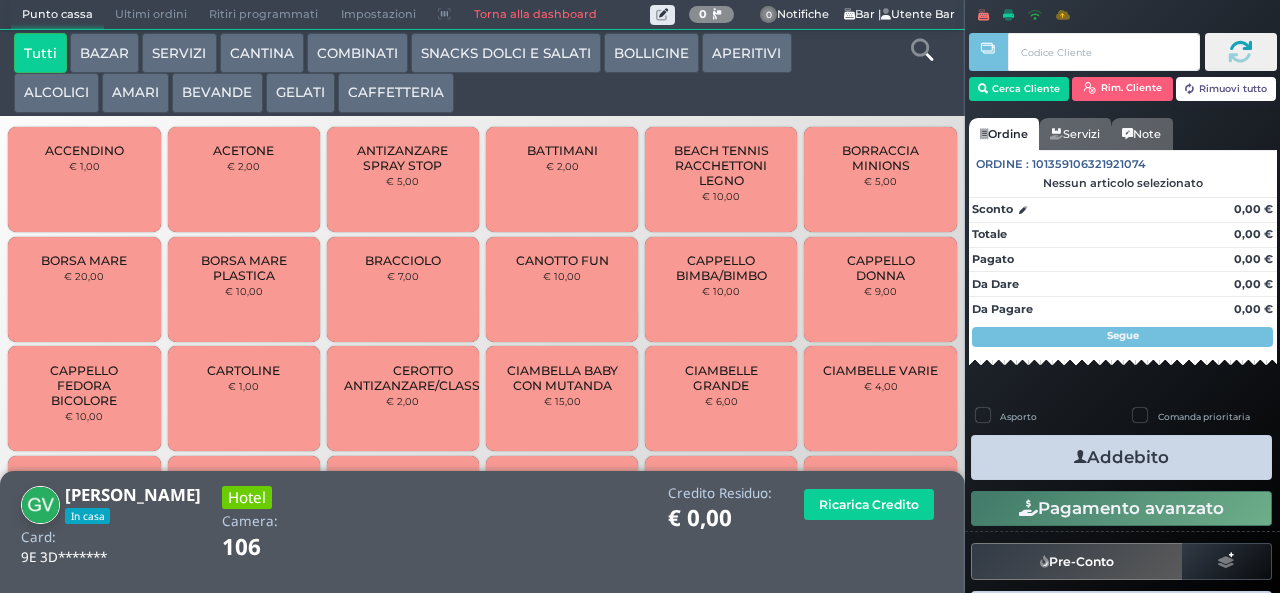 click at bounding box center (922, 50) 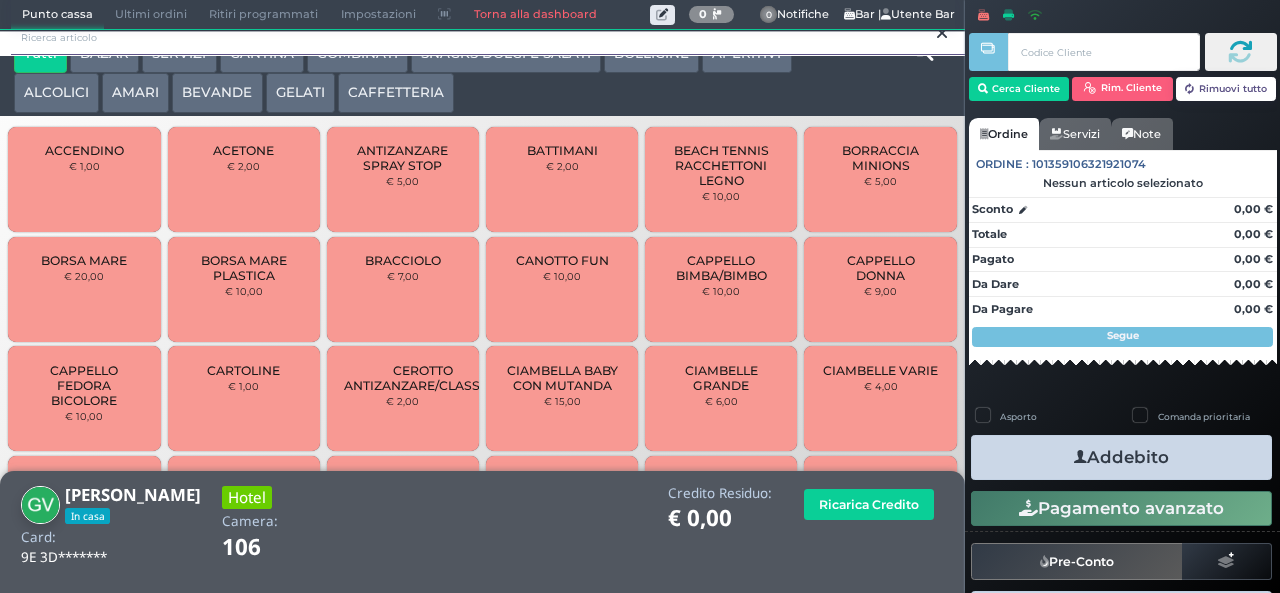 scroll, scrollTop: 0, scrollLeft: 0, axis: both 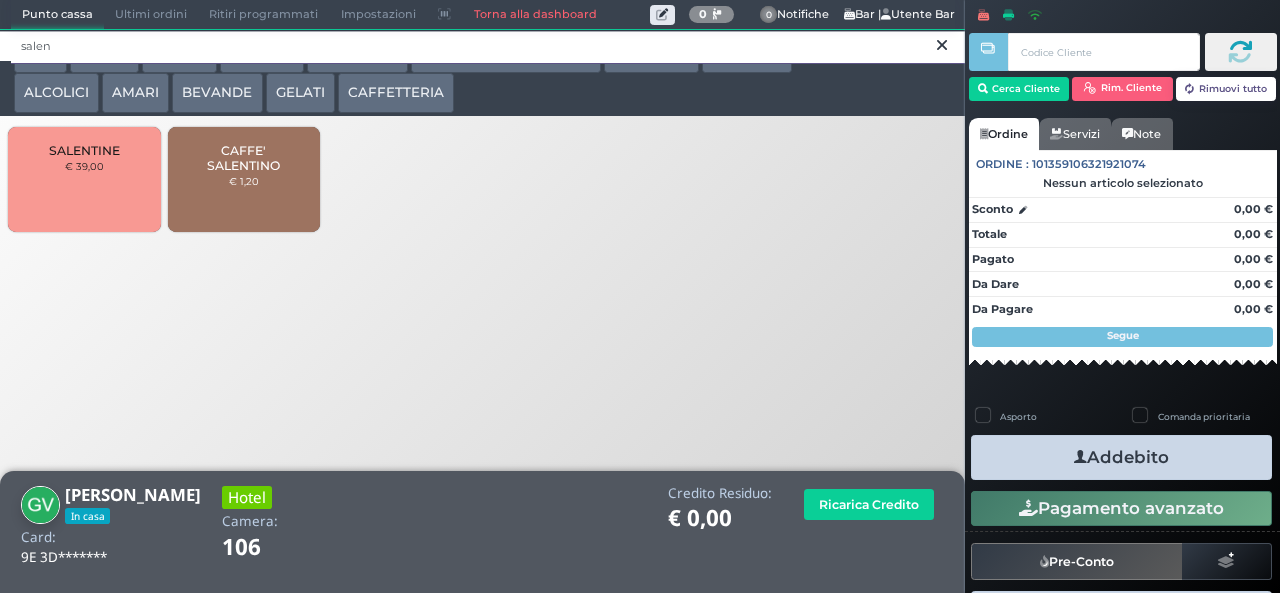 type on "salen" 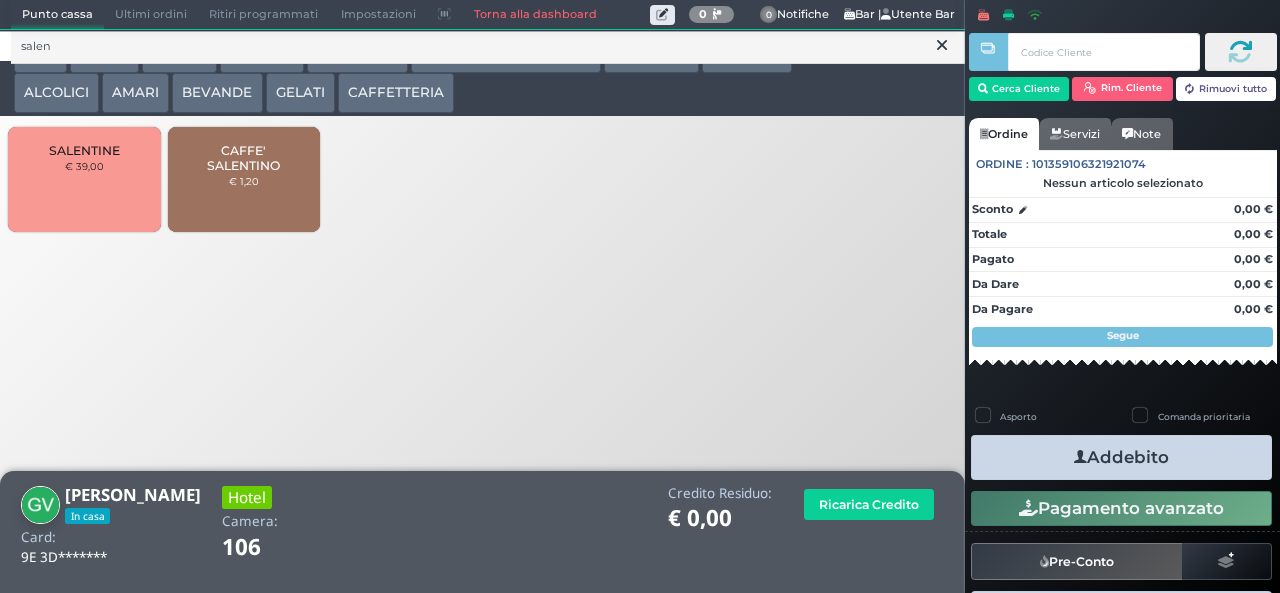 click on "CAFFE' SALENTINO" at bounding box center [243, 158] 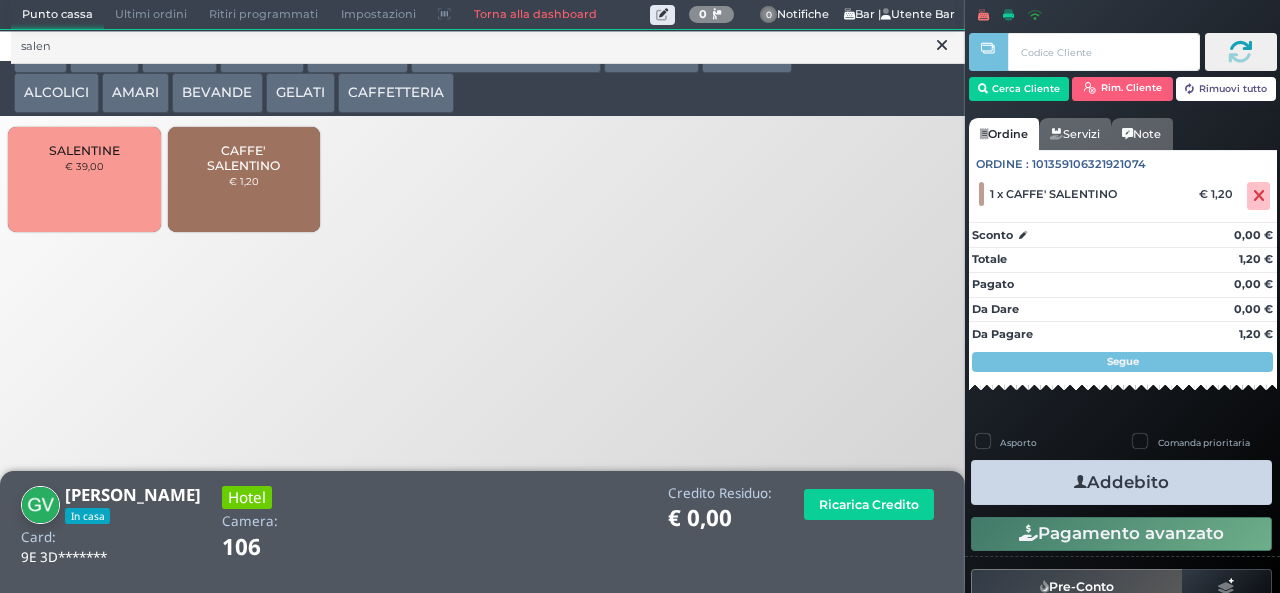 click on "CAFFE' SALENTINO" at bounding box center (243, 158) 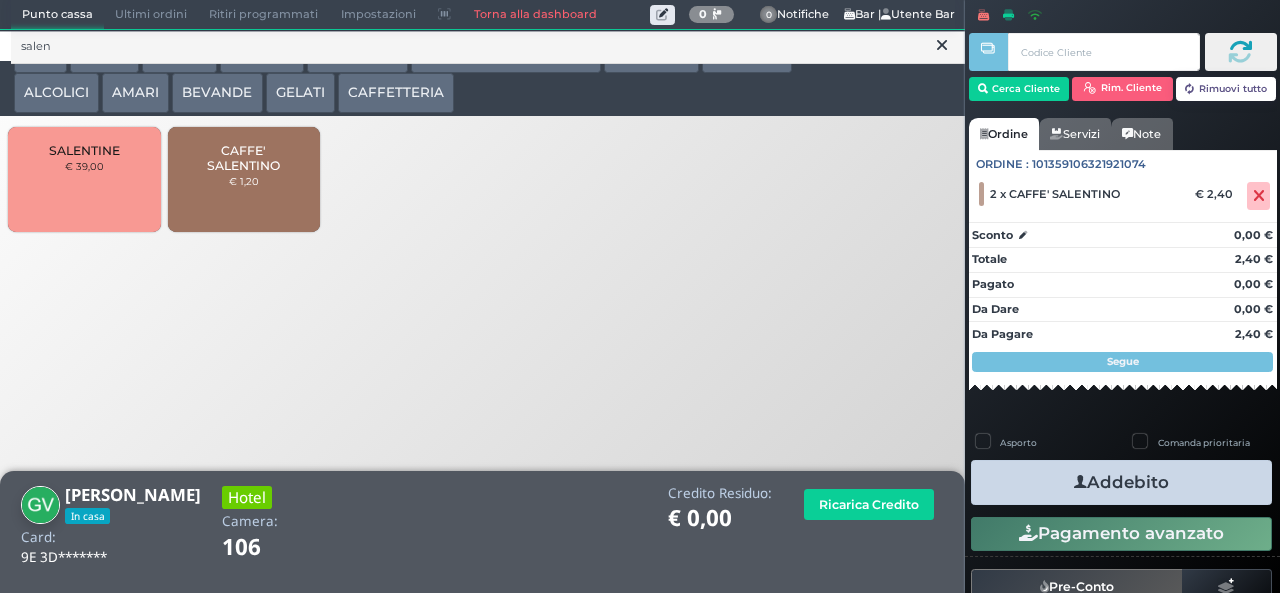 click on "Addebito" at bounding box center (1121, 482) 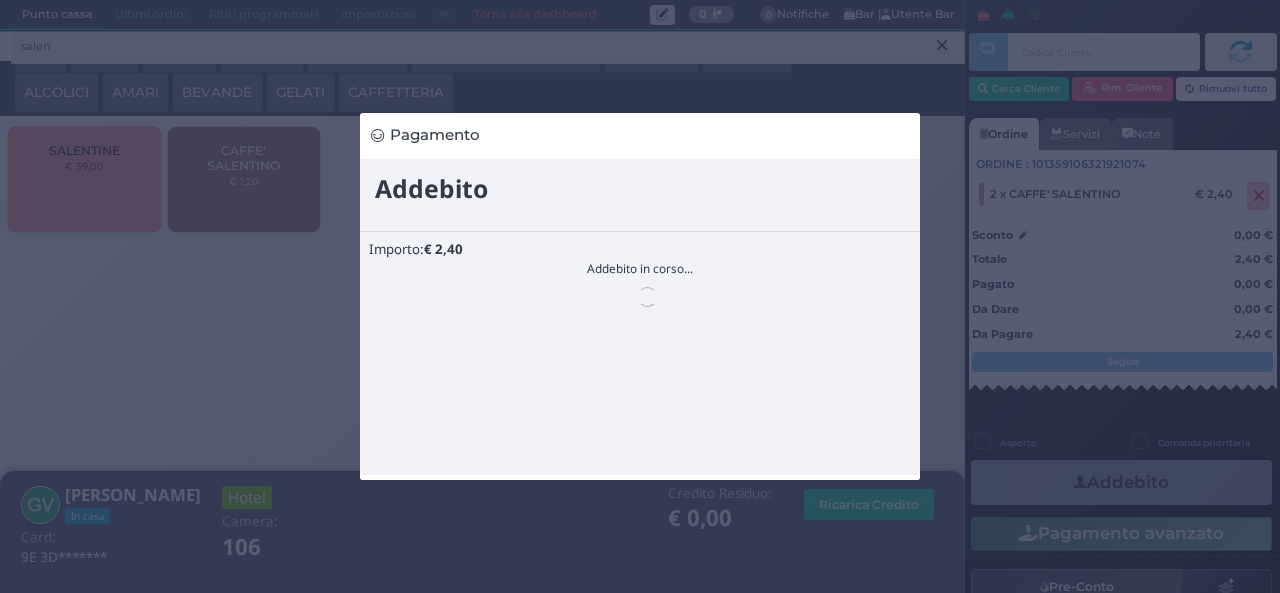 scroll, scrollTop: 0, scrollLeft: 0, axis: both 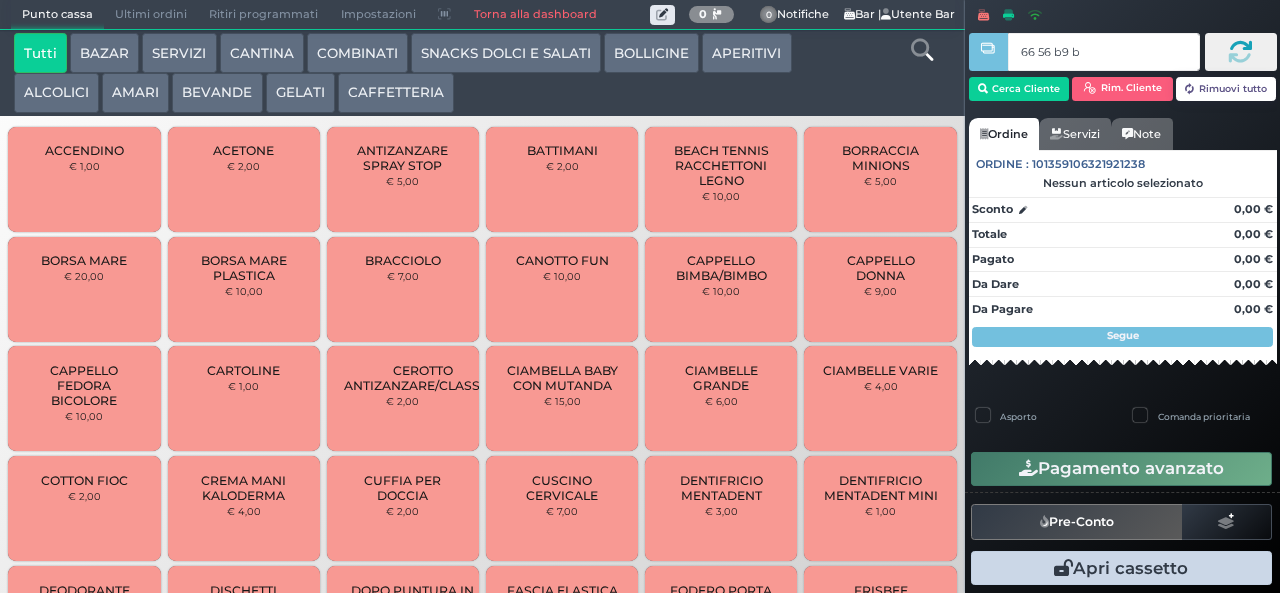 type on "66 56 b9 b9" 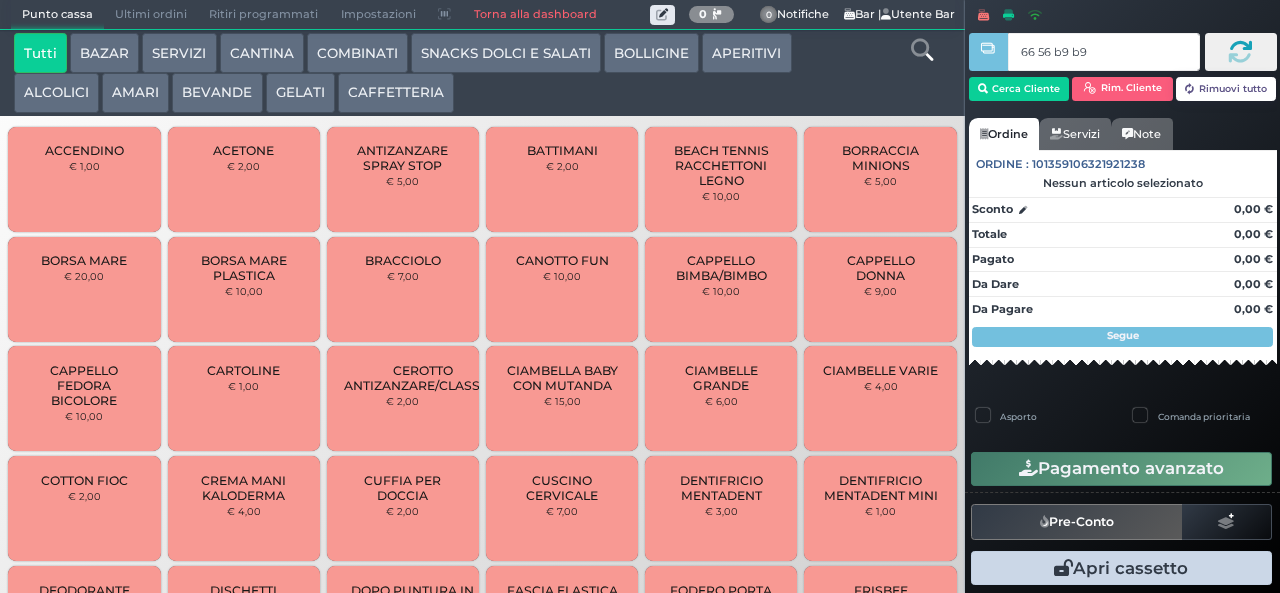 type 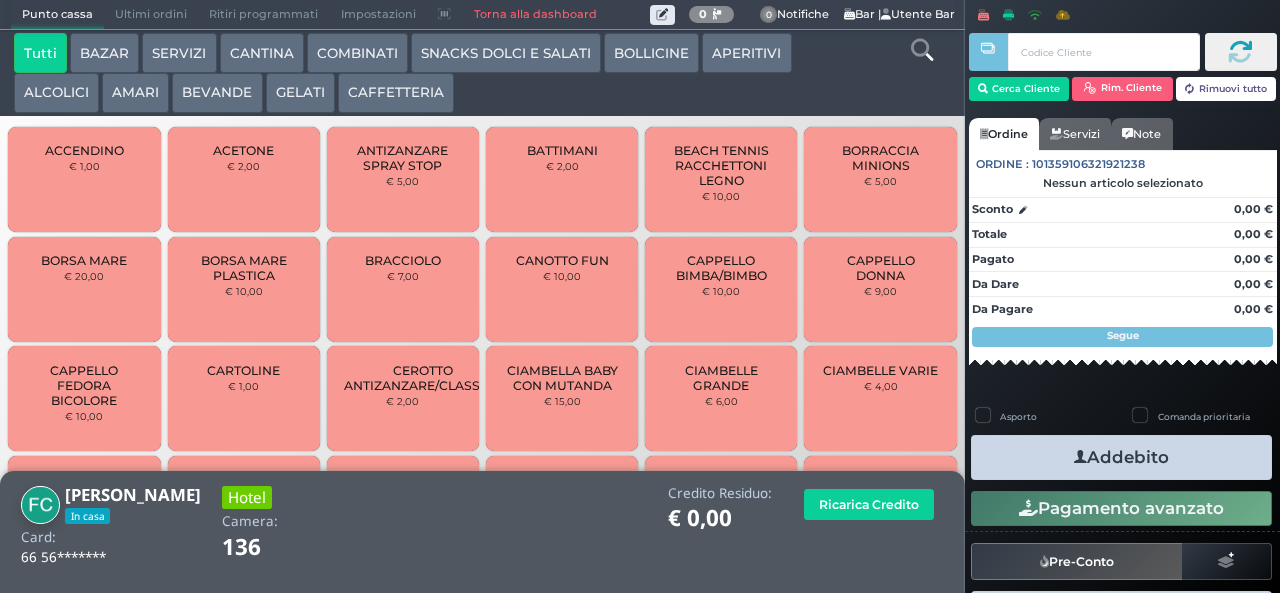 click at bounding box center (922, 50) 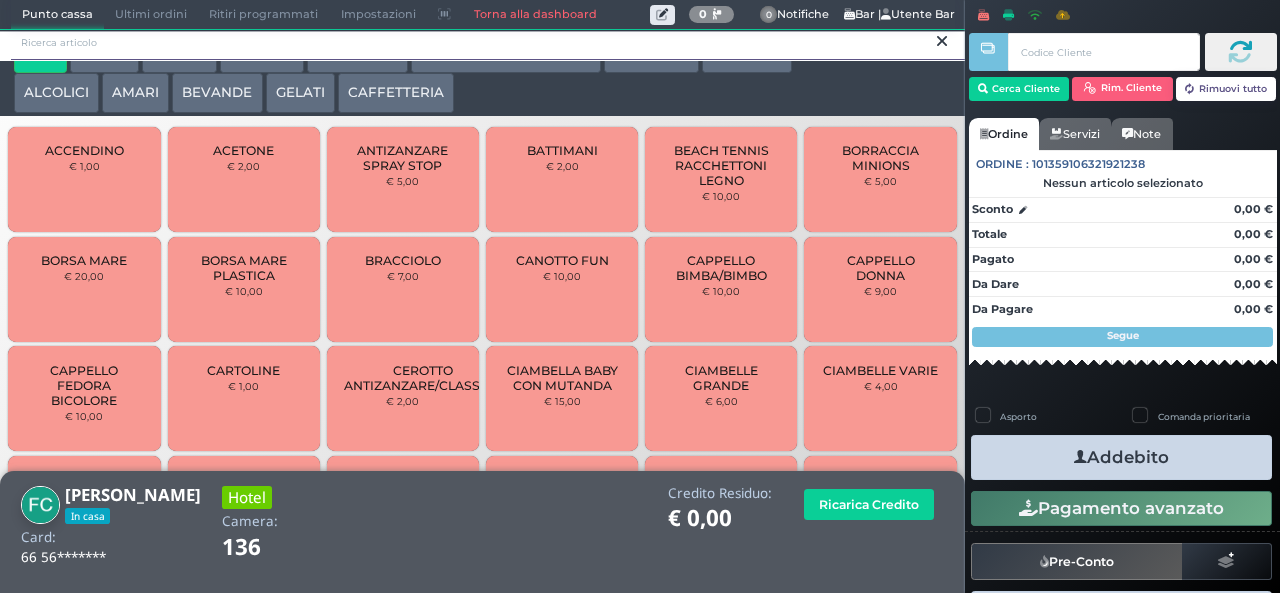scroll, scrollTop: 0, scrollLeft: 0, axis: both 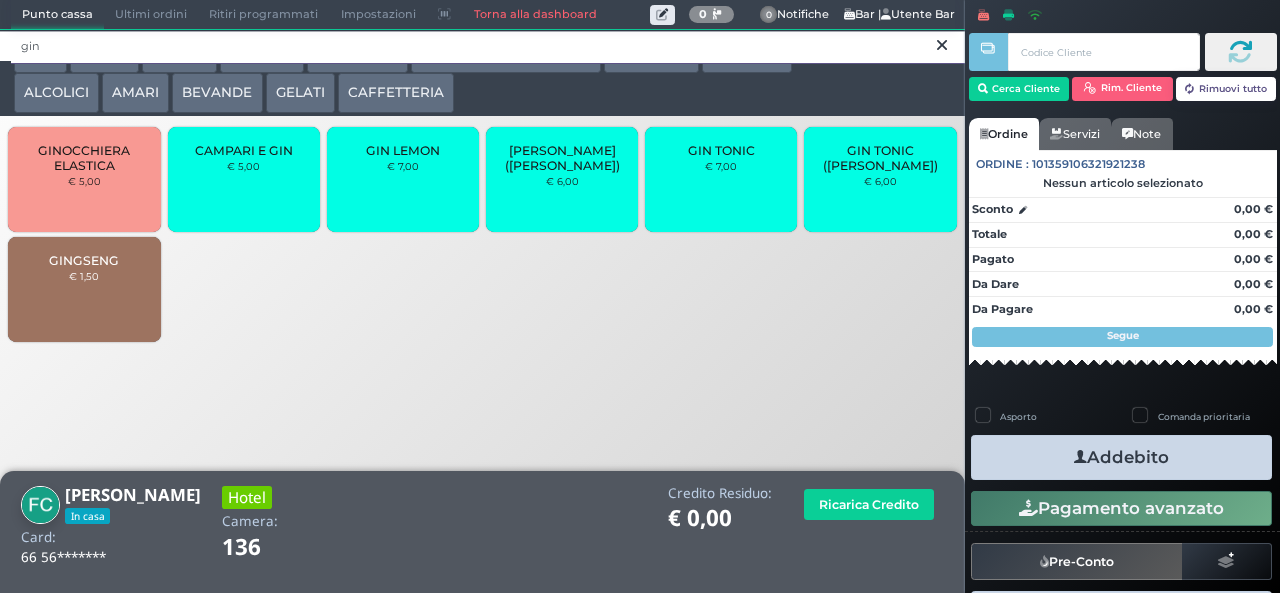 type on "gin" 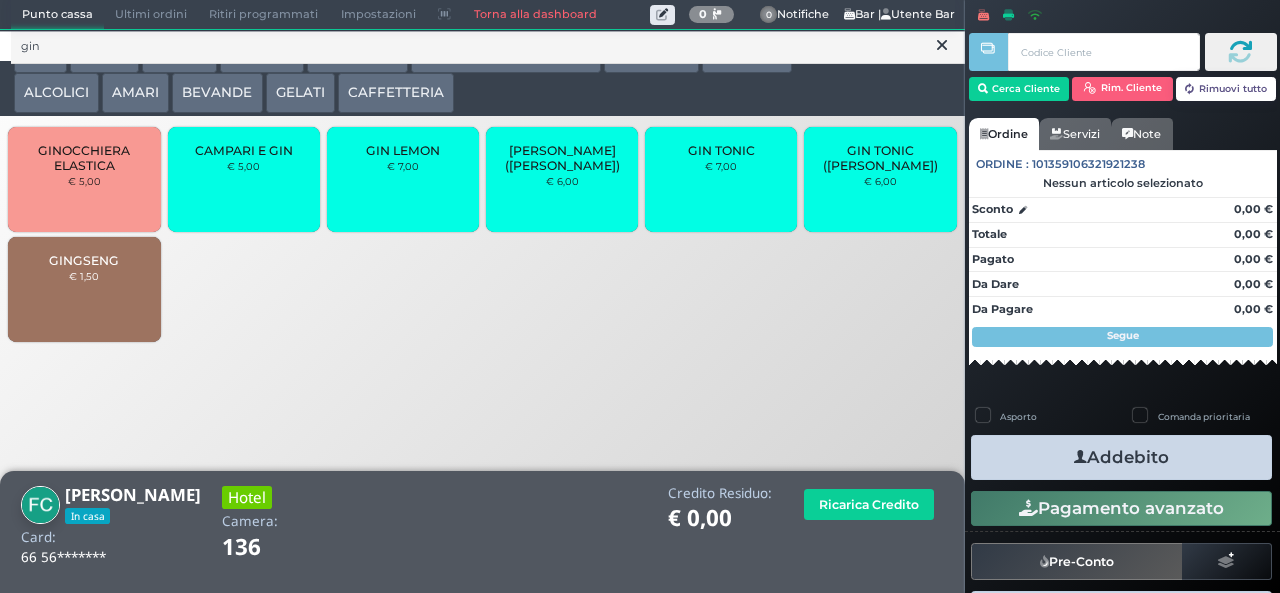 click on "GINGSENG
€ 1,50" at bounding box center [84, 289] 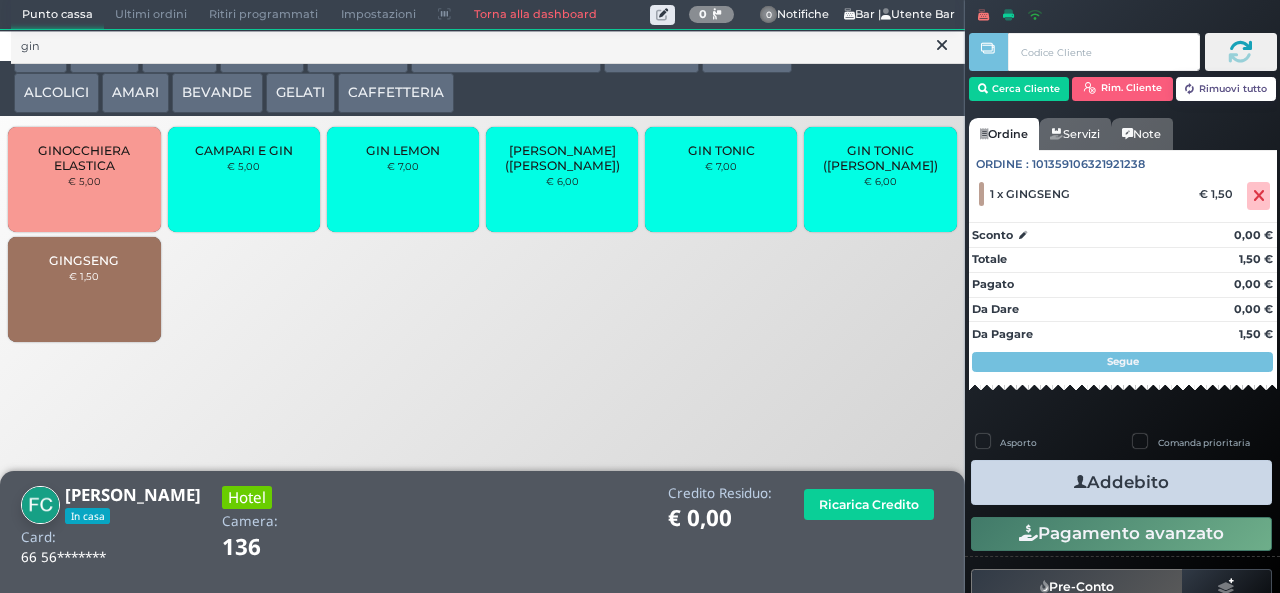 click on "Addebito" at bounding box center (1121, 482) 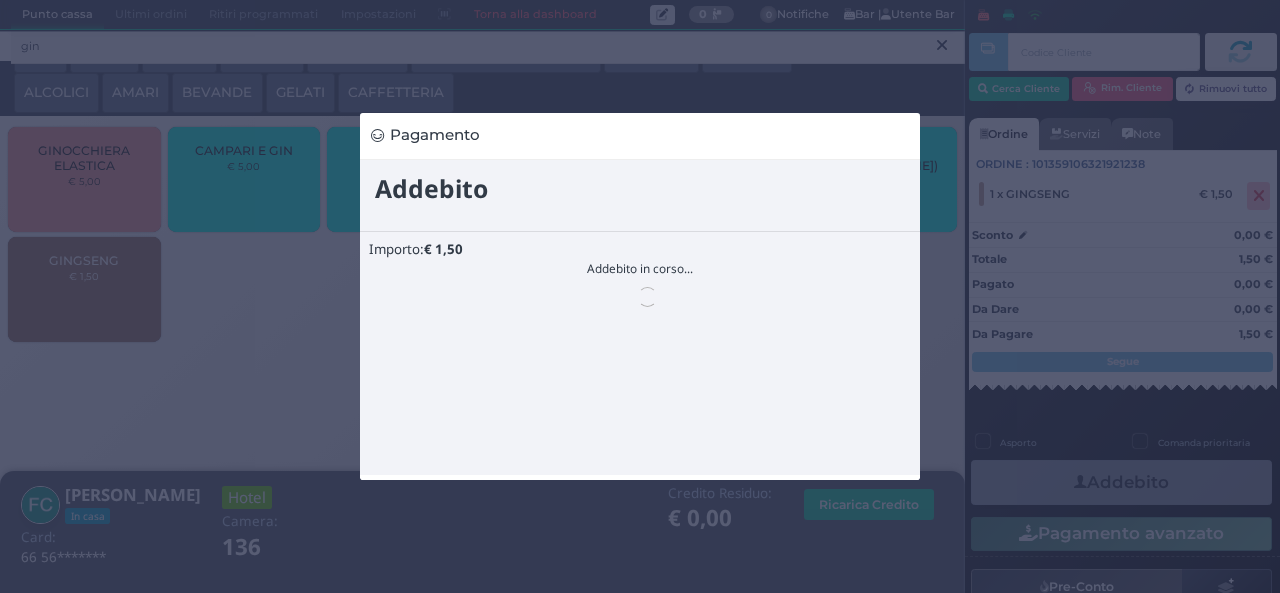 scroll, scrollTop: 0, scrollLeft: 0, axis: both 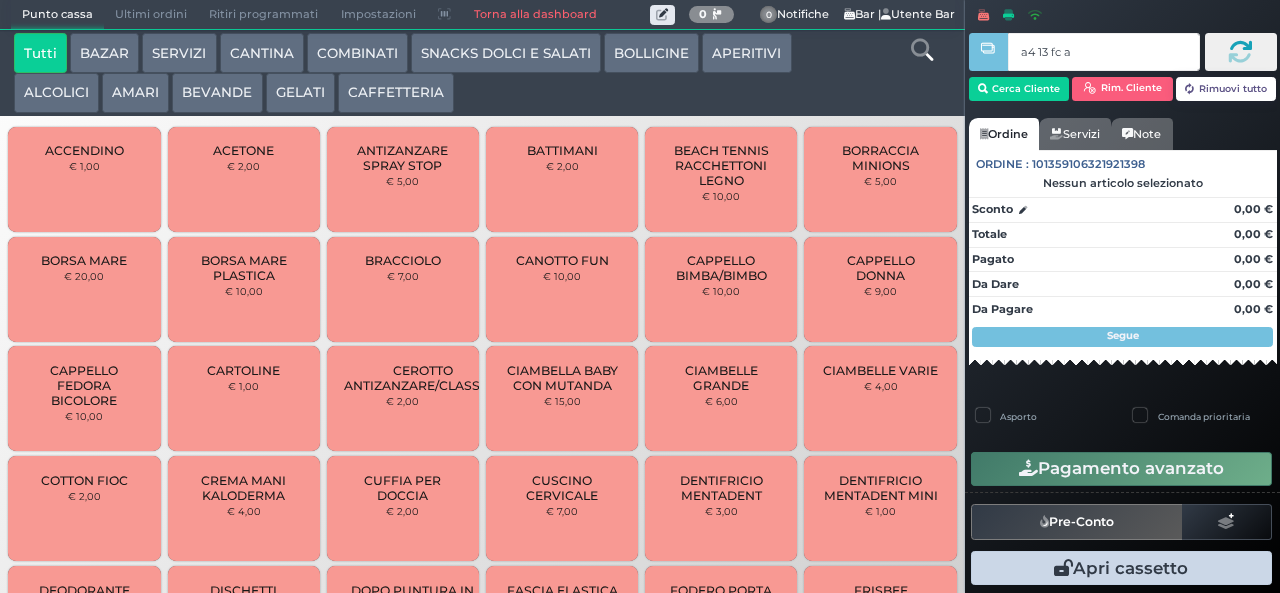 type on "a4 13 fc af" 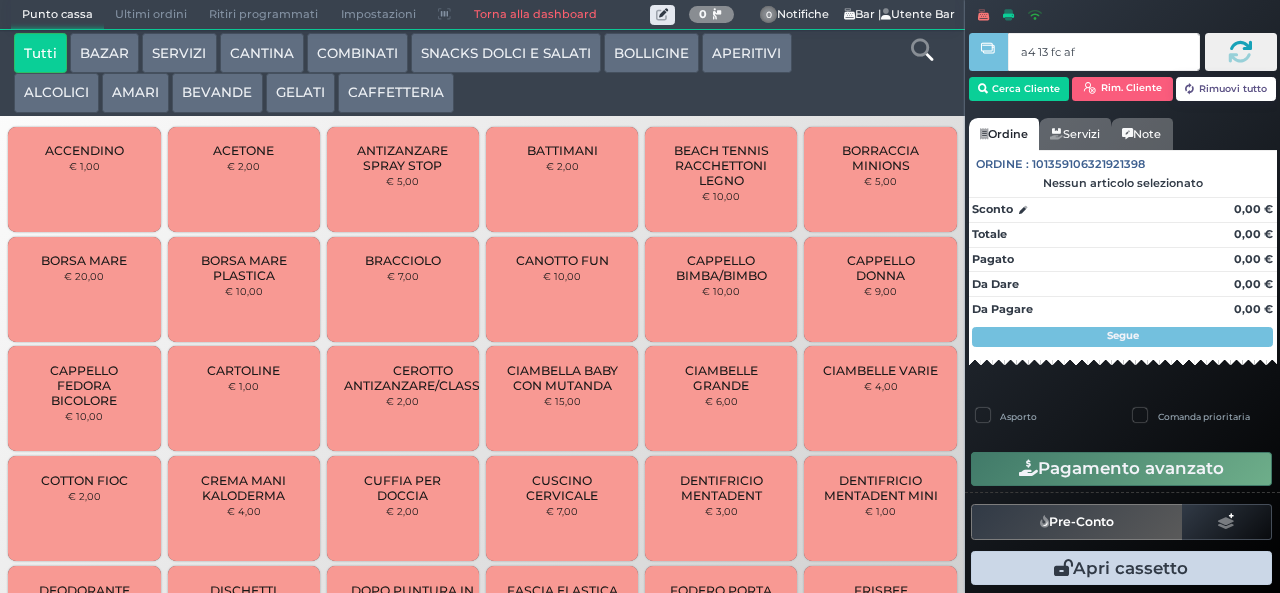 type 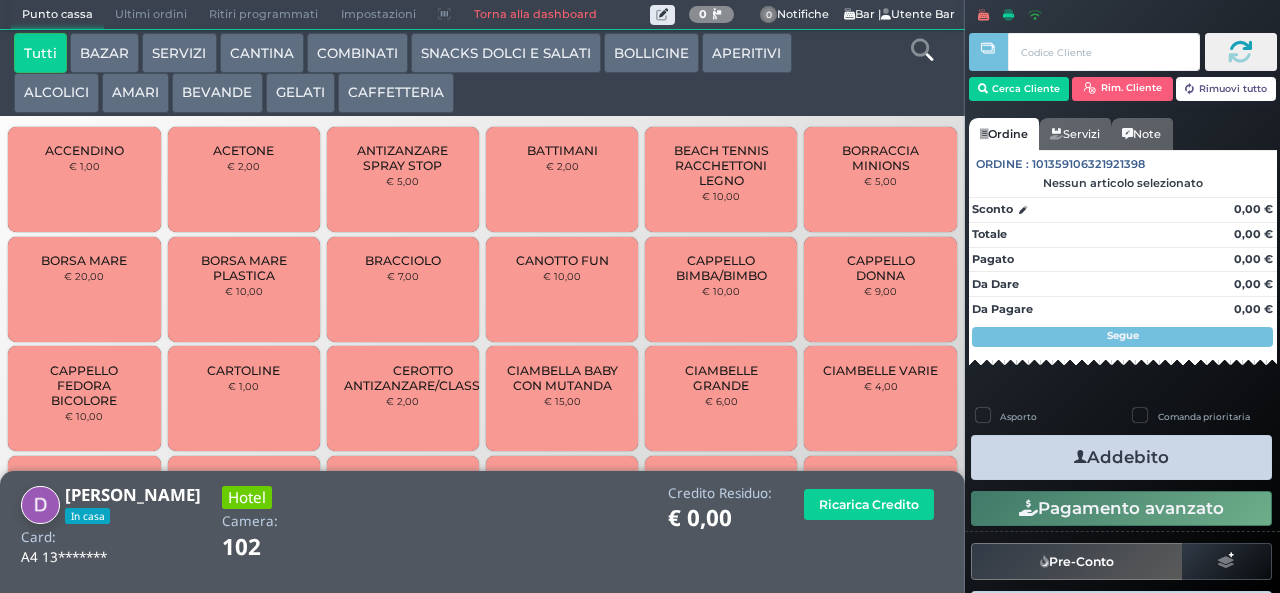click on "GELATI" at bounding box center (300, 93) 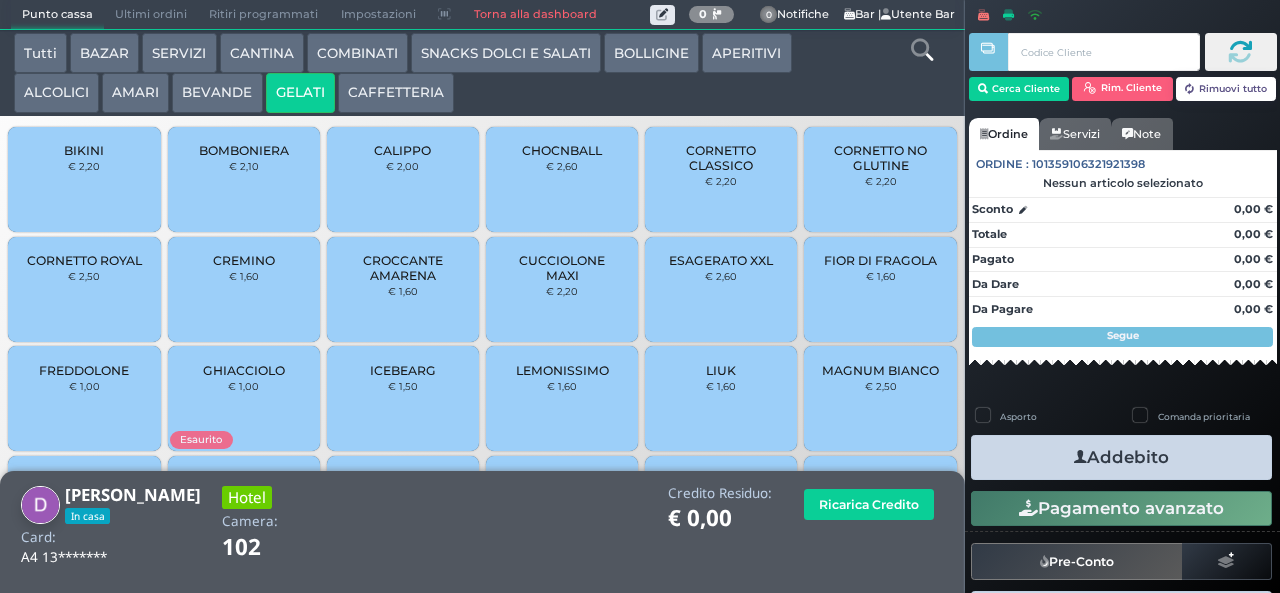 click at bounding box center (922, 50) 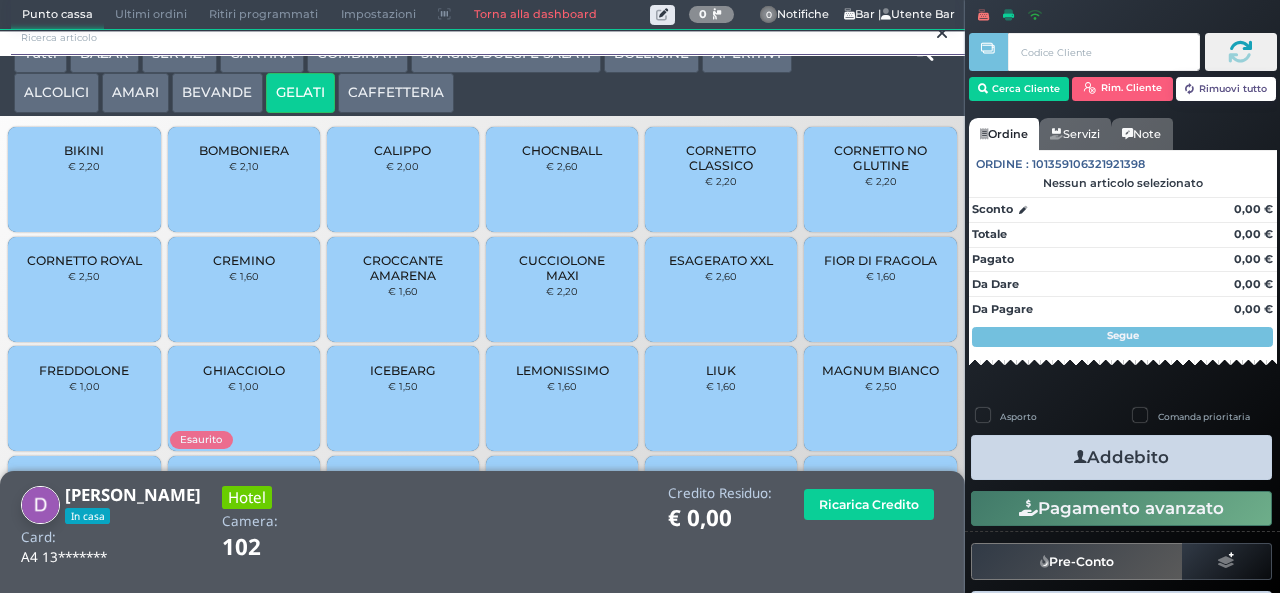 scroll, scrollTop: 0, scrollLeft: 0, axis: both 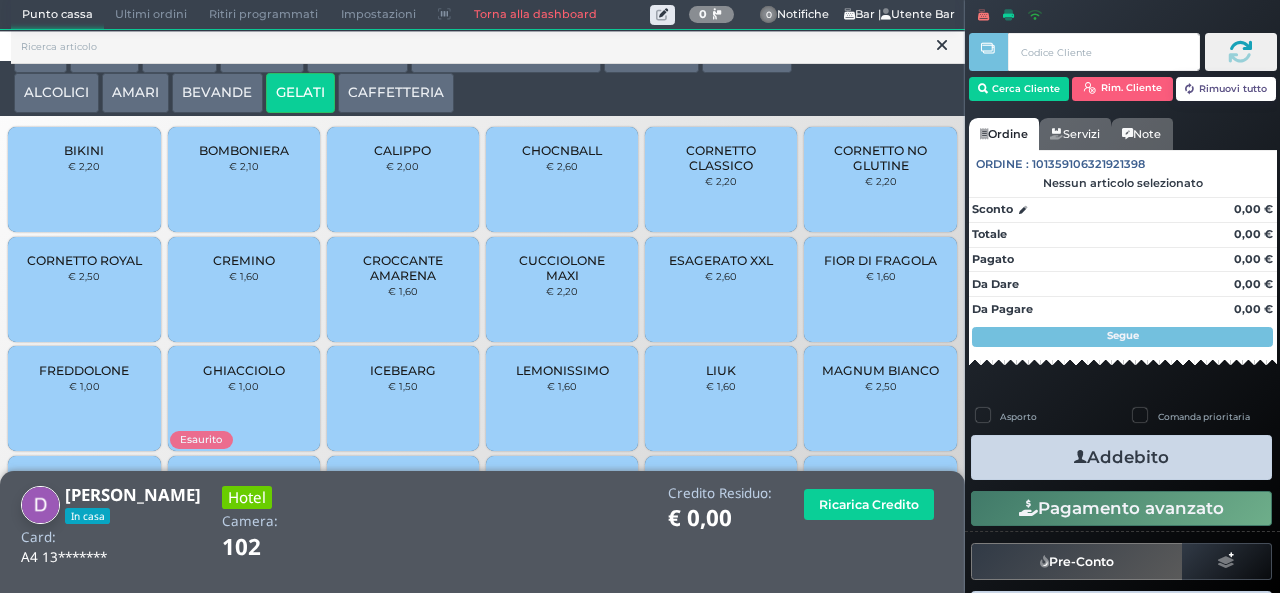 click on "CORNETTO CLASSICO" at bounding box center [721, 158] 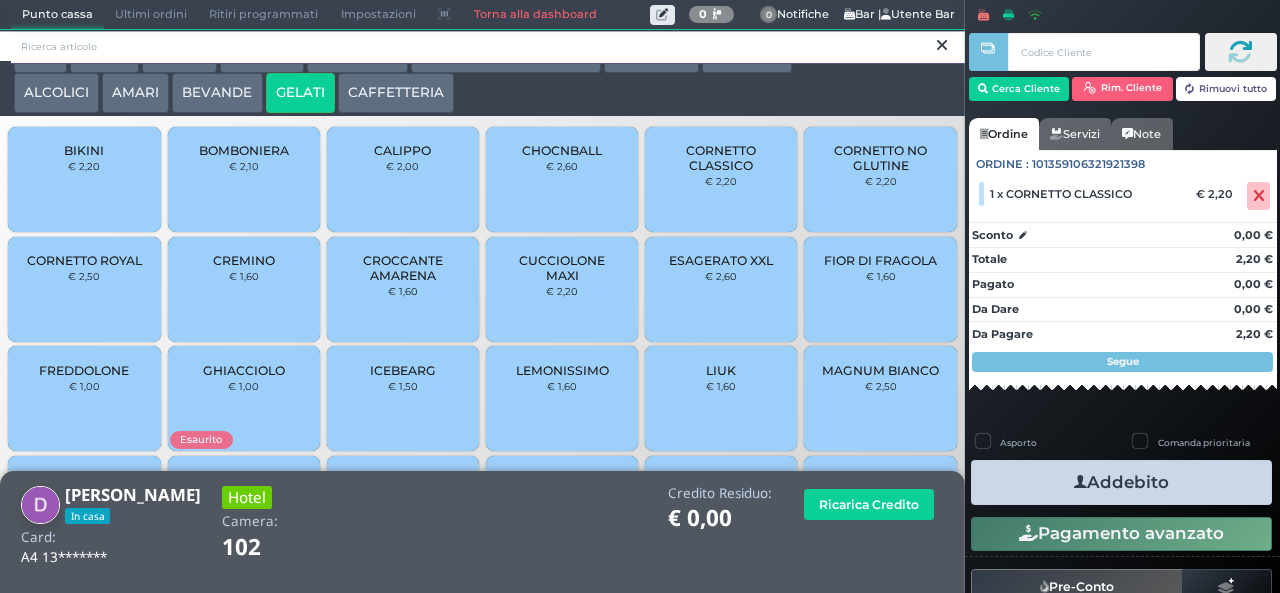 click at bounding box center (488, 47) 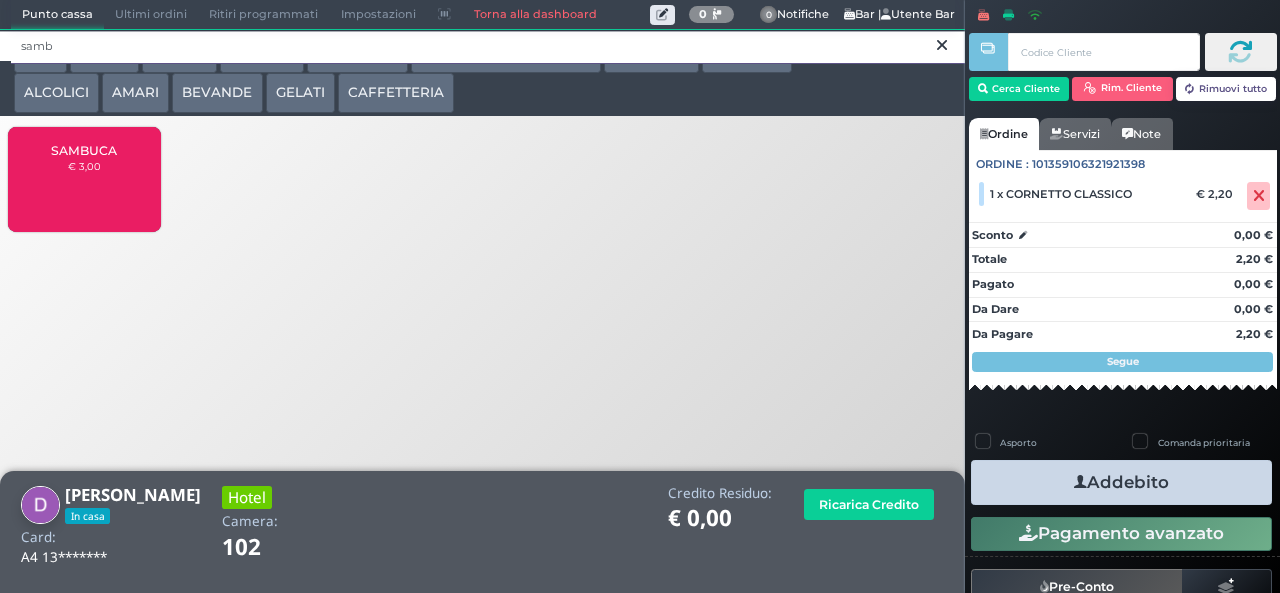 type on "samb" 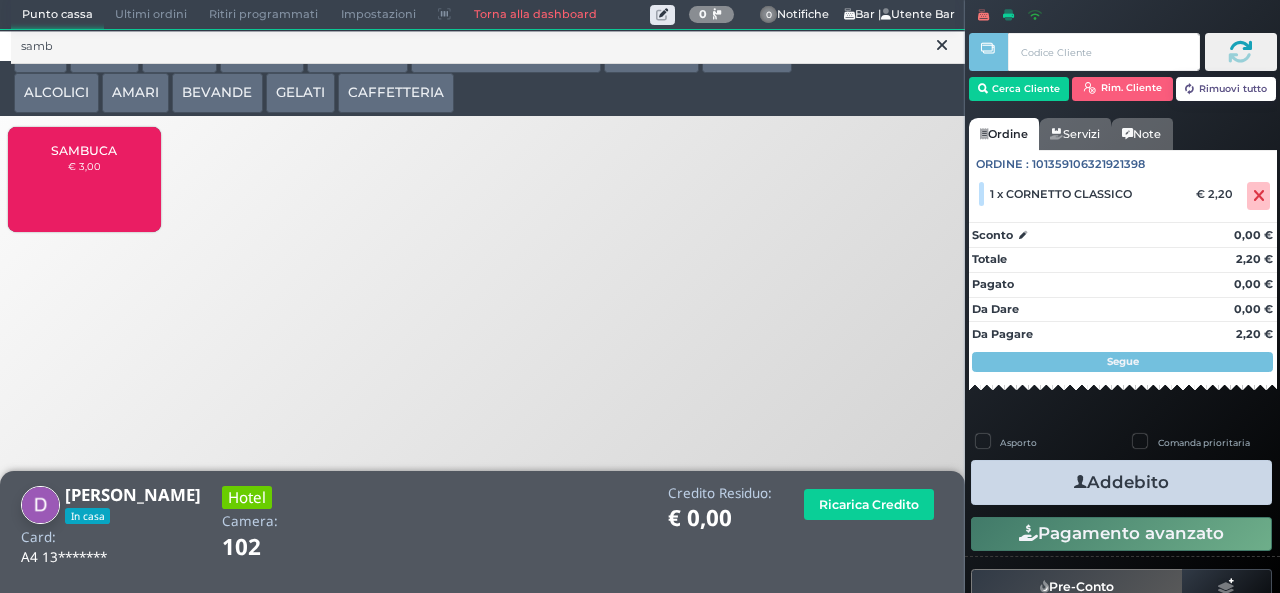 click on "SAMBUCA
€ 3,00" at bounding box center (84, 179) 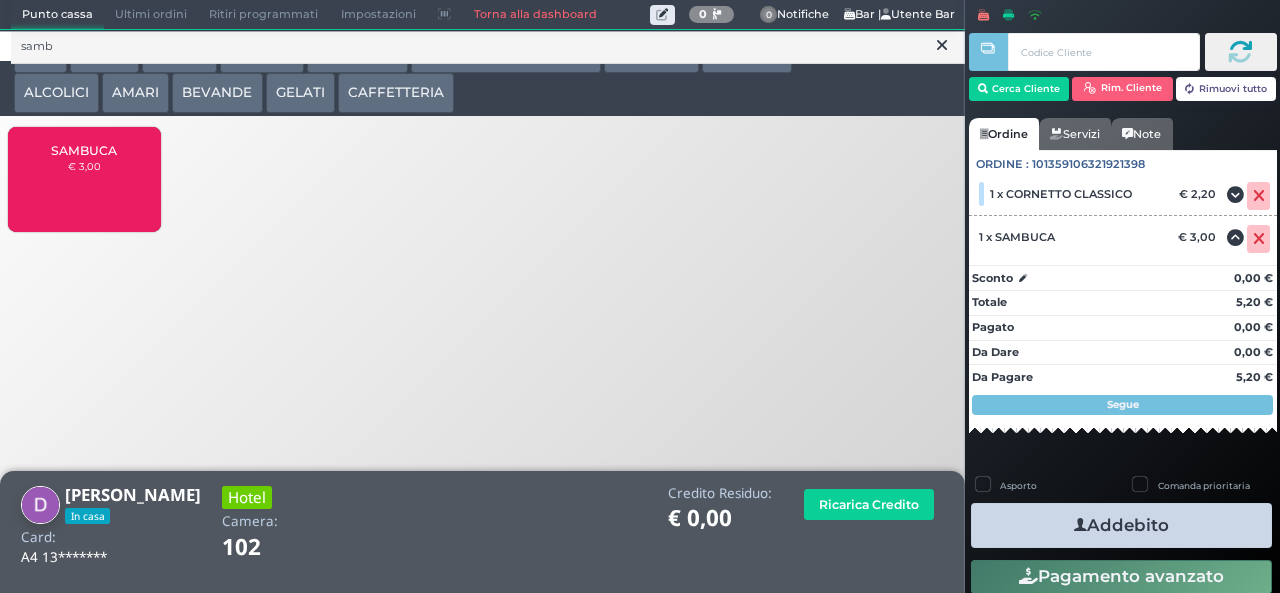 click on "Addebito" at bounding box center [1121, 525] 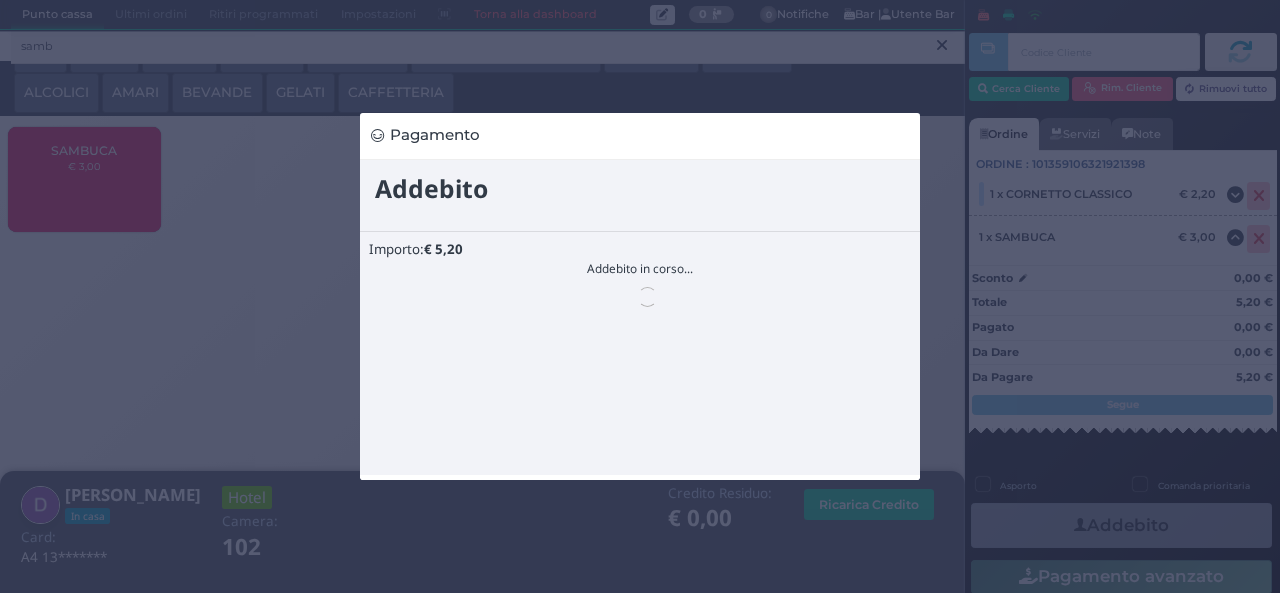scroll, scrollTop: 0, scrollLeft: 0, axis: both 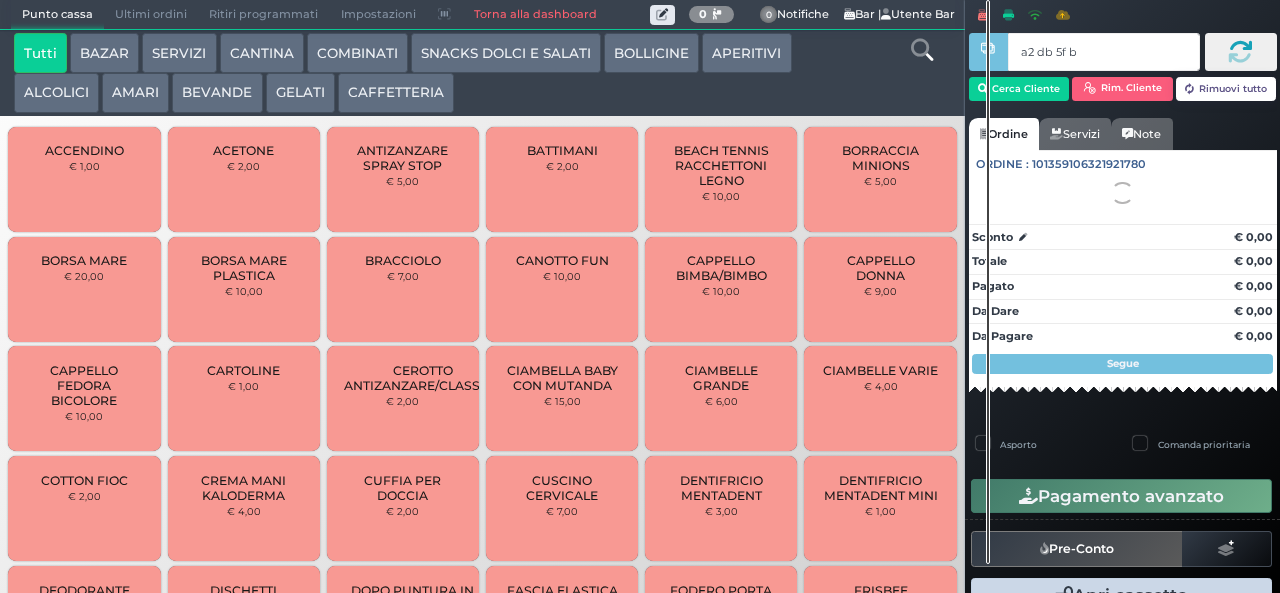 type on "a2 db 5f bb" 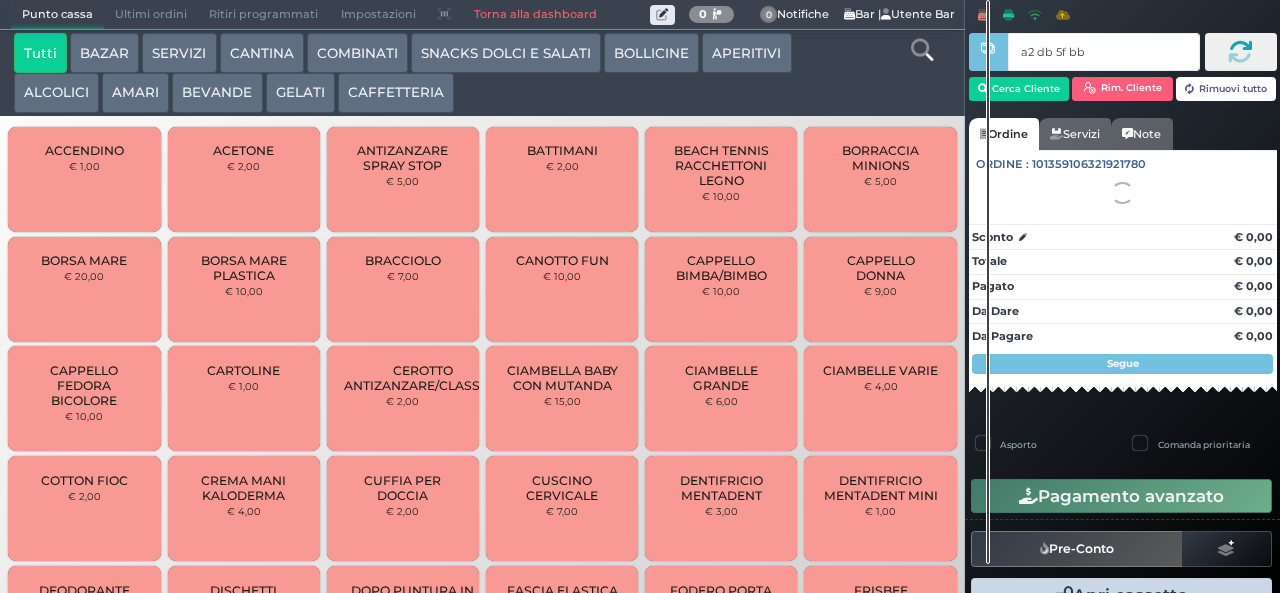 type 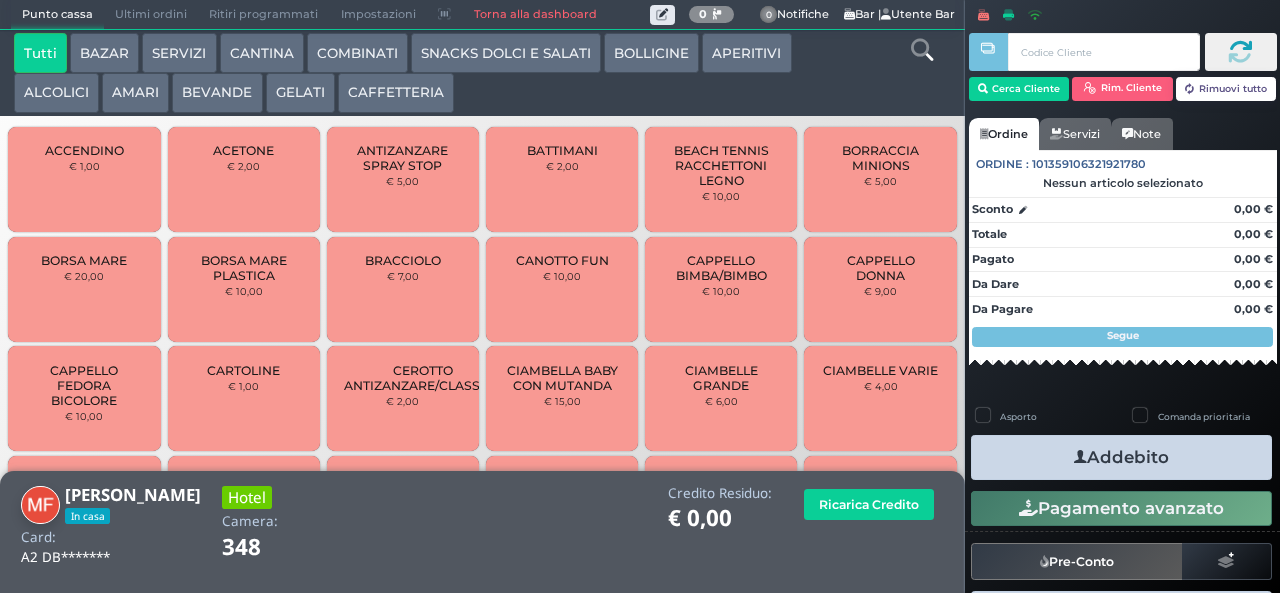 click at bounding box center [922, 50] 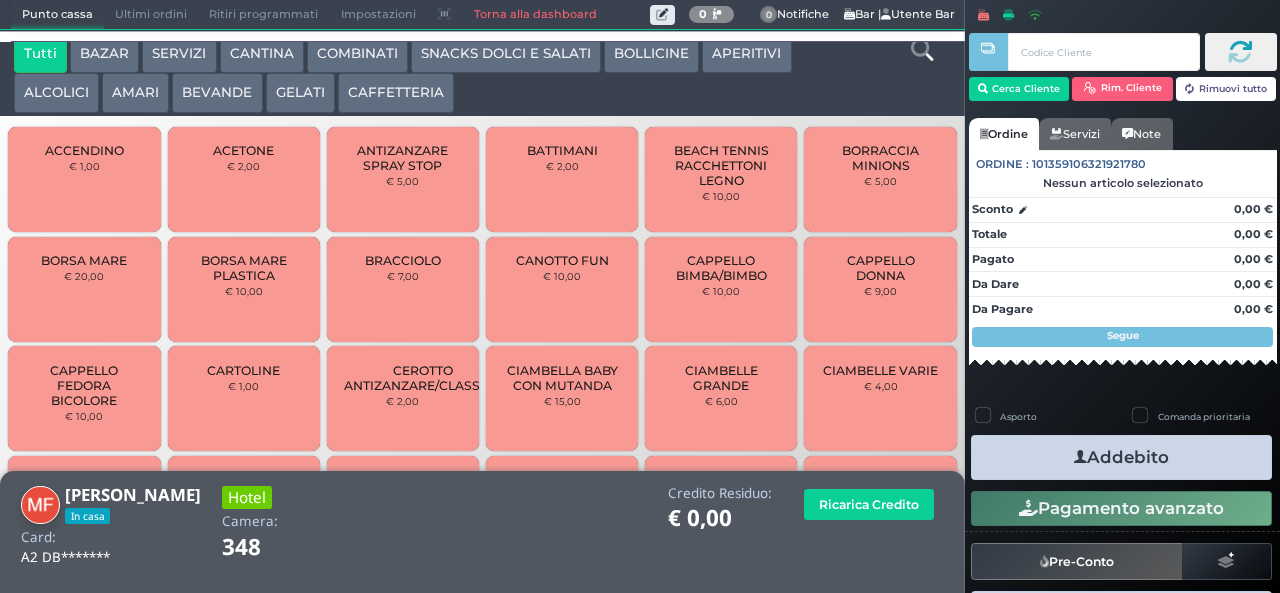 scroll, scrollTop: 18, scrollLeft: 0, axis: vertical 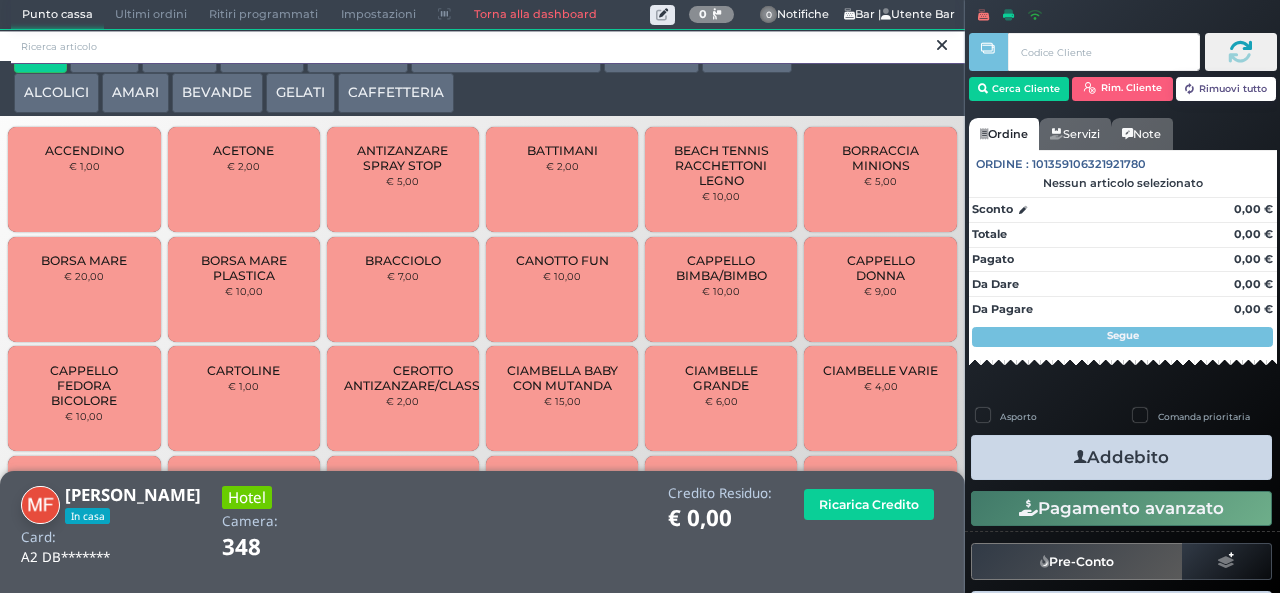 click at bounding box center [488, 47] 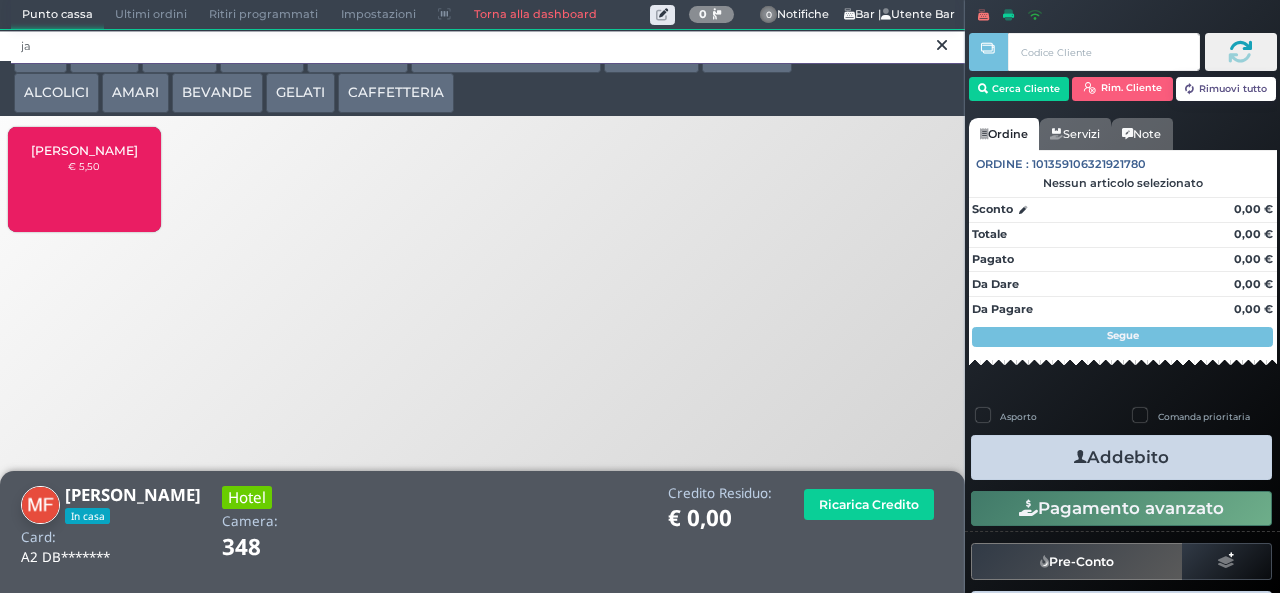 click on "ja" at bounding box center [488, 47] 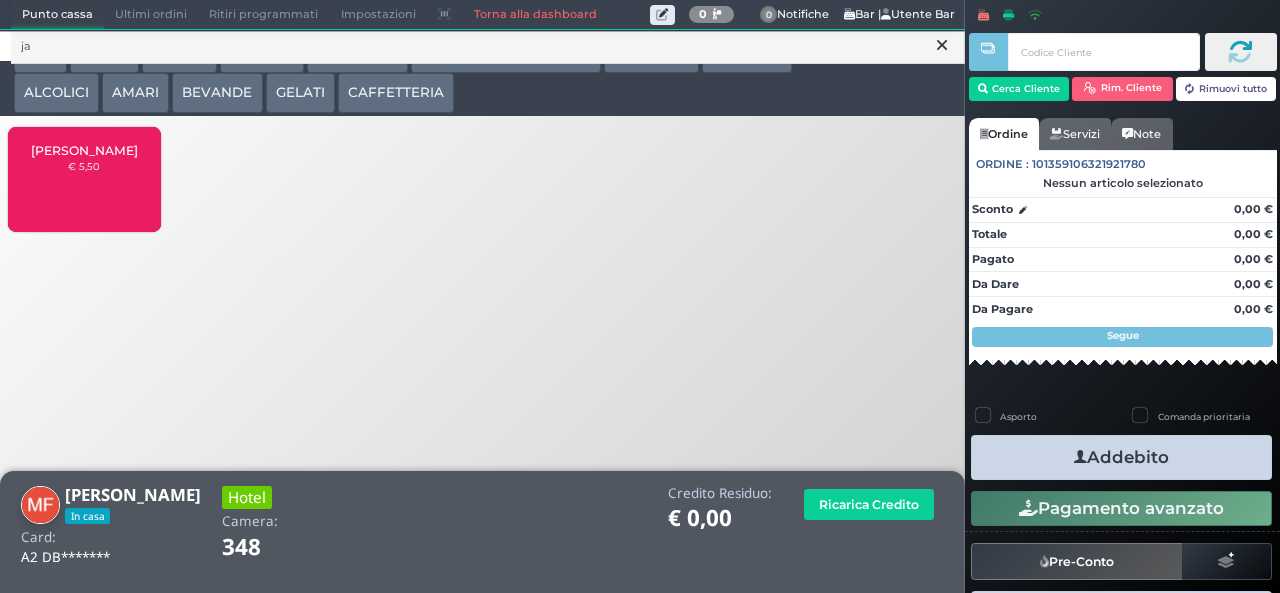 click at bounding box center [942, 46] 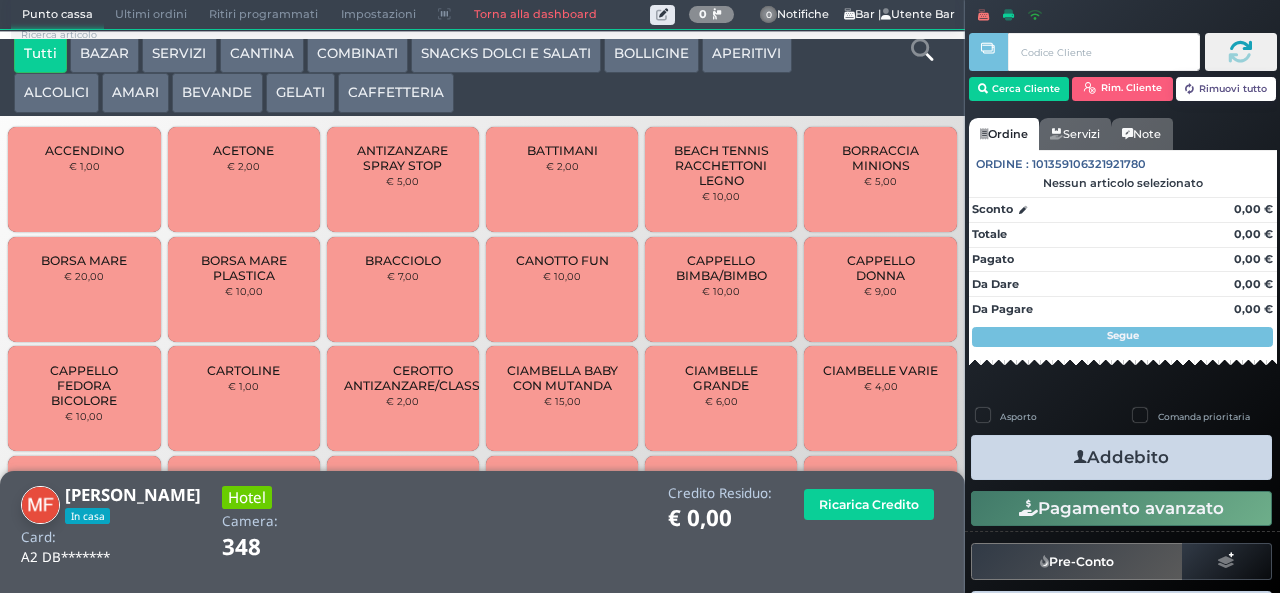 click at bounding box center [922, 50] 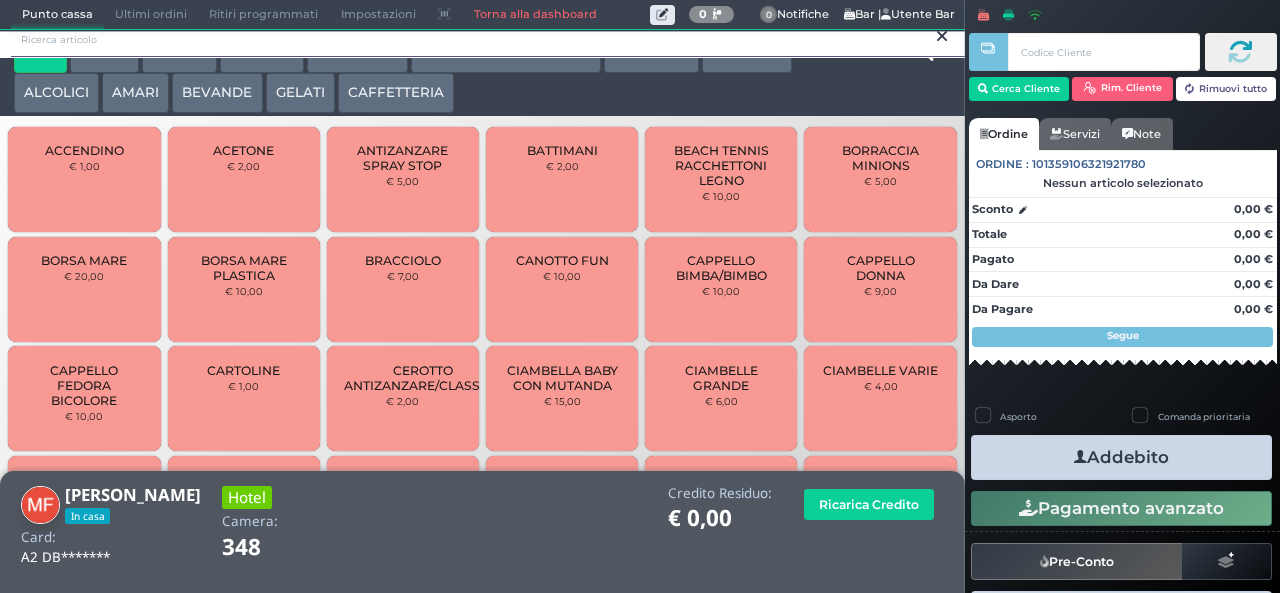 scroll, scrollTop: 0, scrollLeft: 0, axis: both 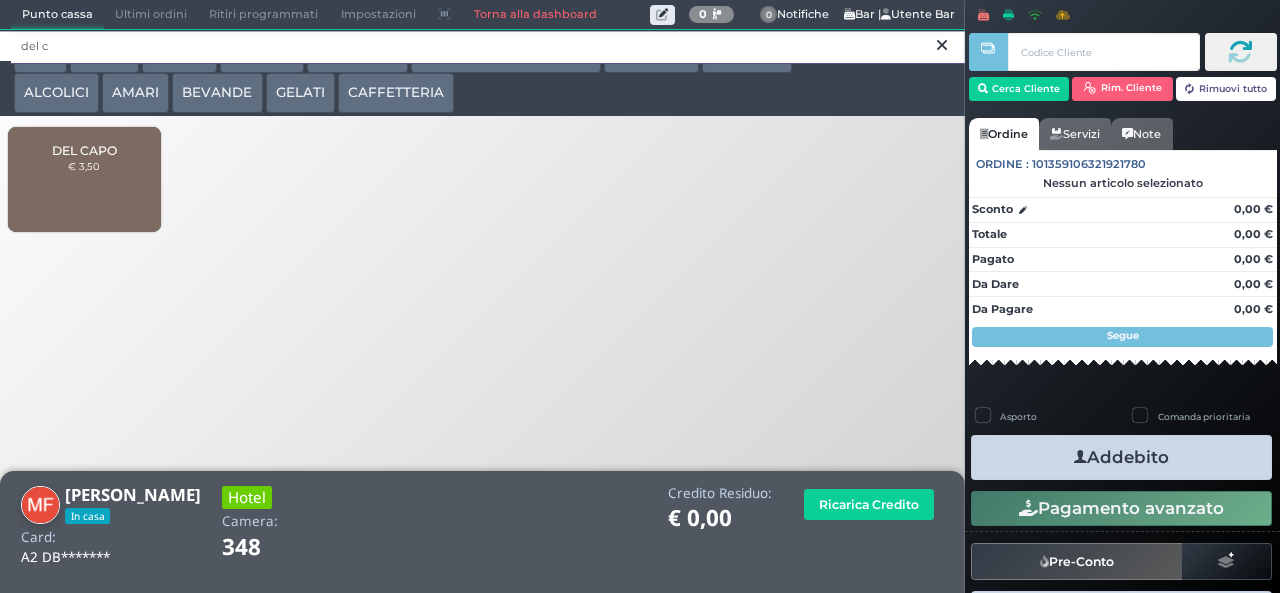 type on "del c" 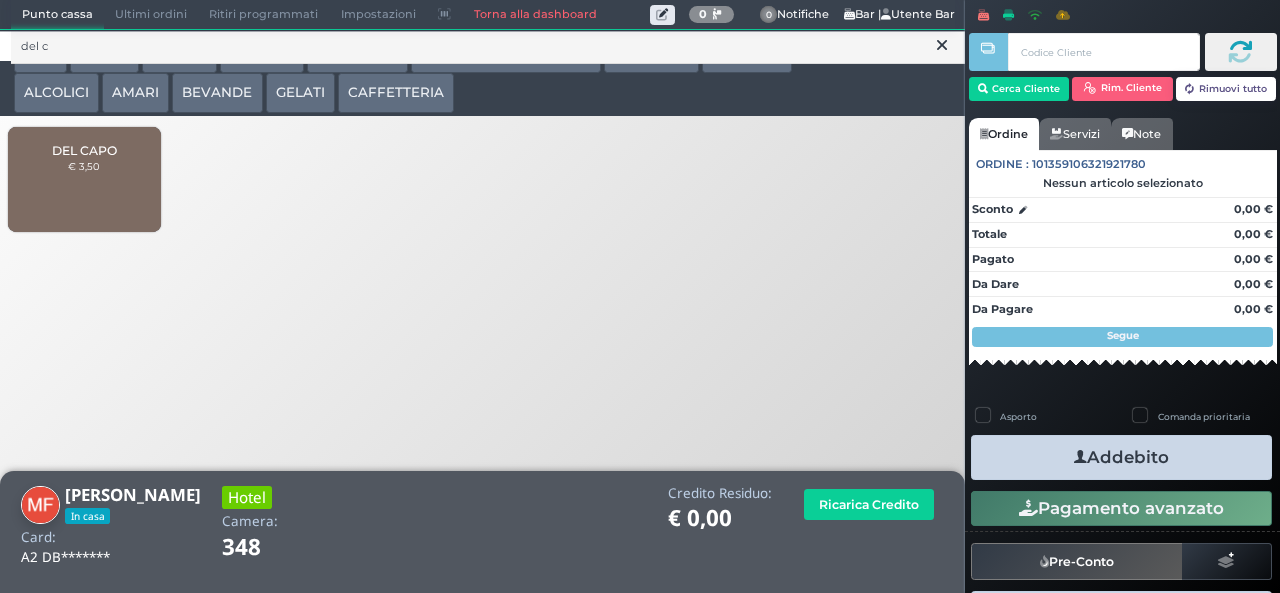 click on "DEL CAPO" at bounding box center [84, 150] 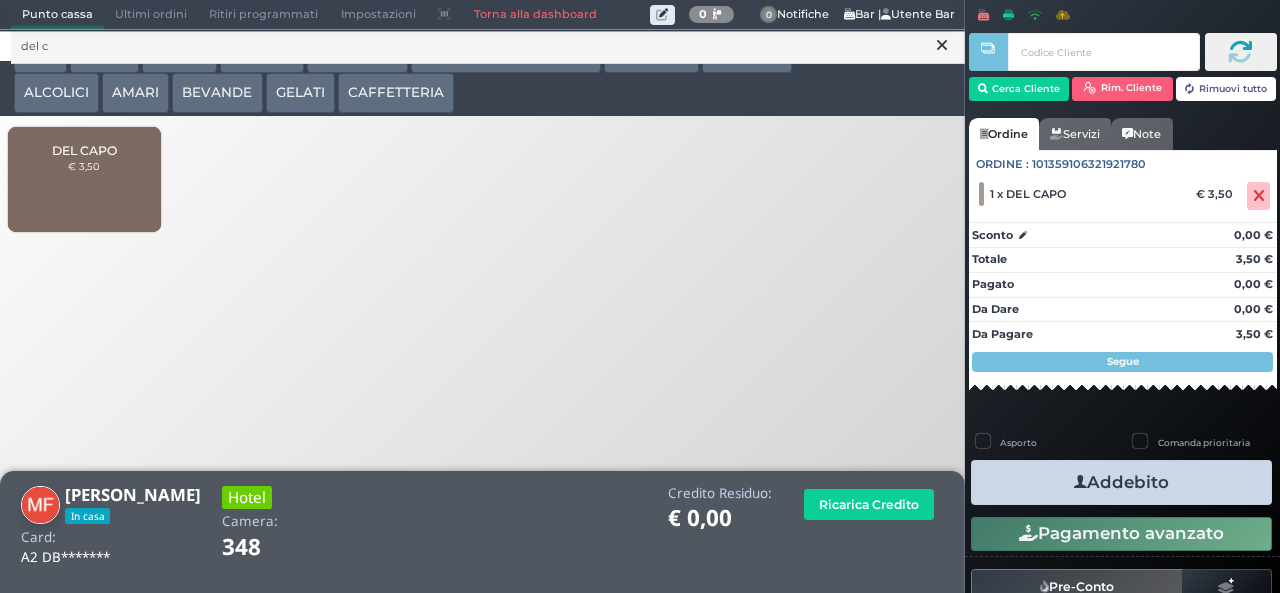 click on "Addebito" at bounding box center [1121, 482] 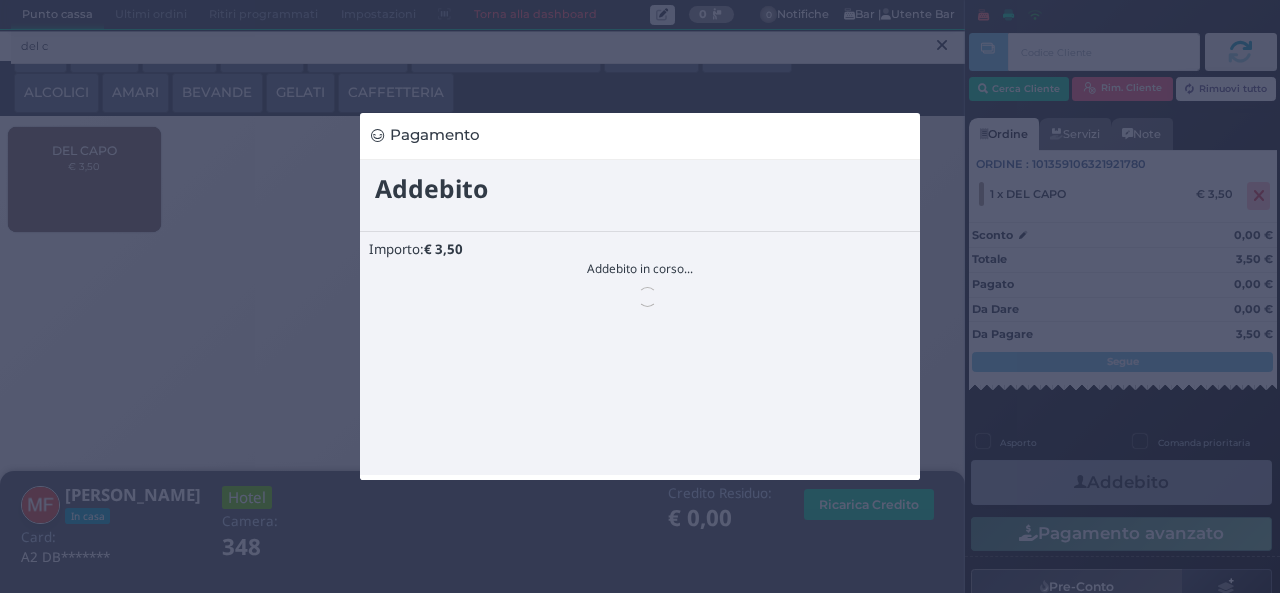 scroll, scrollTop: 0, scrollLeft: 0, axis: both 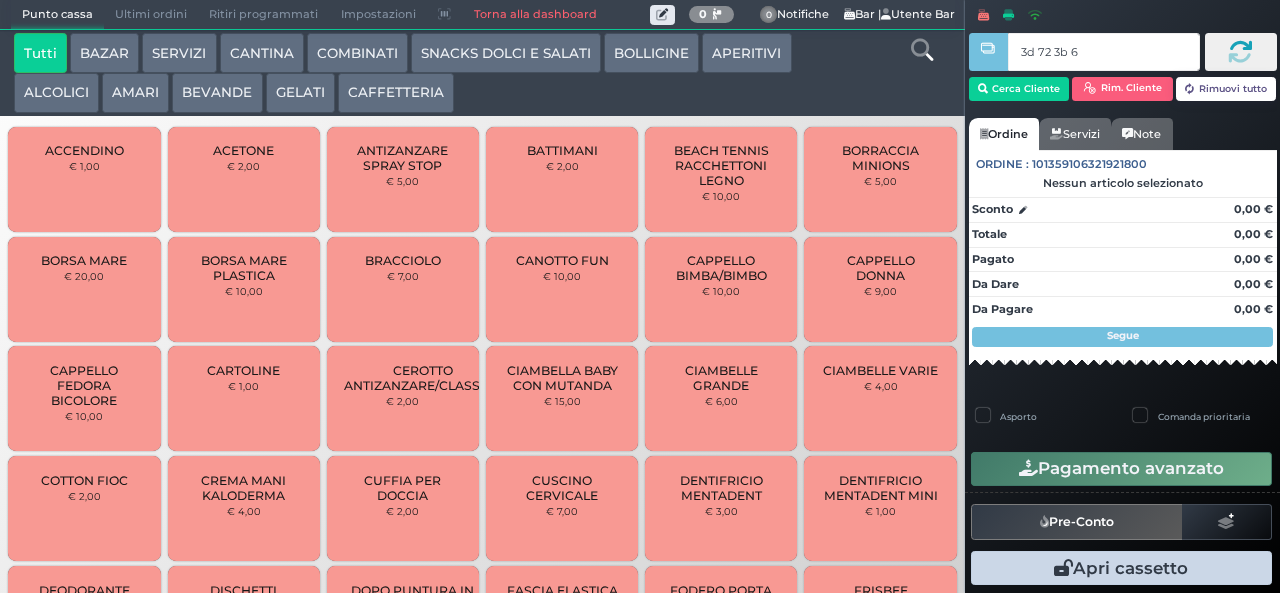 type on "3d 72 3b 67" 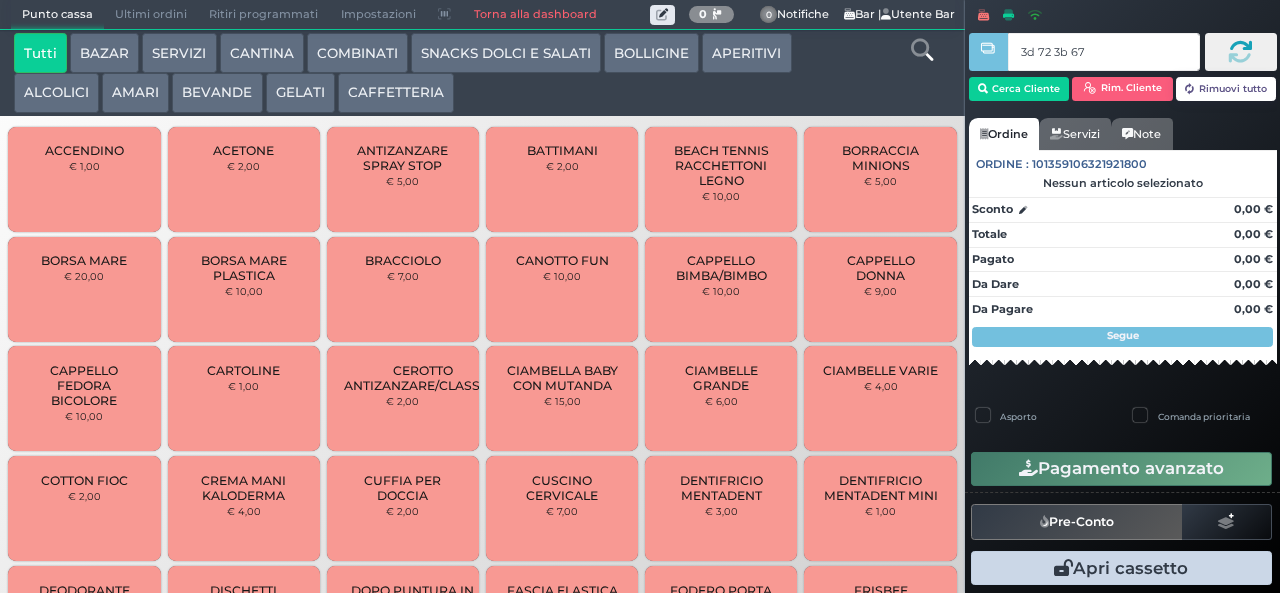 type 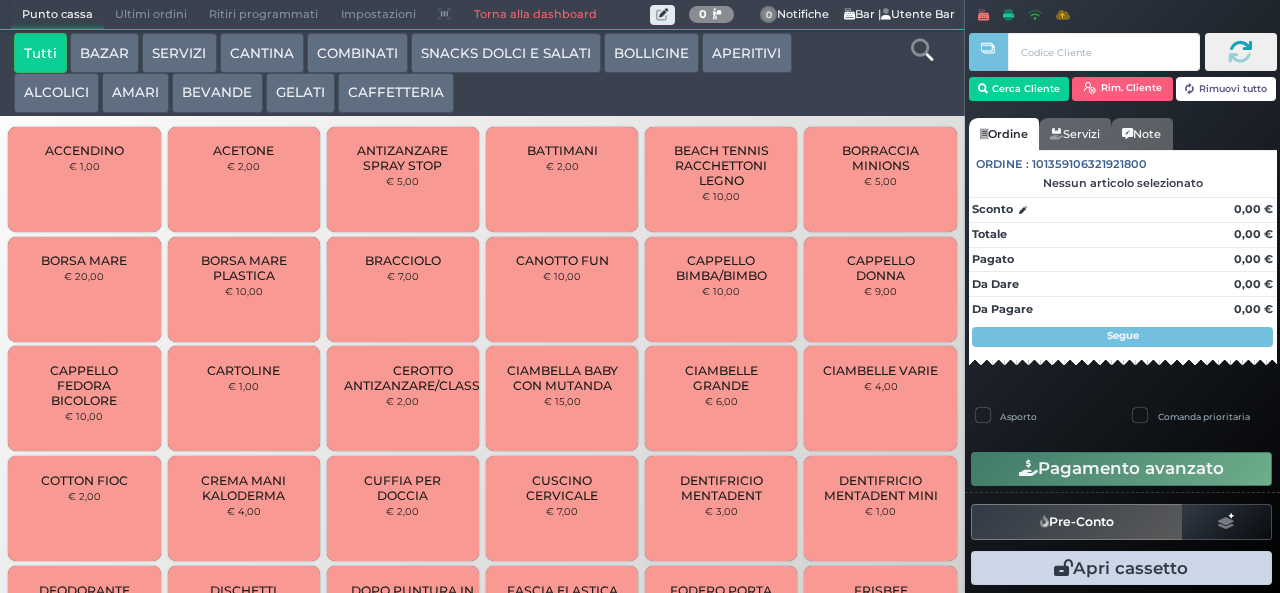 click at bounding box center [922, 50] 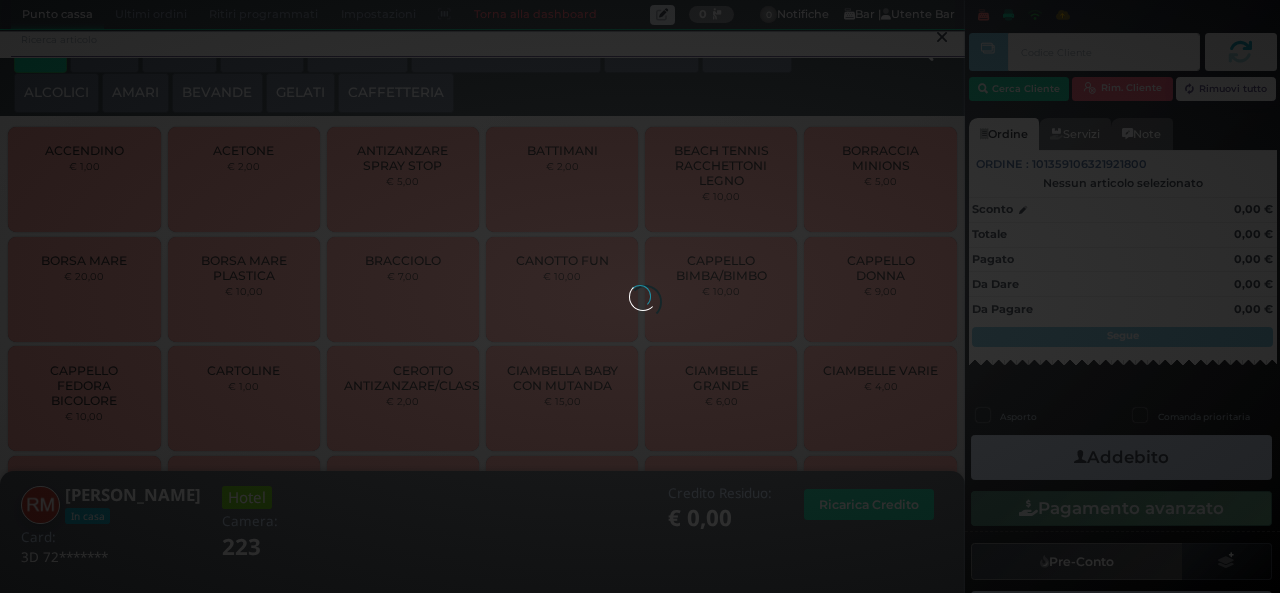 scroll, scrollTop: 0, scrollLeft: 0, axis: both 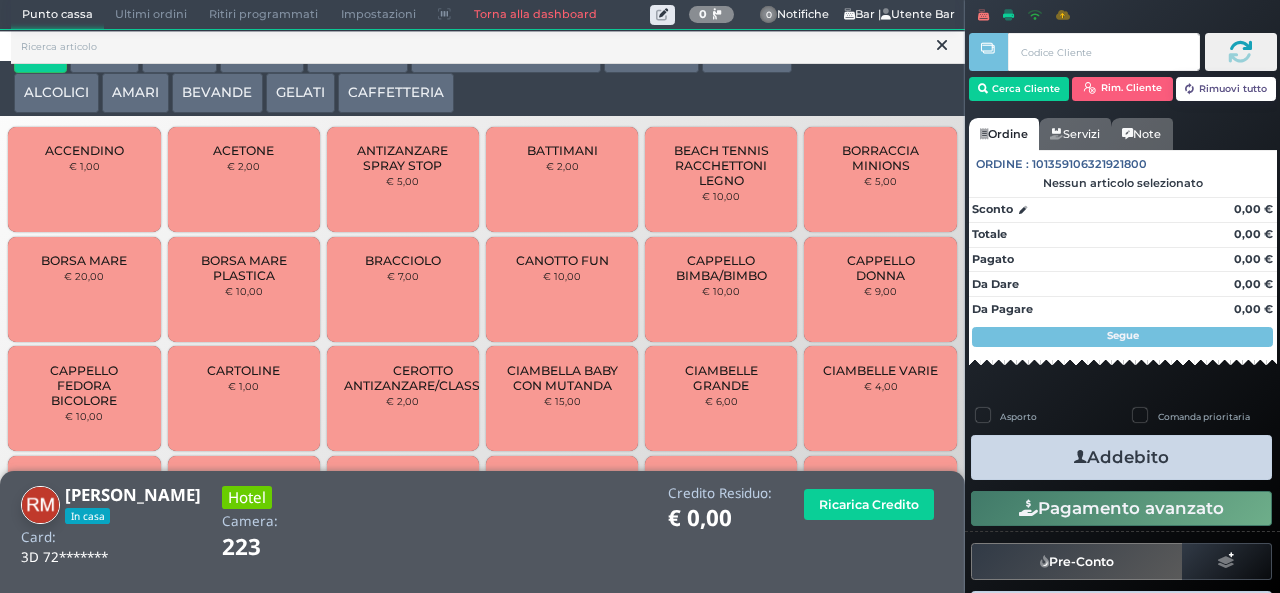 click at bounding box center [942, 45] 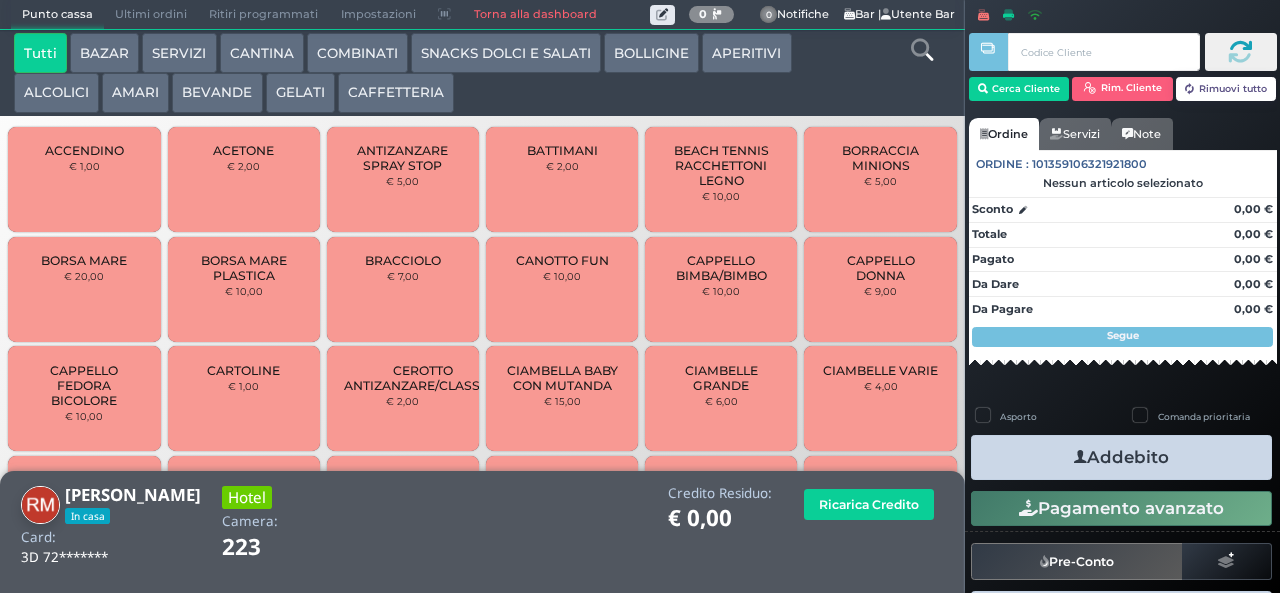 click on "SNACKS DOLCI E SALATI" at bounding box center [506, 53] 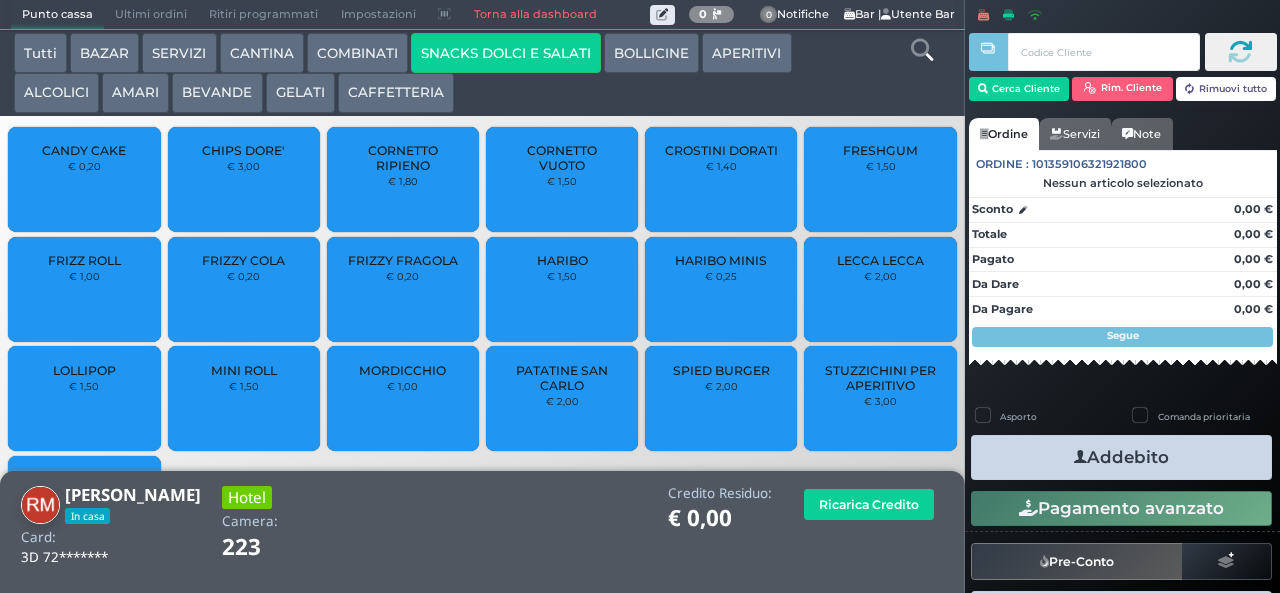 scroll, scrollTop: 133, scrollLeft: 0, axis: vertical 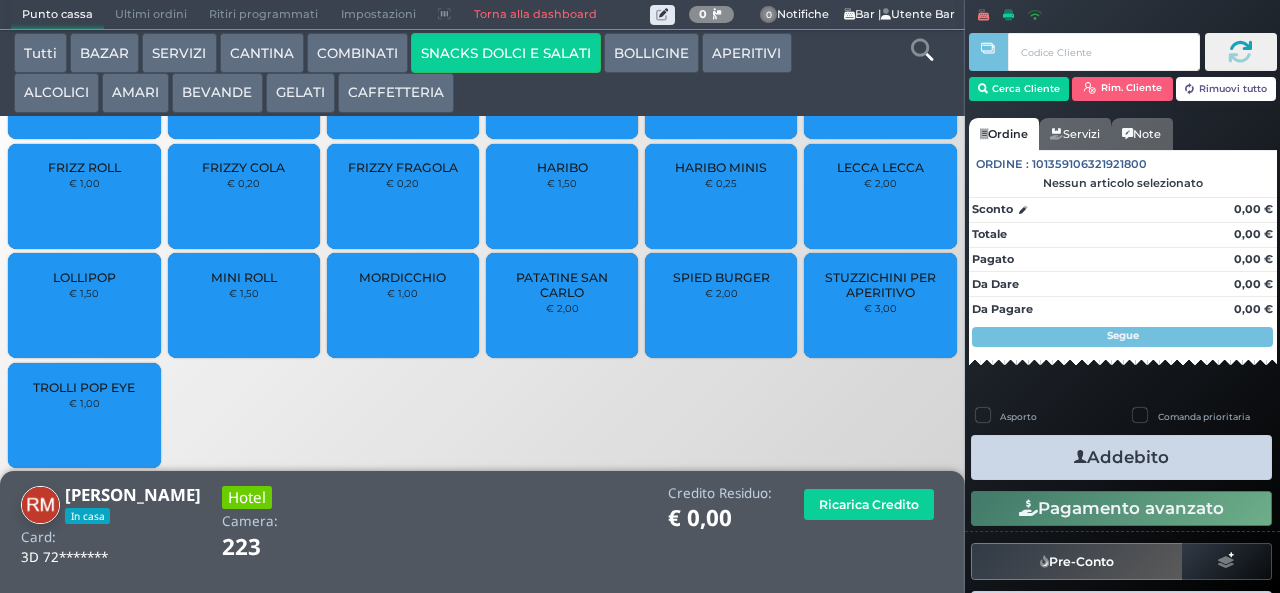 click on "TROLLI POP EYE
€ 1,00" at bounding box center [84, 415] 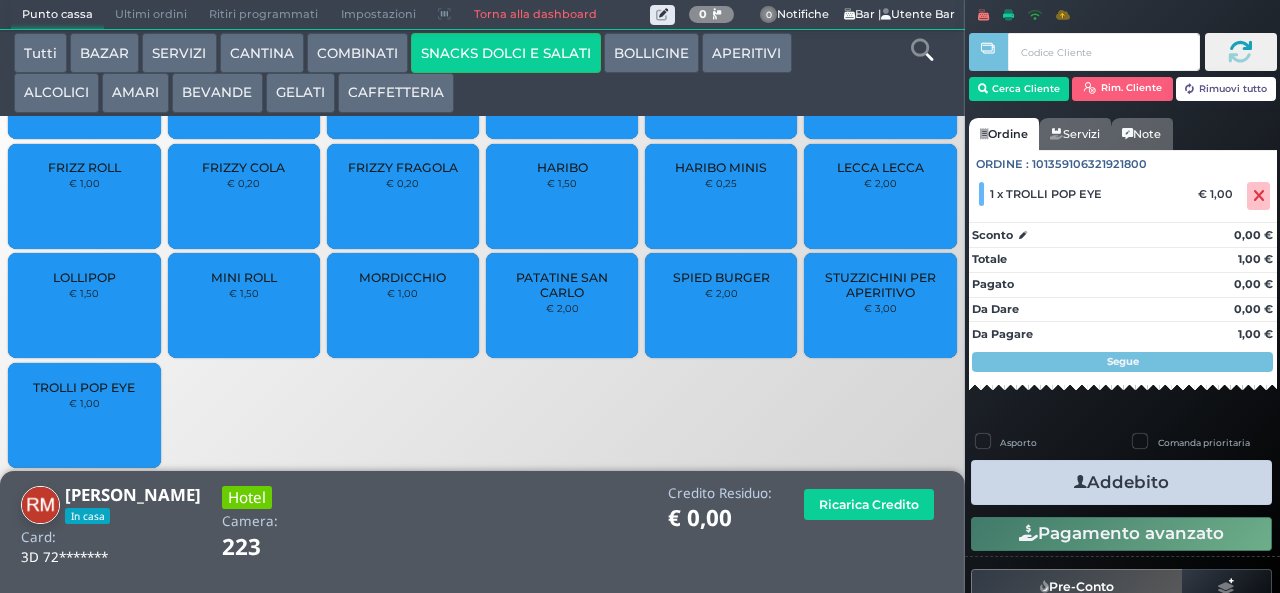 scroll, scrollTop: 0, scrollLeft: 0, axis: both 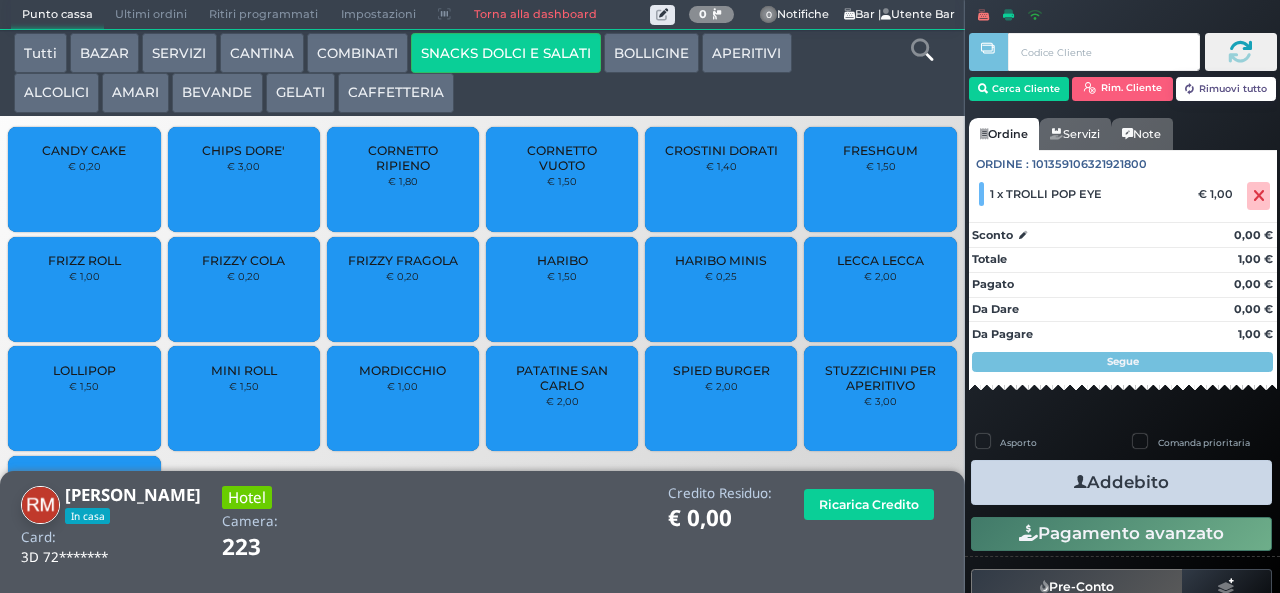 click on "CANDY CAKE
€ 0,20" at bounding box center [84, 179] 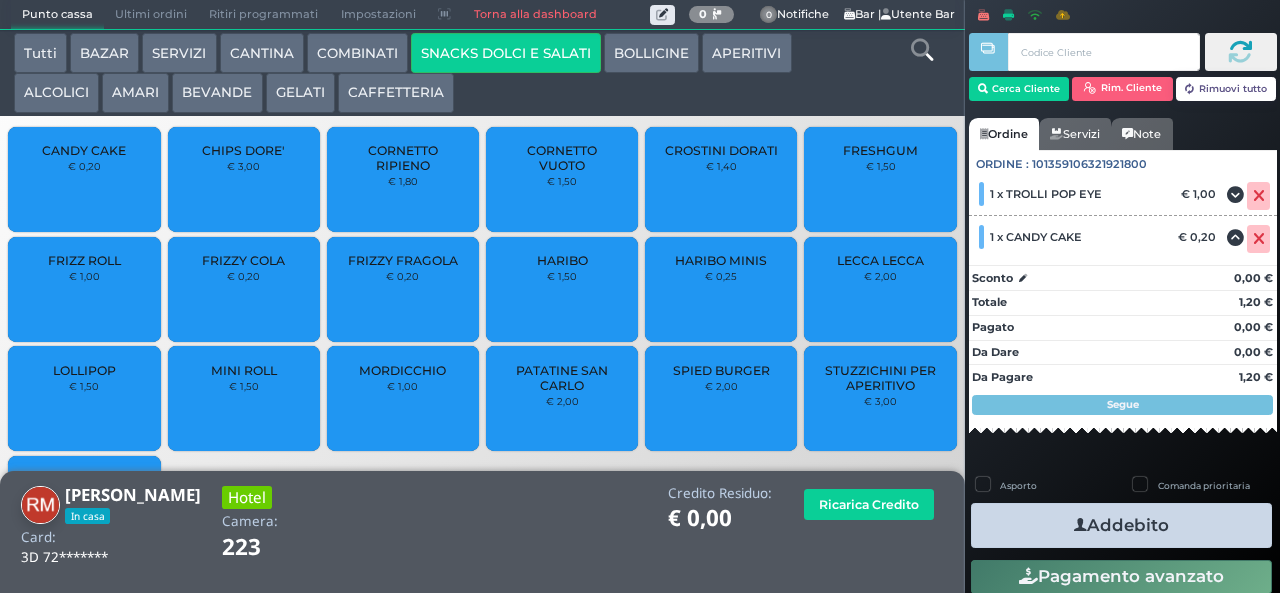 click on "Addebito" at bounding box center (1121, 525) 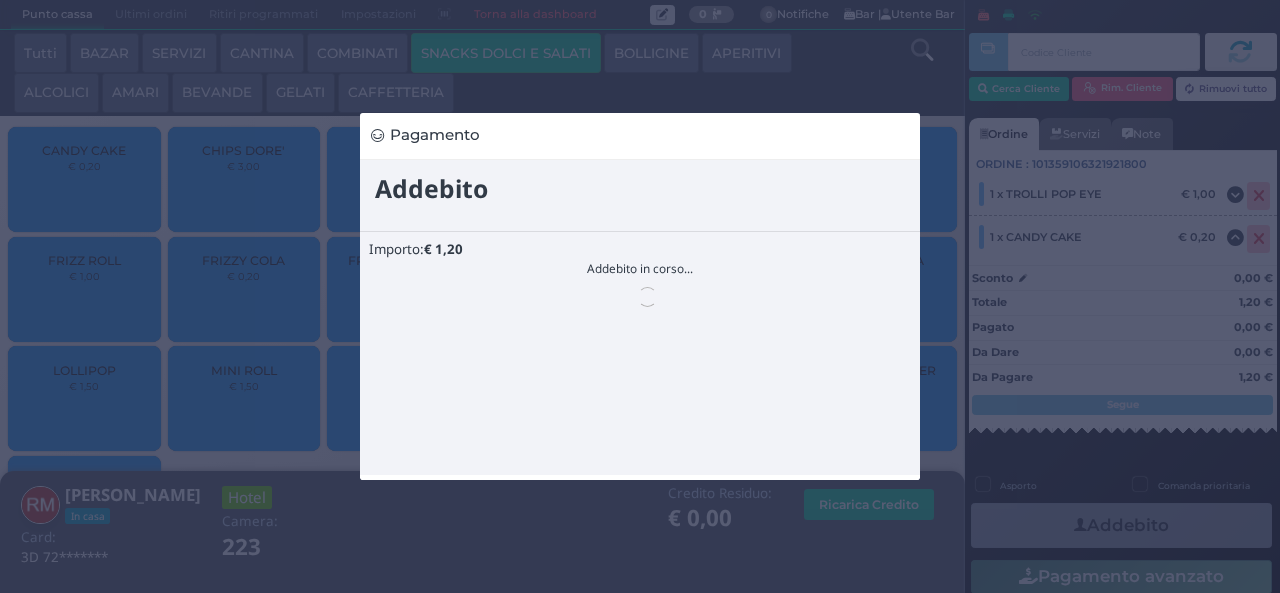 scroll, scrollTop: 0, scrollLeft: 0, axis: both 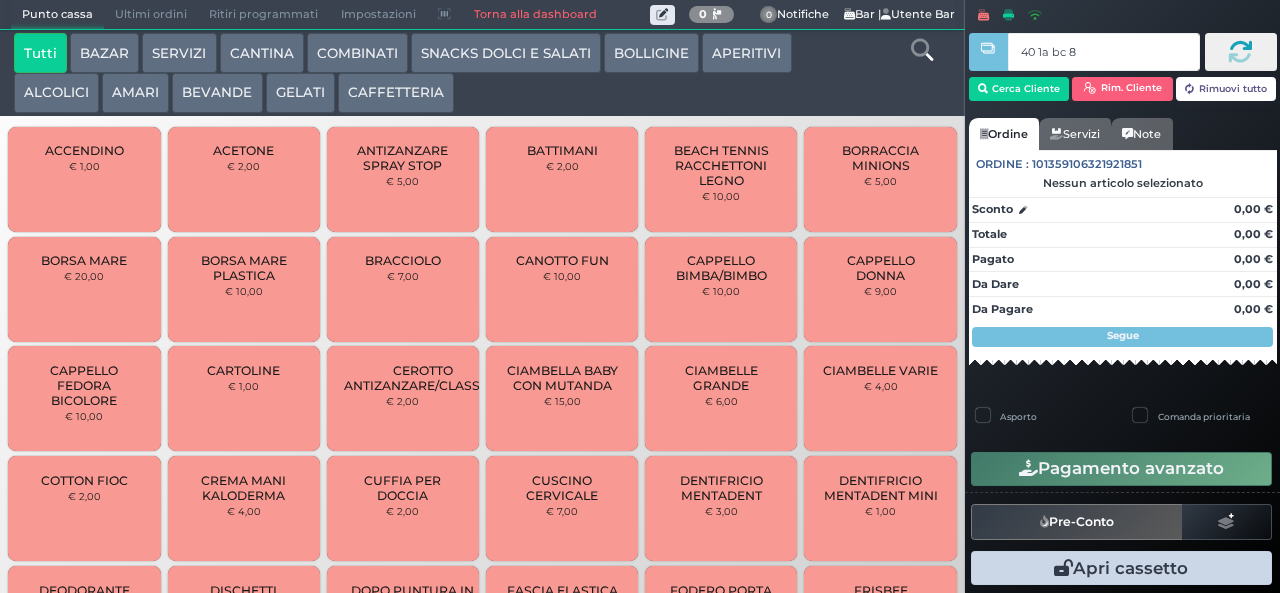 type on "40 1a bc 8b" 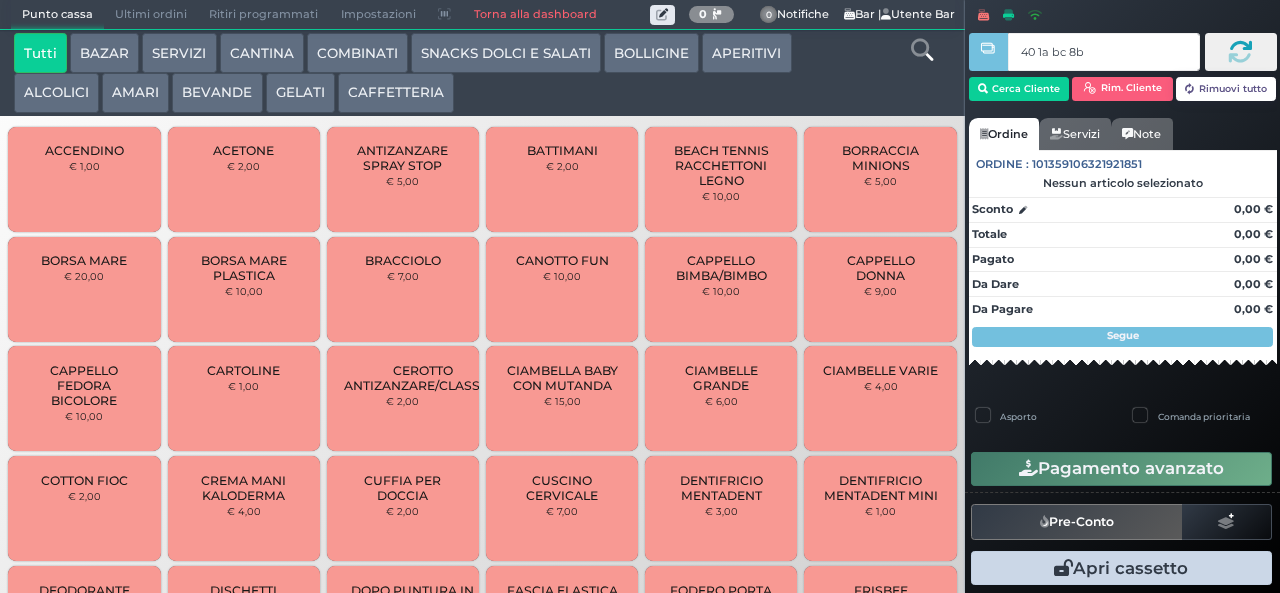 type 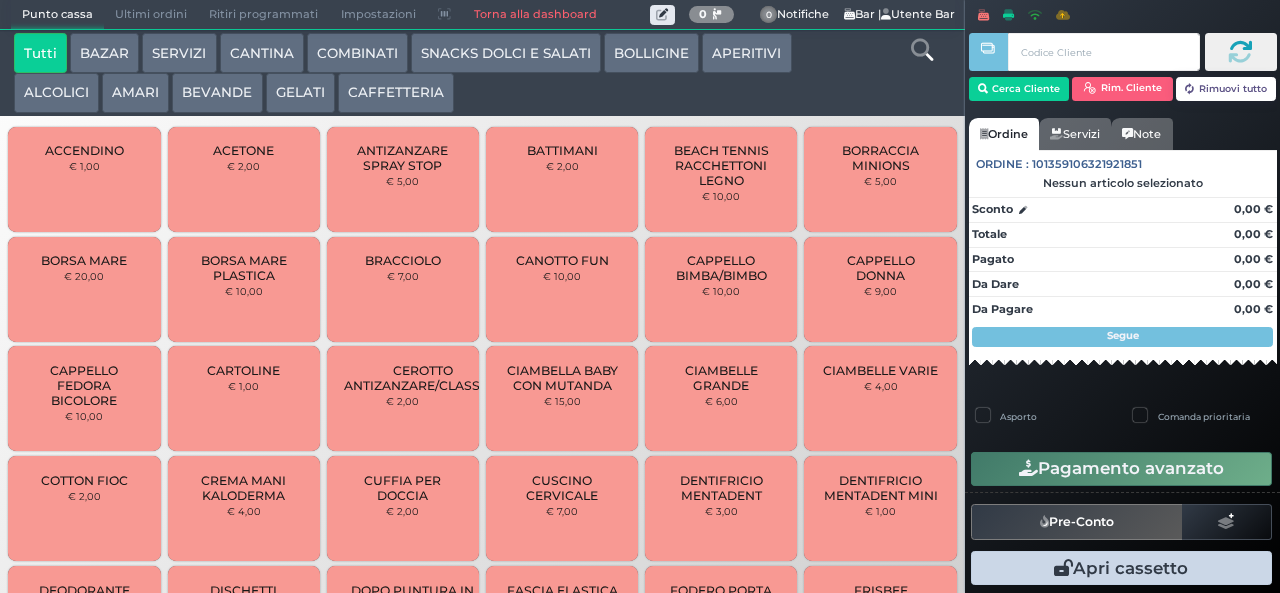 click at bounding box center (0, 0) 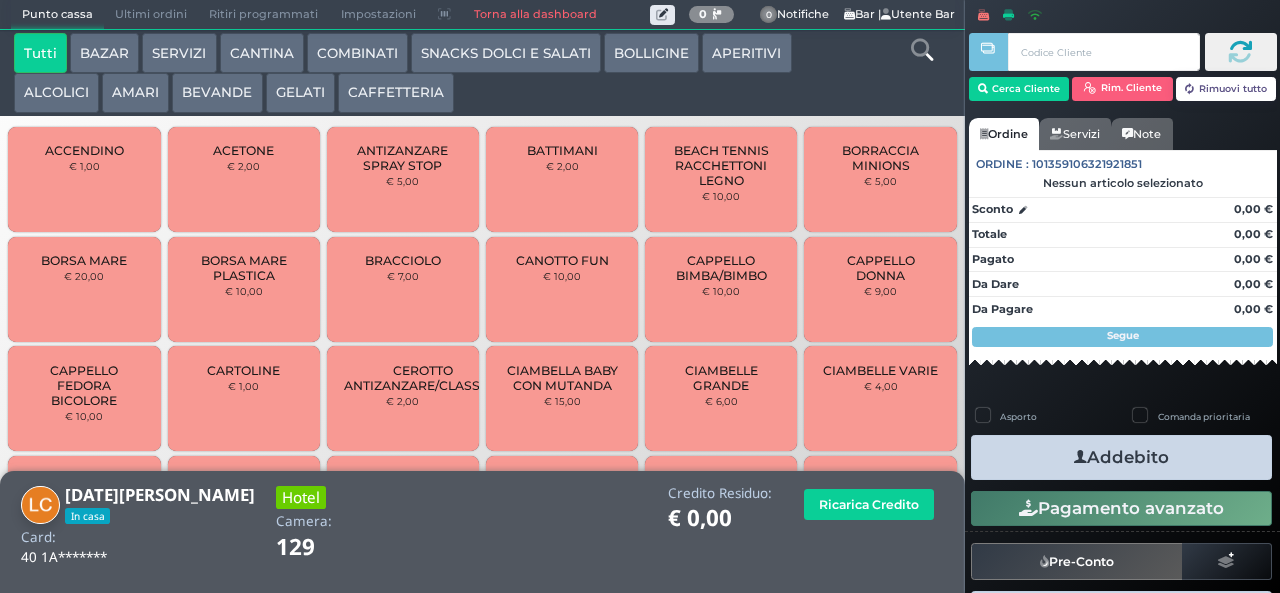 click at bounding box center (922, 50) 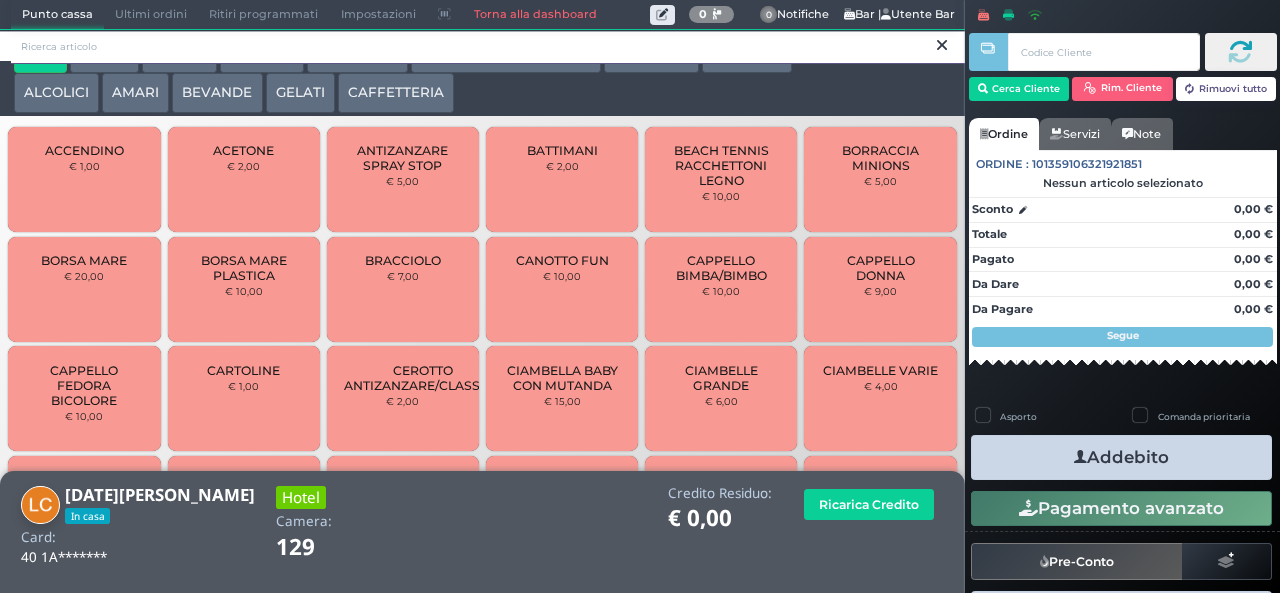 scroll, scrollTop: 0, scrollLeft: 0, axis: both 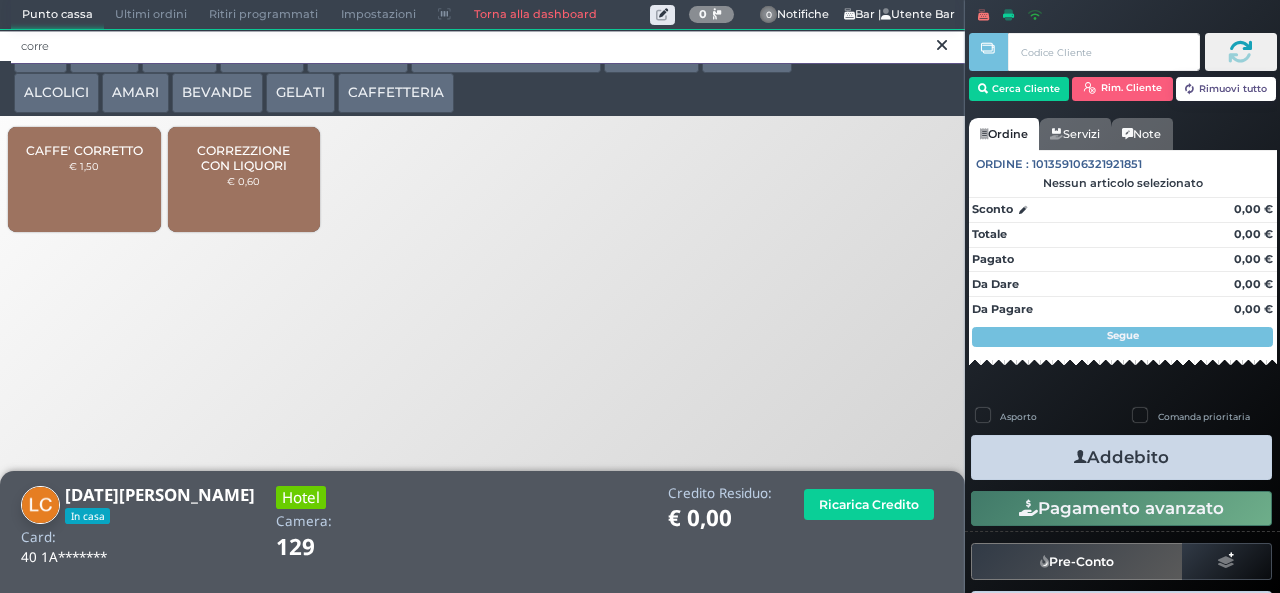 type on "corre" 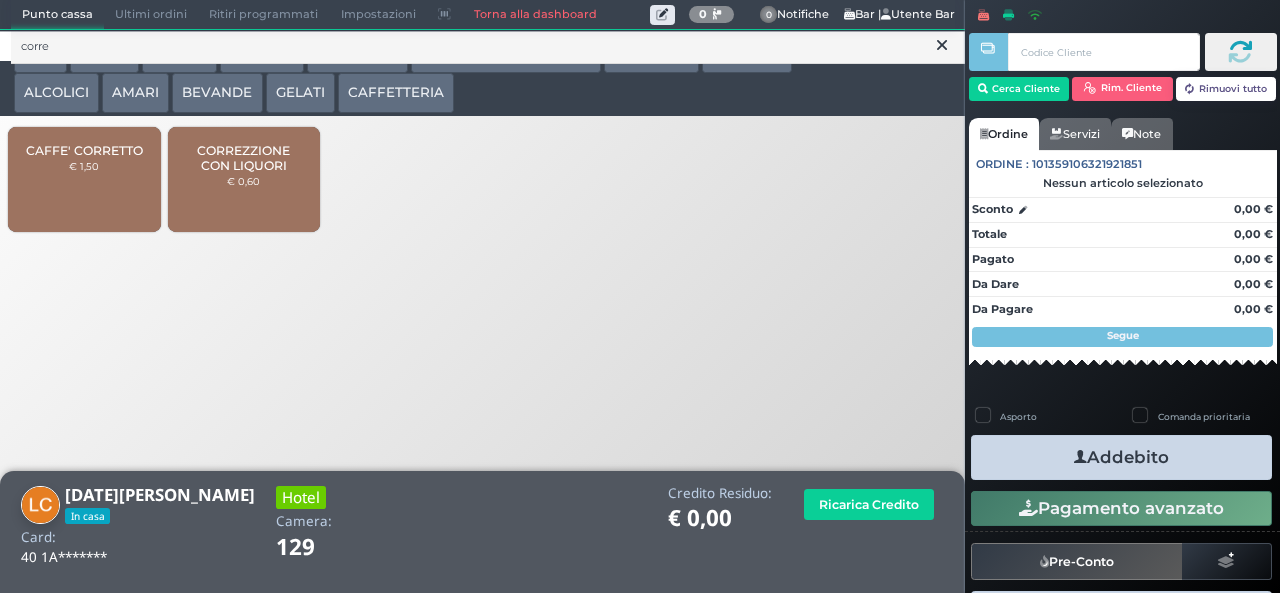 click on "CORREZZIONE CON LIQUORI" at bounding box center [243, 158] 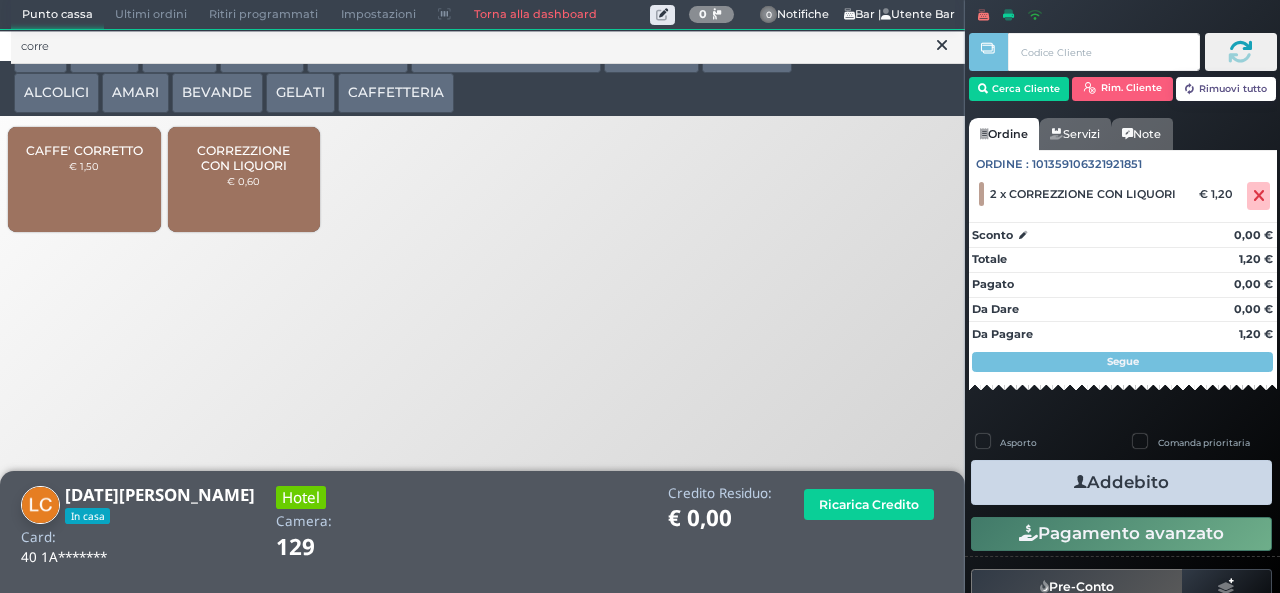 click on "Addebito" at bounding box center (1121, 482) 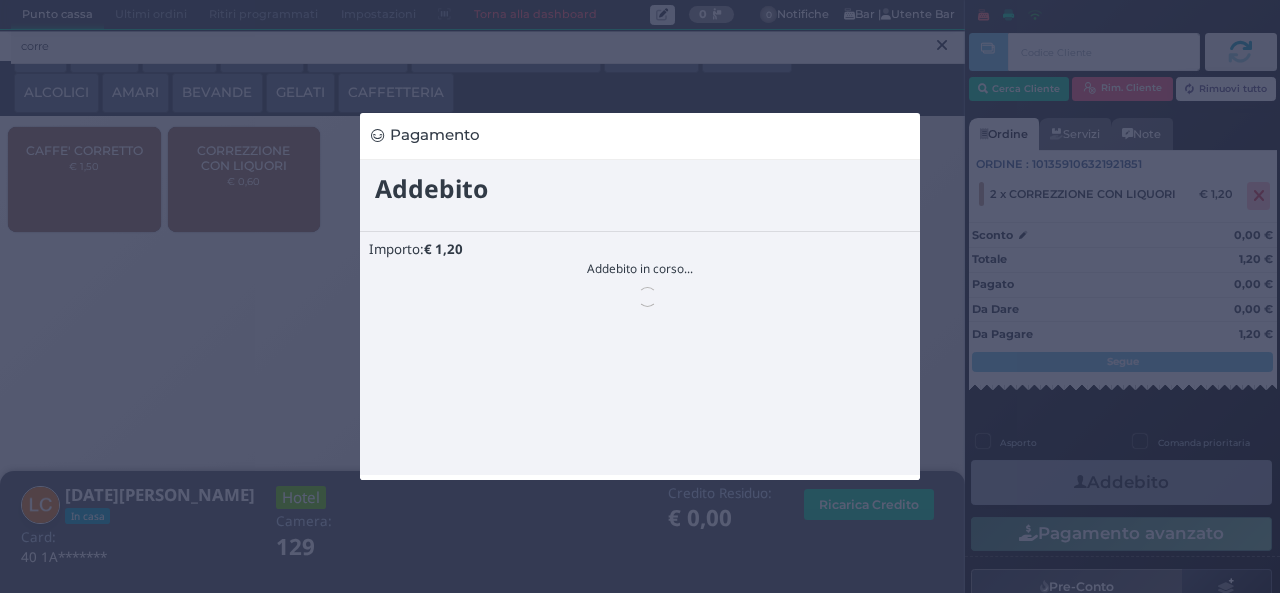 scroll, scrollTop: 0, scrollLeft: 0, axis: both 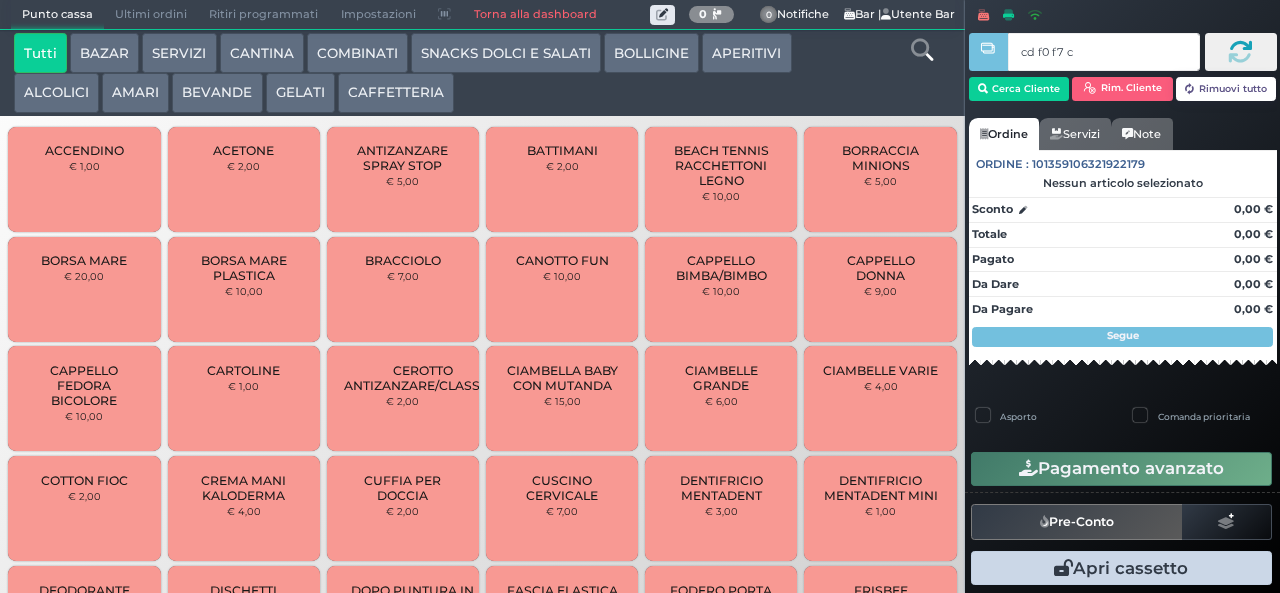 type on "cd f0 f7 c2" 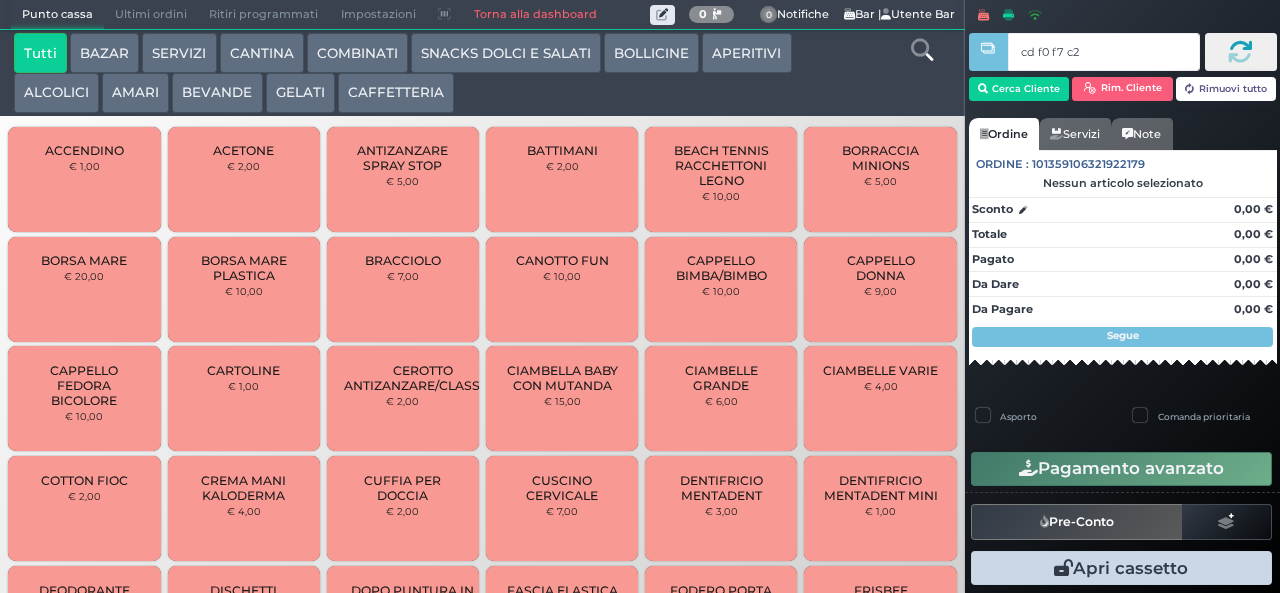 type 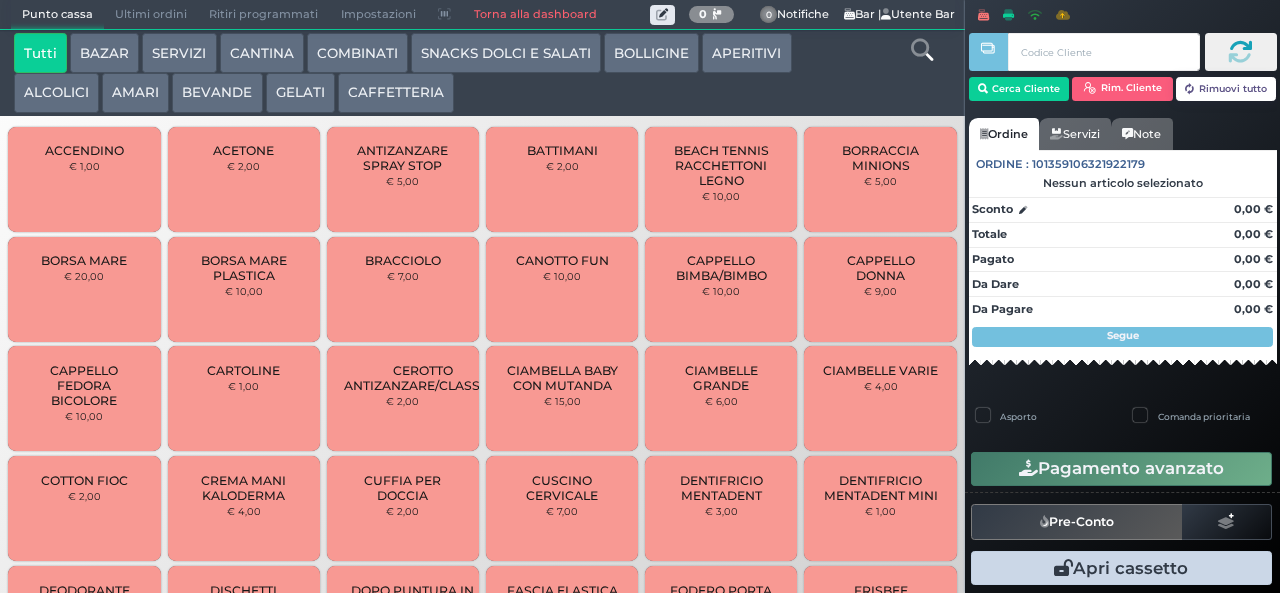 click at bounding box center [0, 0] 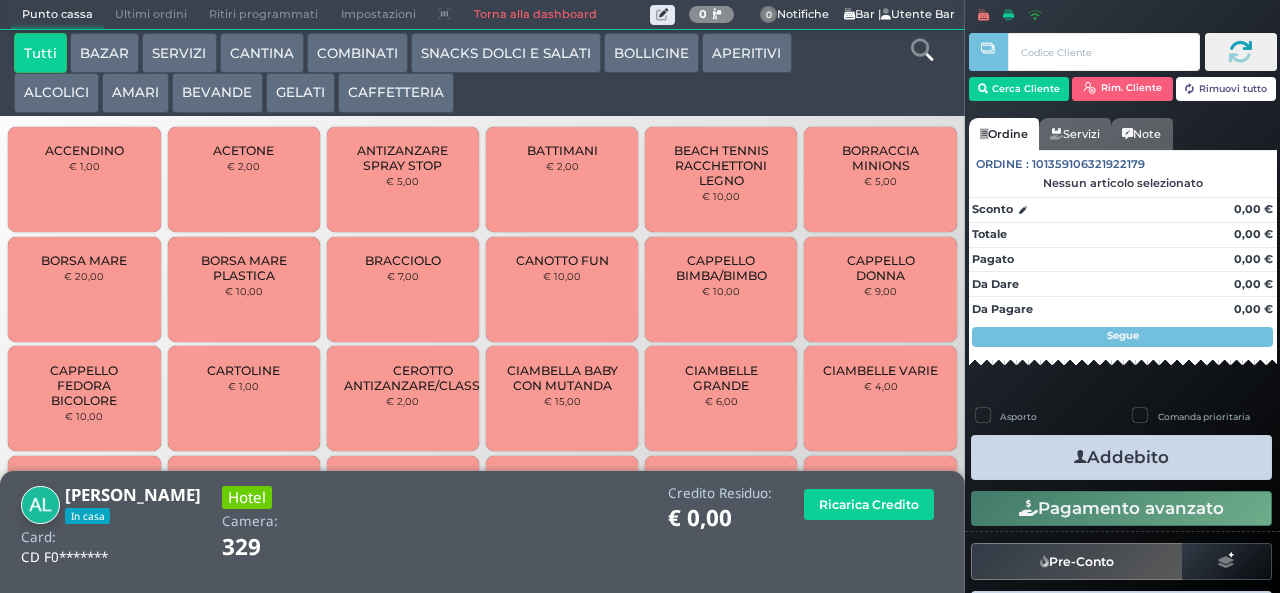 click on "SNACKS DOLCI E SALATI" at bounding box center [506, 53] 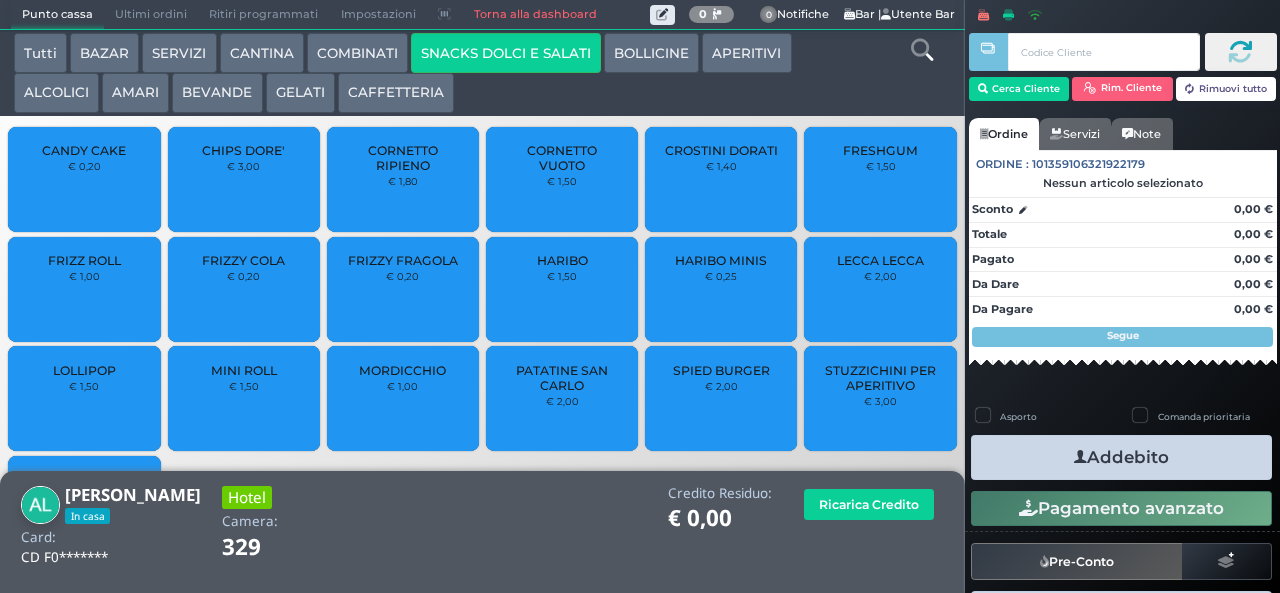 click on "LOLLIPOP" at bounding box center (84, 370) 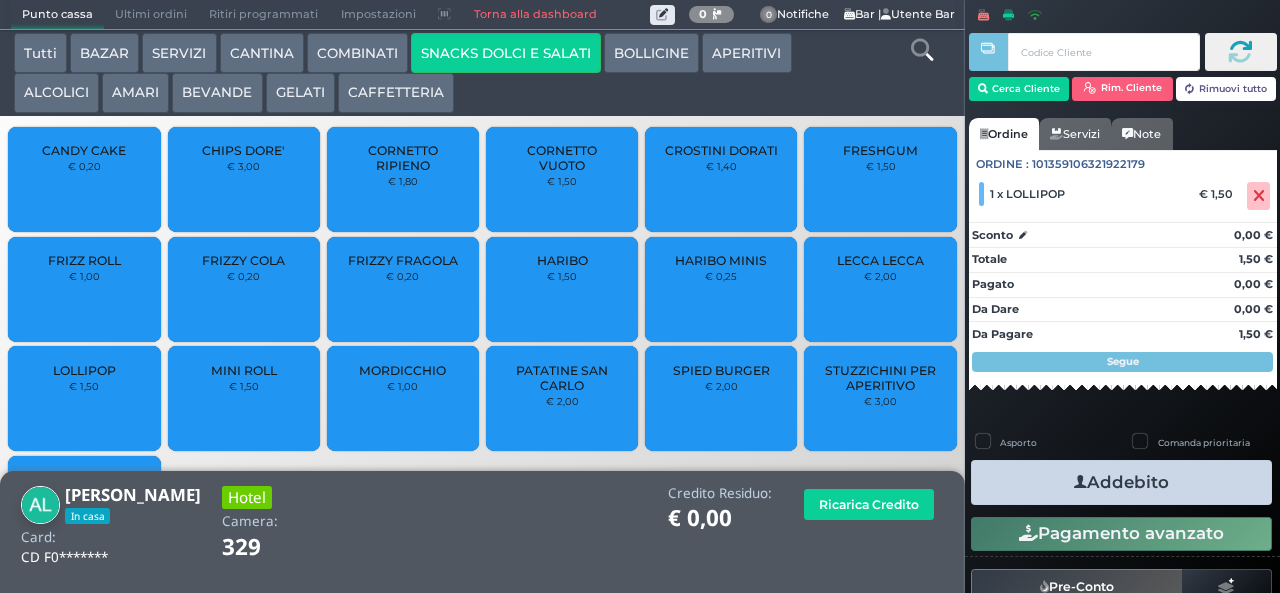 click on "Addebito" at bounding box center [1121, 482] 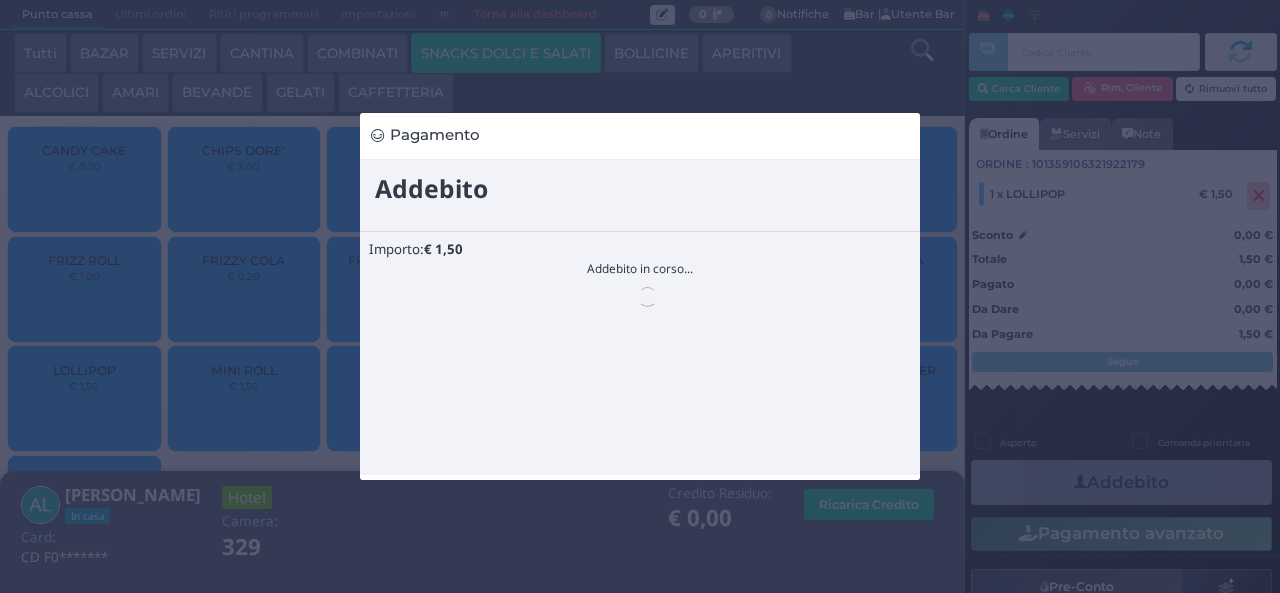 scroll, scrollTop: 0, scrollLeft: 0, axis: both 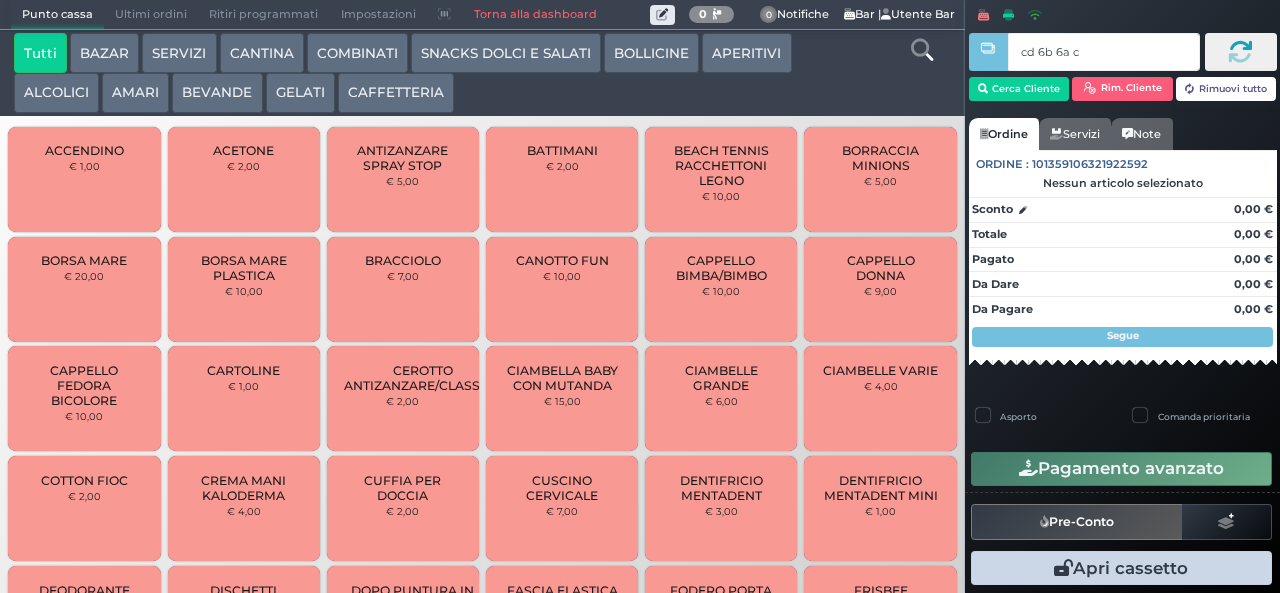 type on "cd 6b 6a c3" 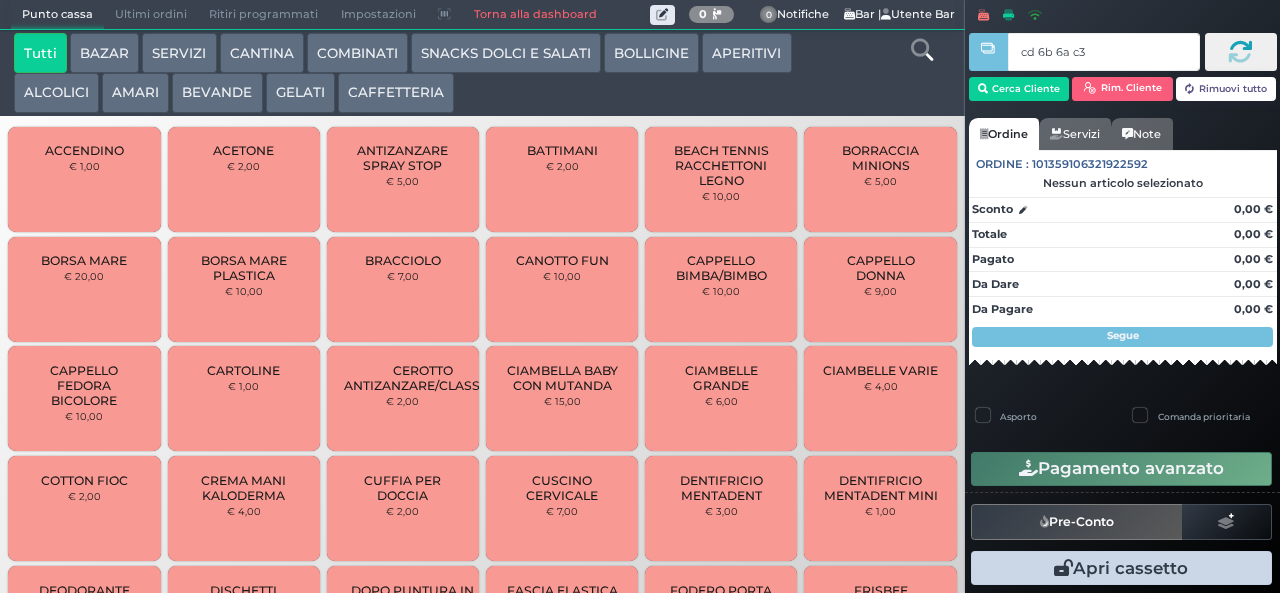 type 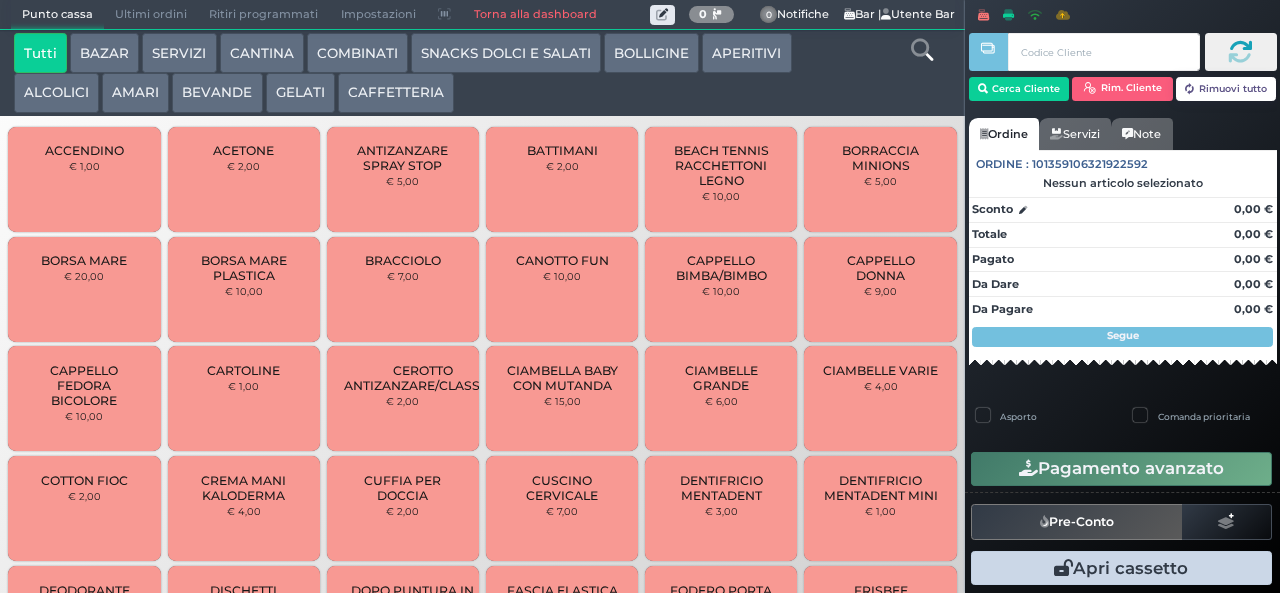 click at bounding box center (922, 50) 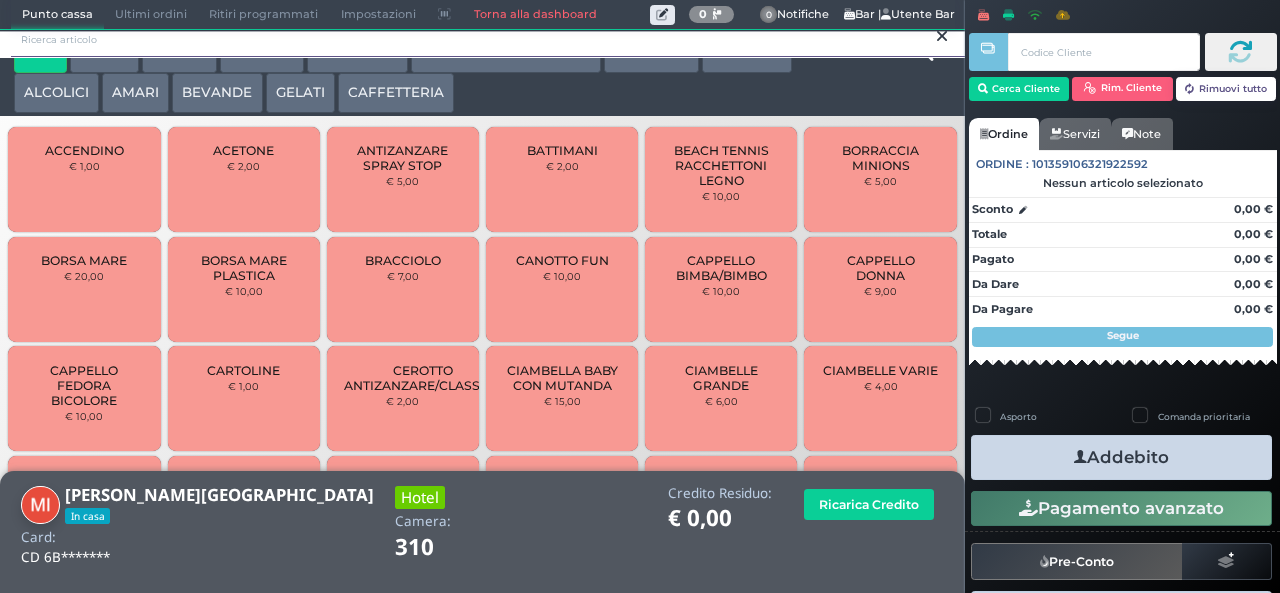 scroll, scrollTop: 0, scrollLeft: 0, axis: both 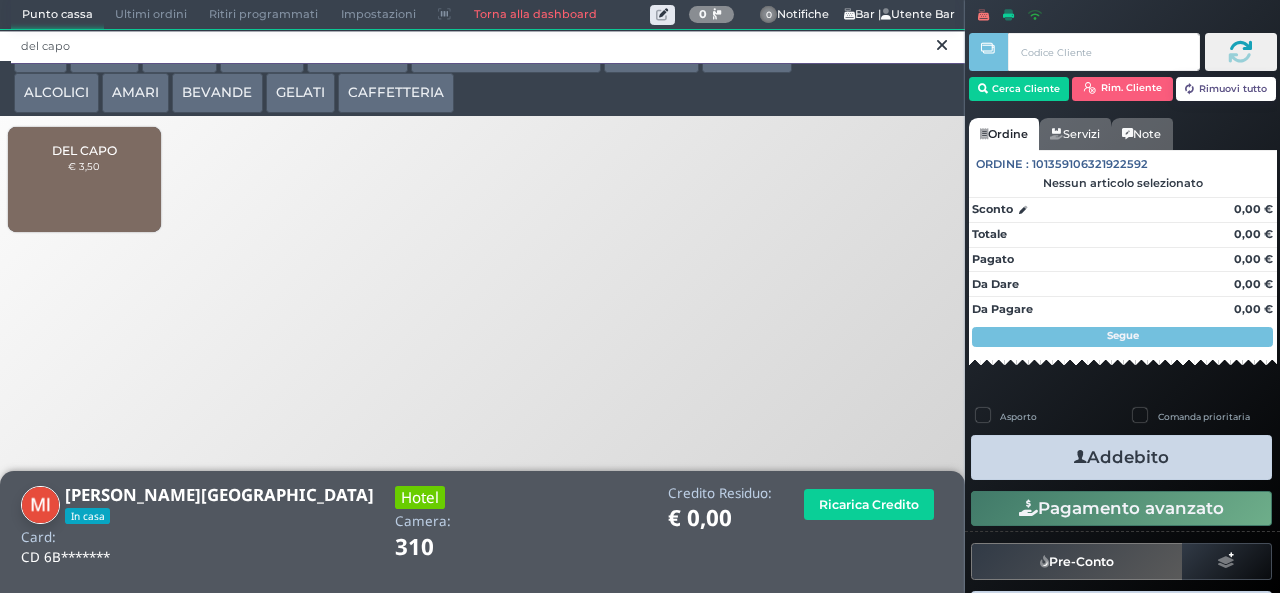 type on "del capo" 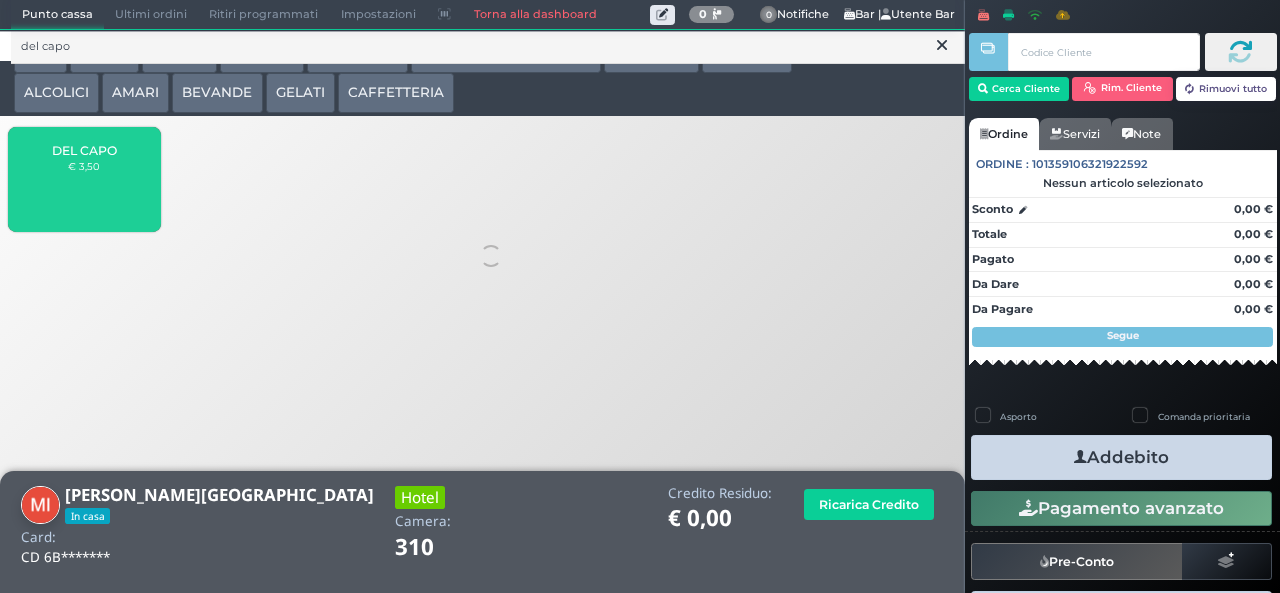 click on "DEL CAPO
€ 3,50" at bounding box center (84, 179) 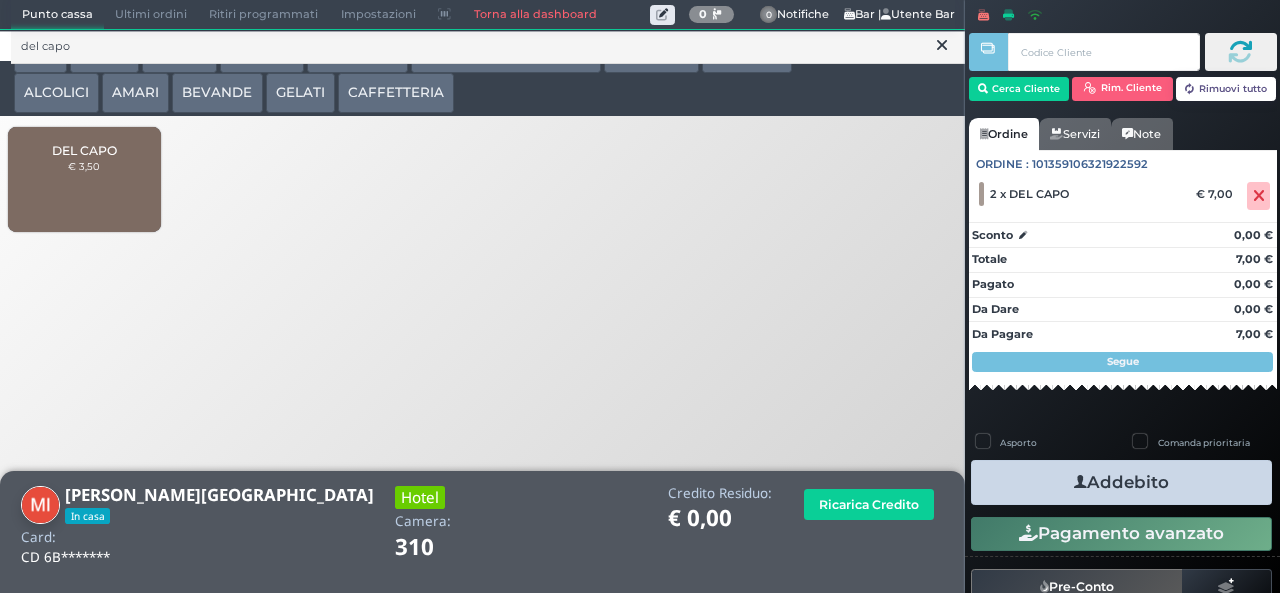 click on "Addebito" at bounding box center [1121, 482] 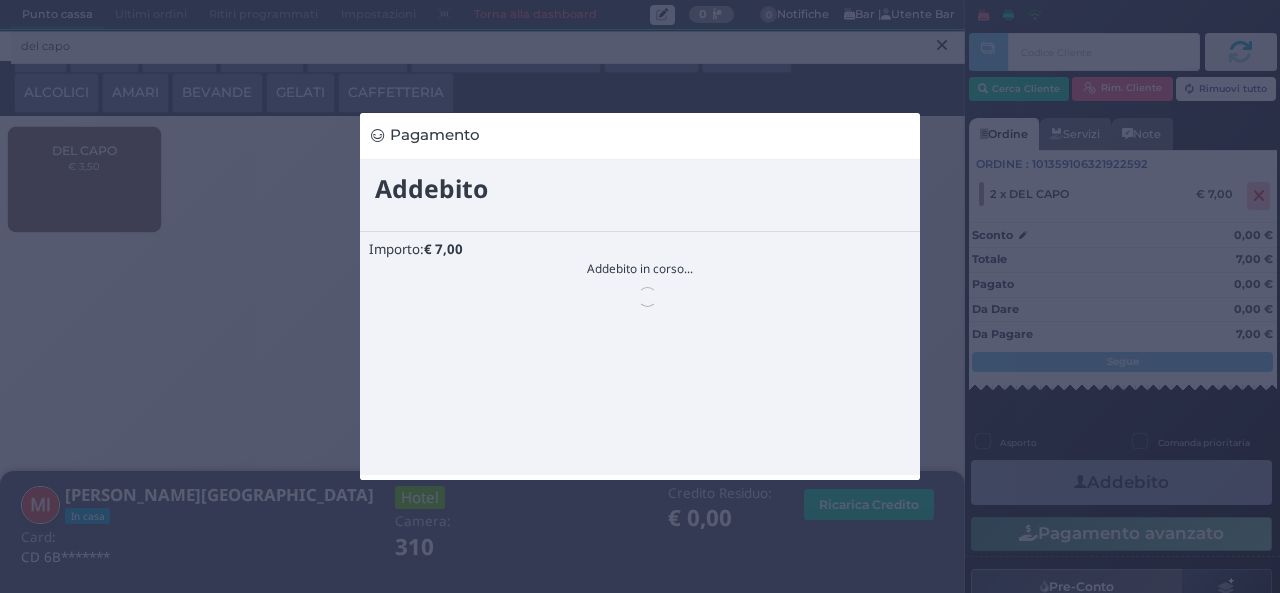 scroll, scrollTop: 0, scrollLeft: 0, axis: both 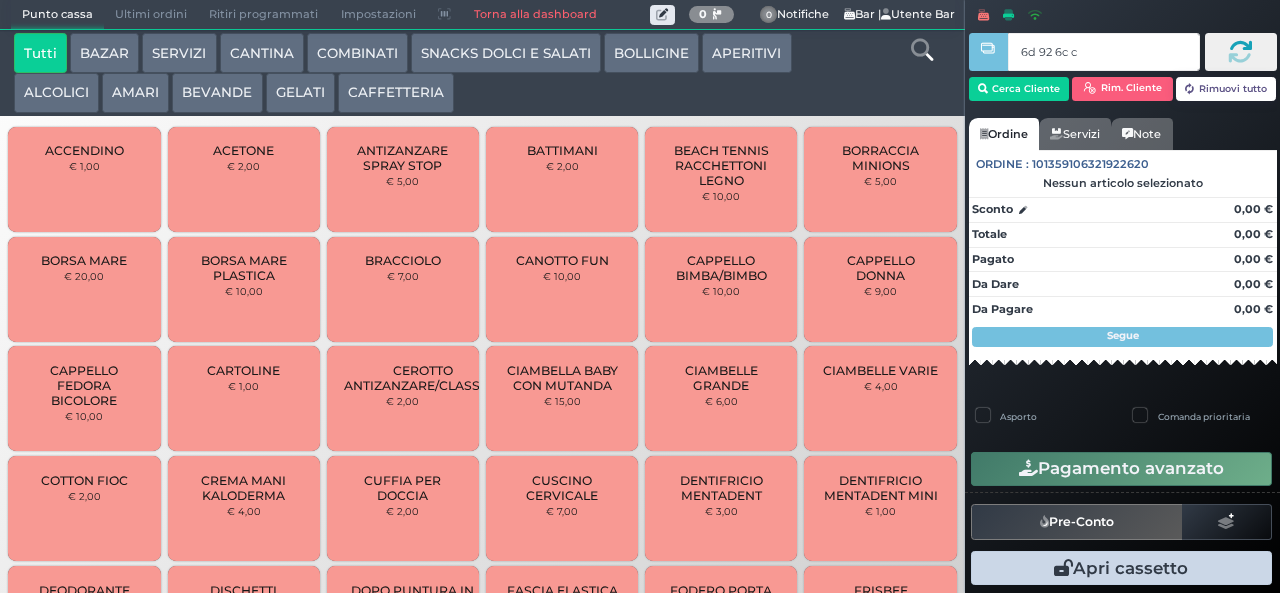 type on "6d 92 6c c3" 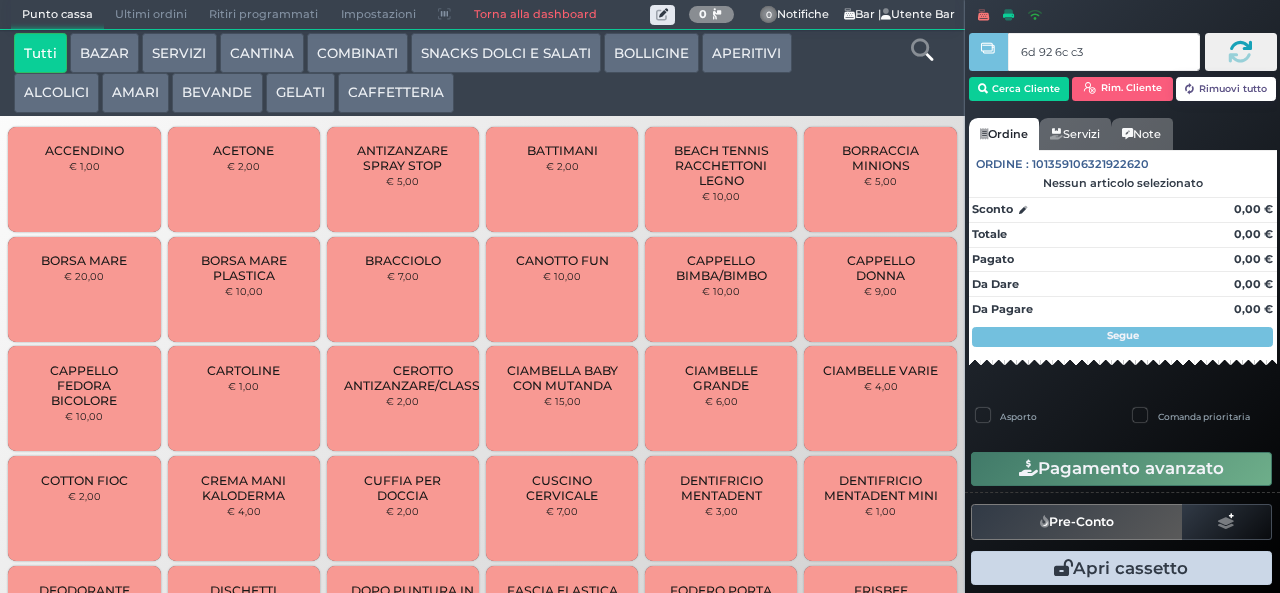 type 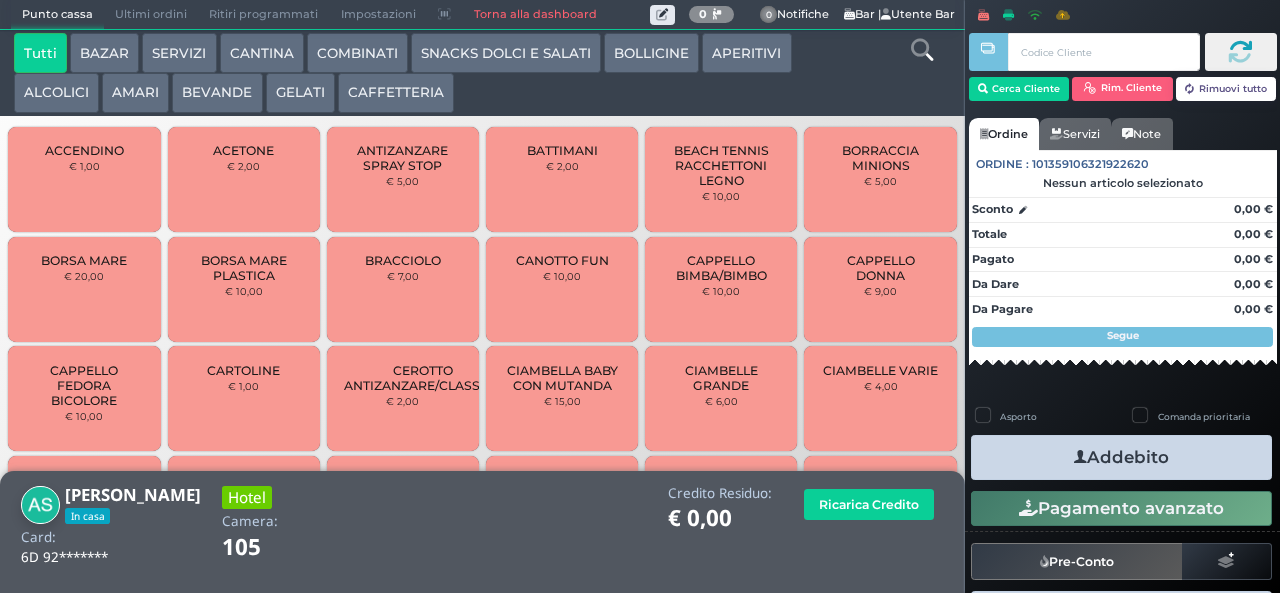 click on "BAZAR" at bounding box center [104, 53] 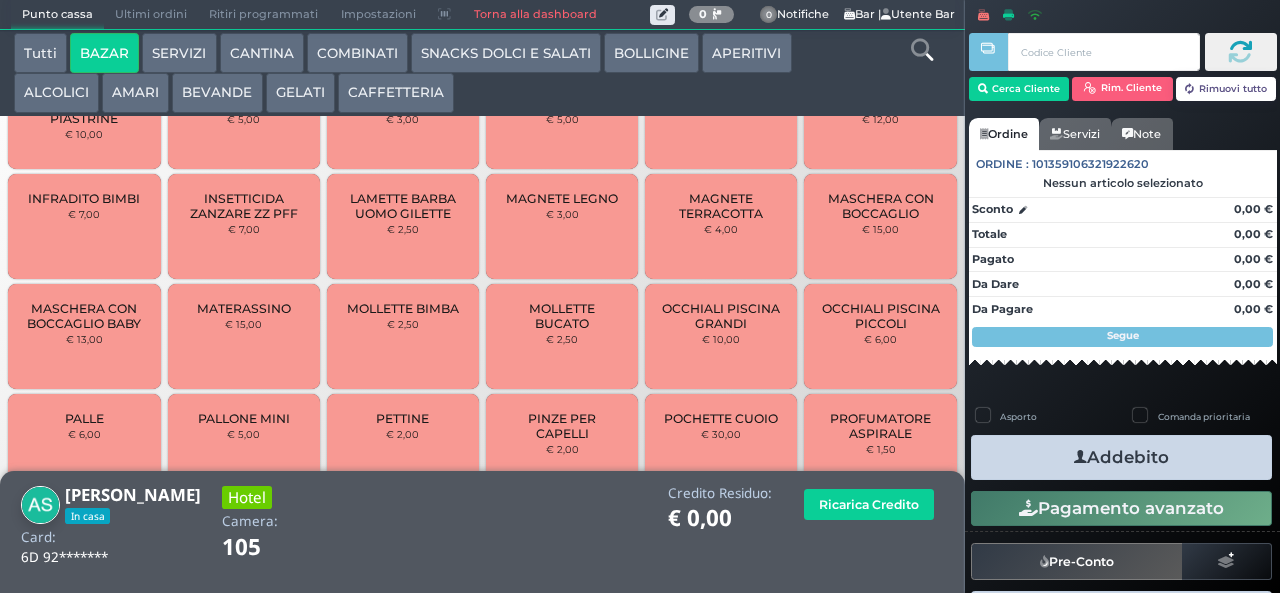 scroll, scrollTop: 915, scrollLeft: 0, axis: vertical 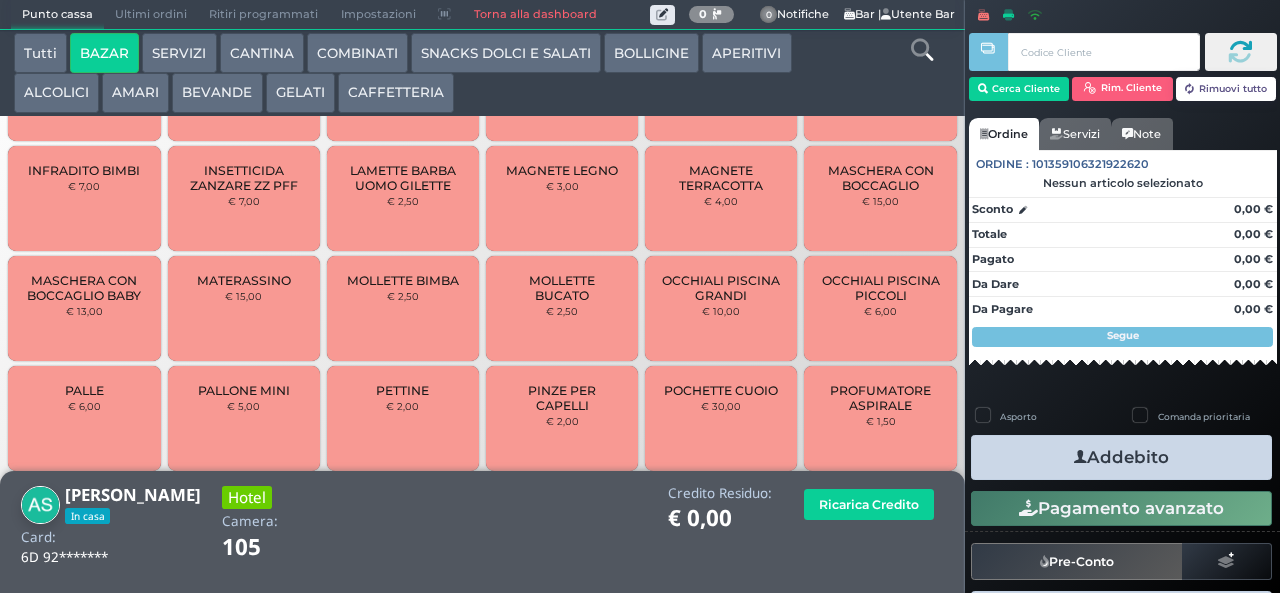 click on "OCCHIALI PISCINA PICCOLI" at bounding box center (880, 288) 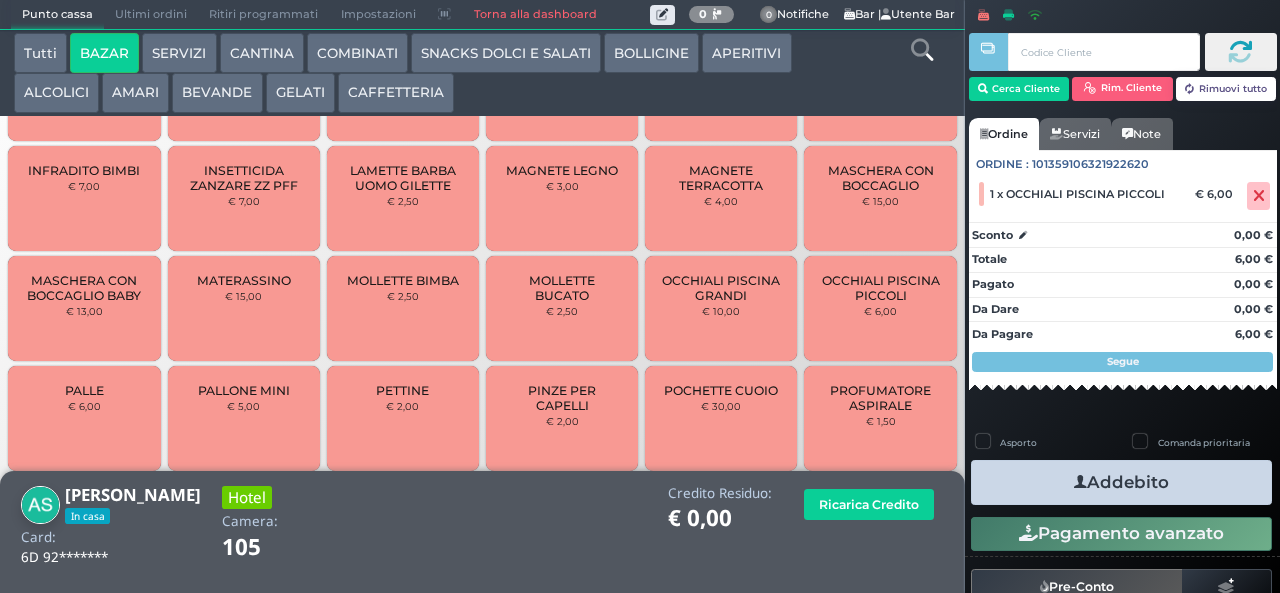 click on "Addebito" at bounding box center [1121, 482] 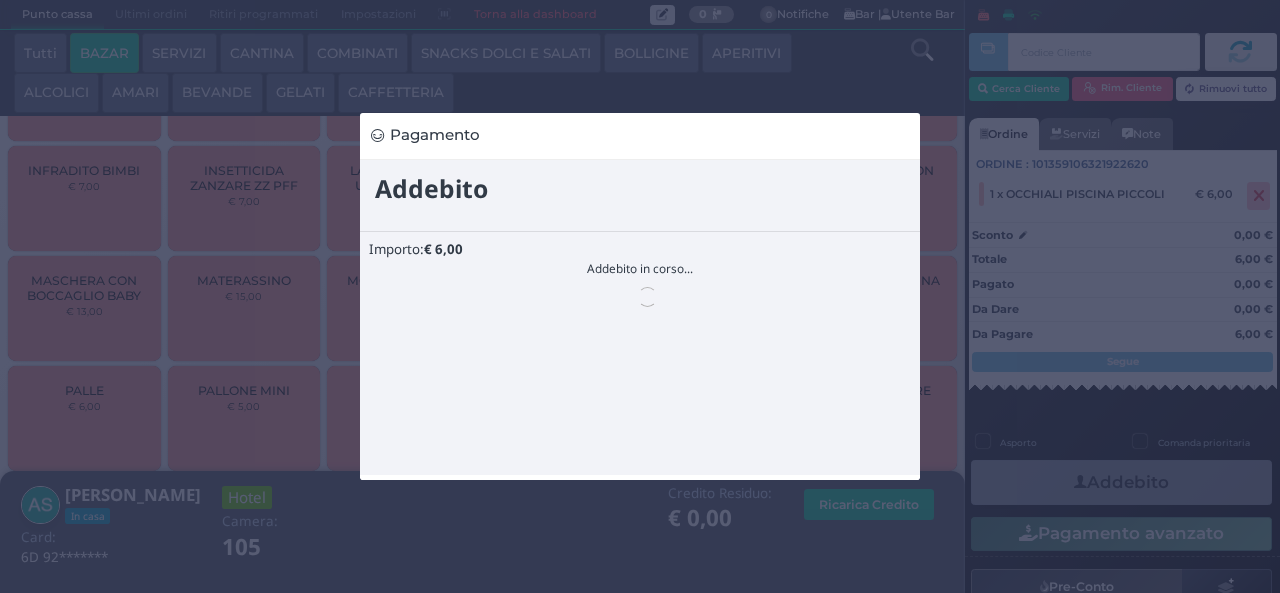 scroll, scrollTop: 0, scrollLeft: 0, axis: both 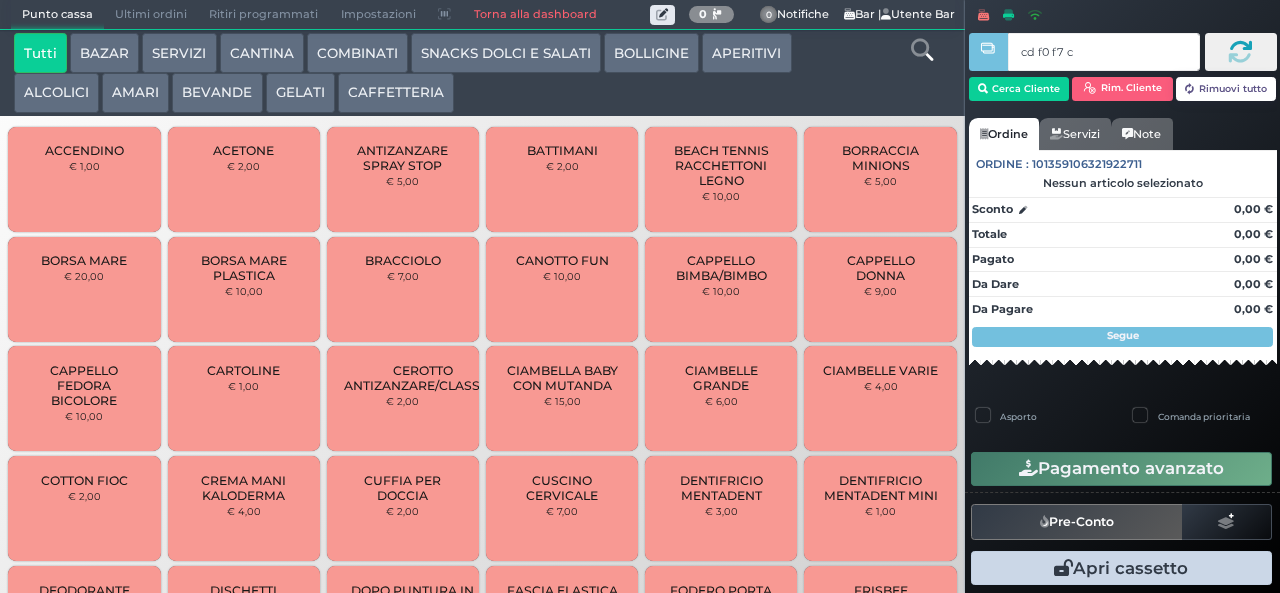 type on "cd f0 f7 c2" 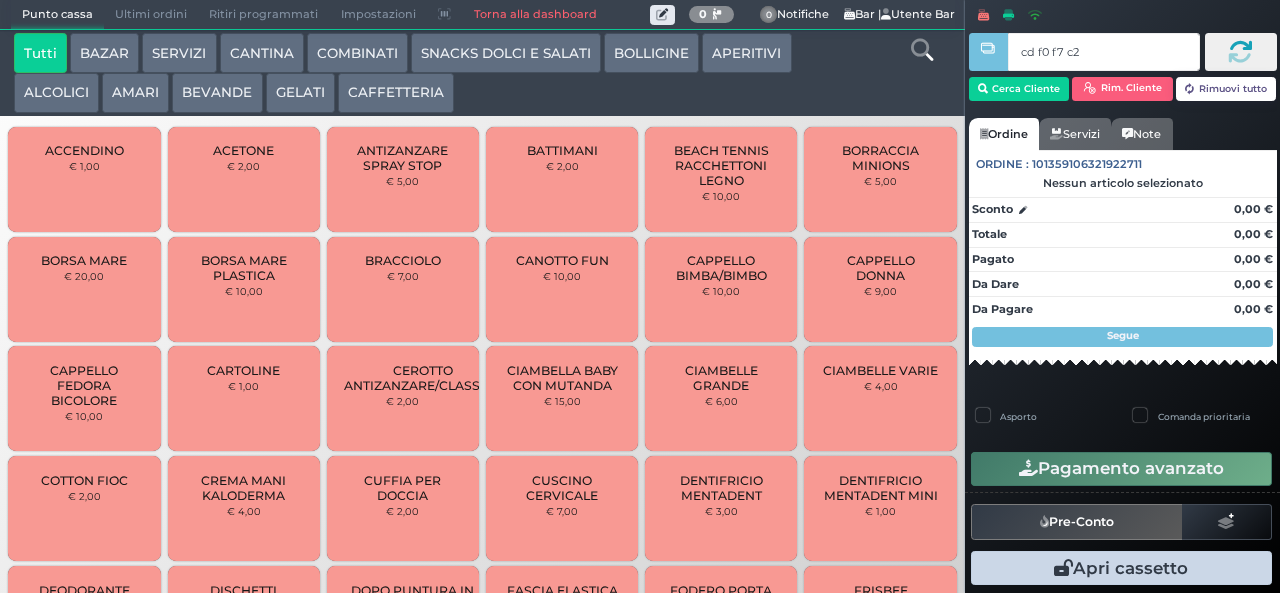 type 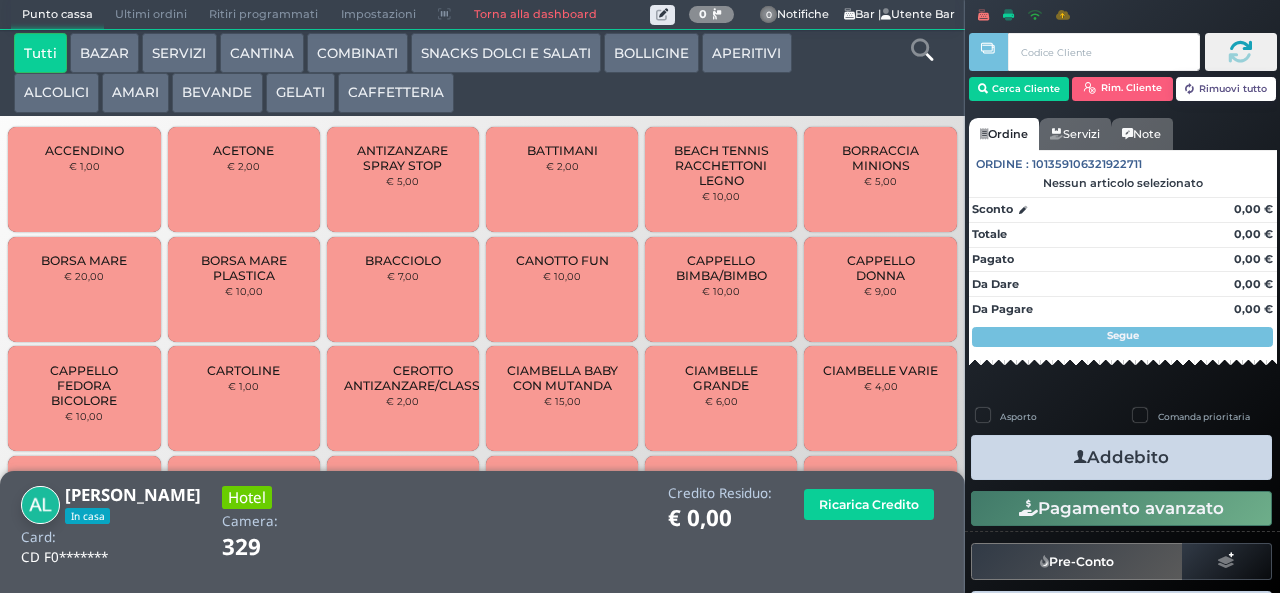 click on "SNACKS DOLCI E SALATI" at bounding box center [506, 53] 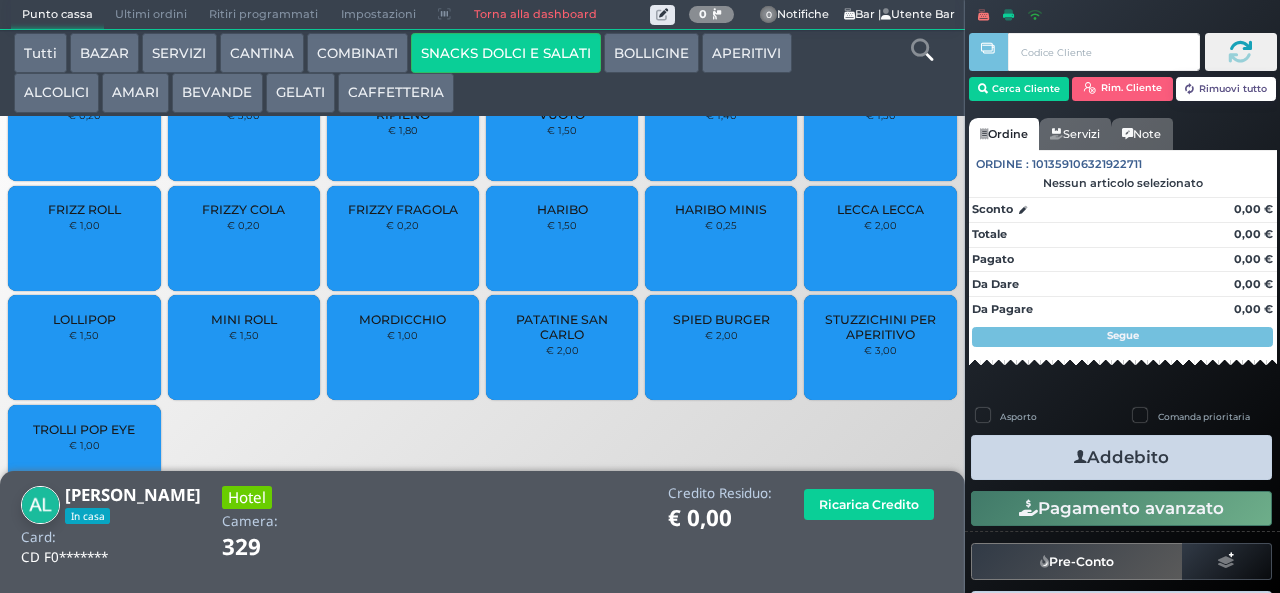 scroll, scrollTop: 77, scrollLeft: 0, axis: vertical 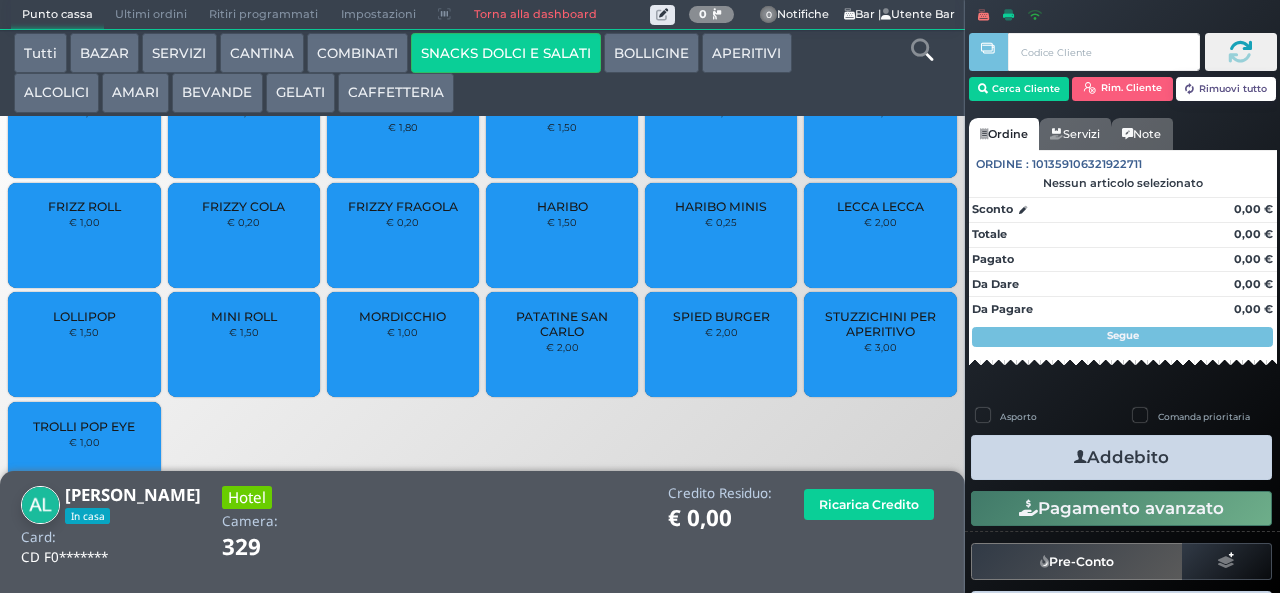 click on "SPIED BURGER
€ 2,00" at bounding box center (721, 344) 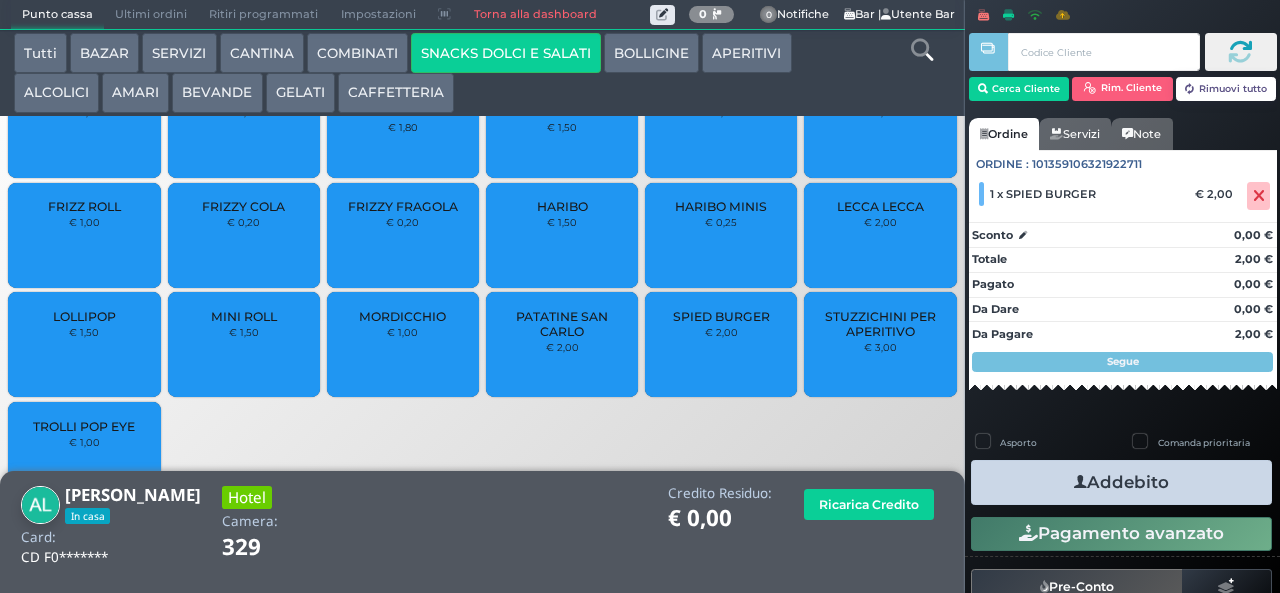 click on "SPIED BURGER
€ 2,00" at bounding box center (721, 344) 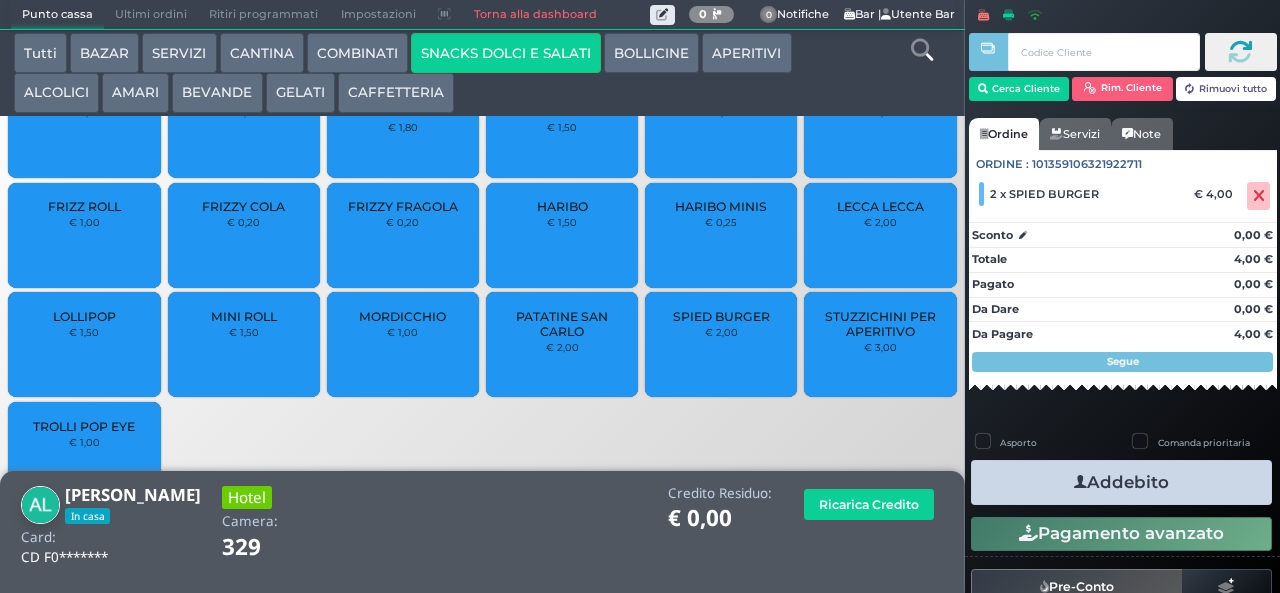 click on "Addebito" at bounding box center [1121, 482] 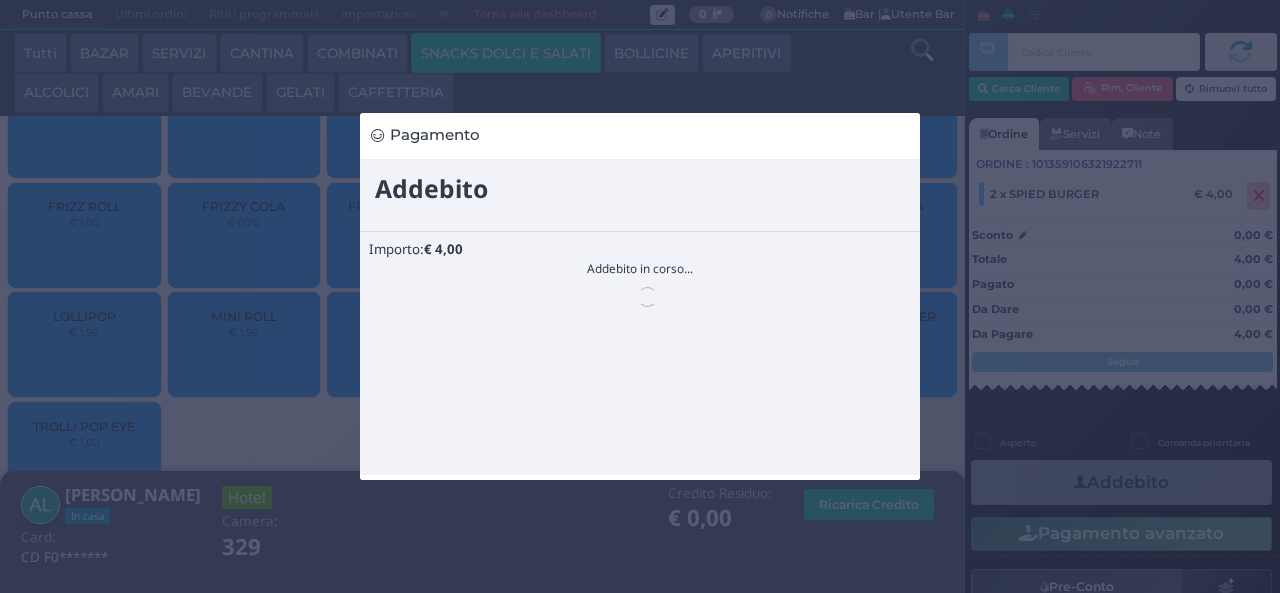 scroll, scrollTop: 0, scrollLeft: 0, axis: both 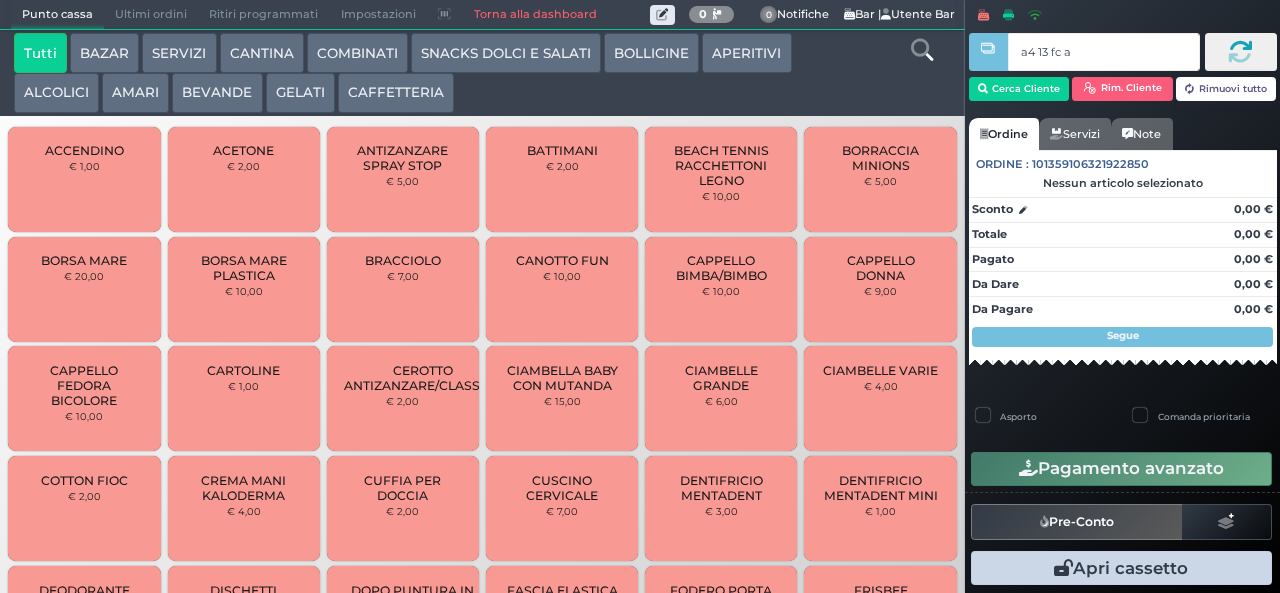type on "a4 13 fc af" 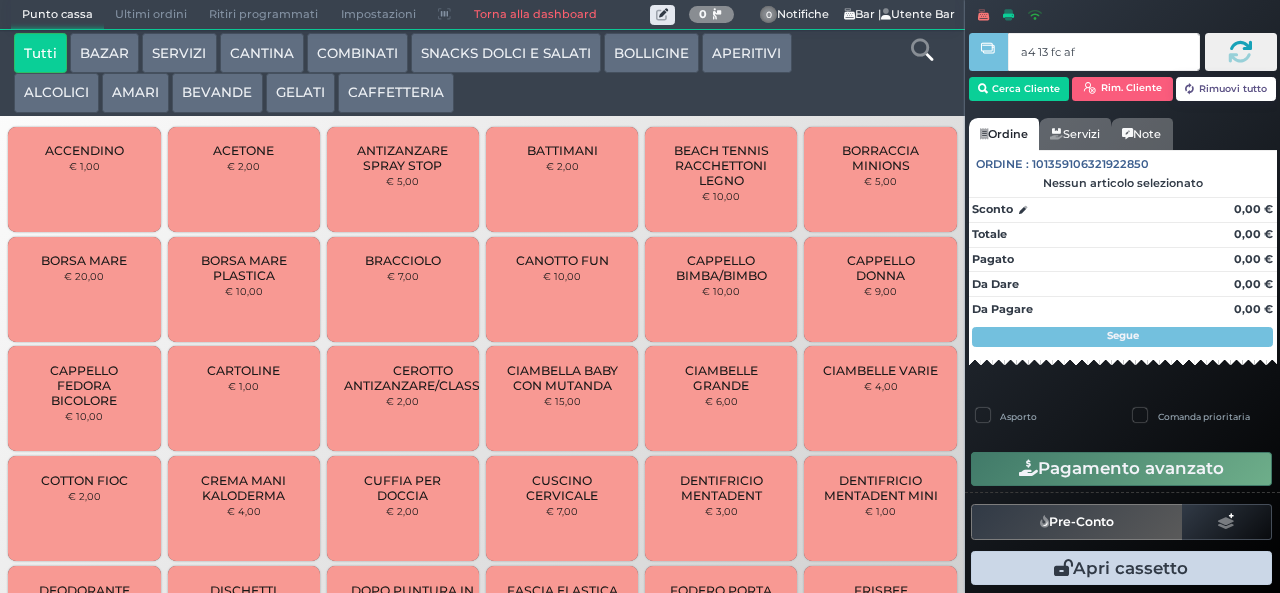 type 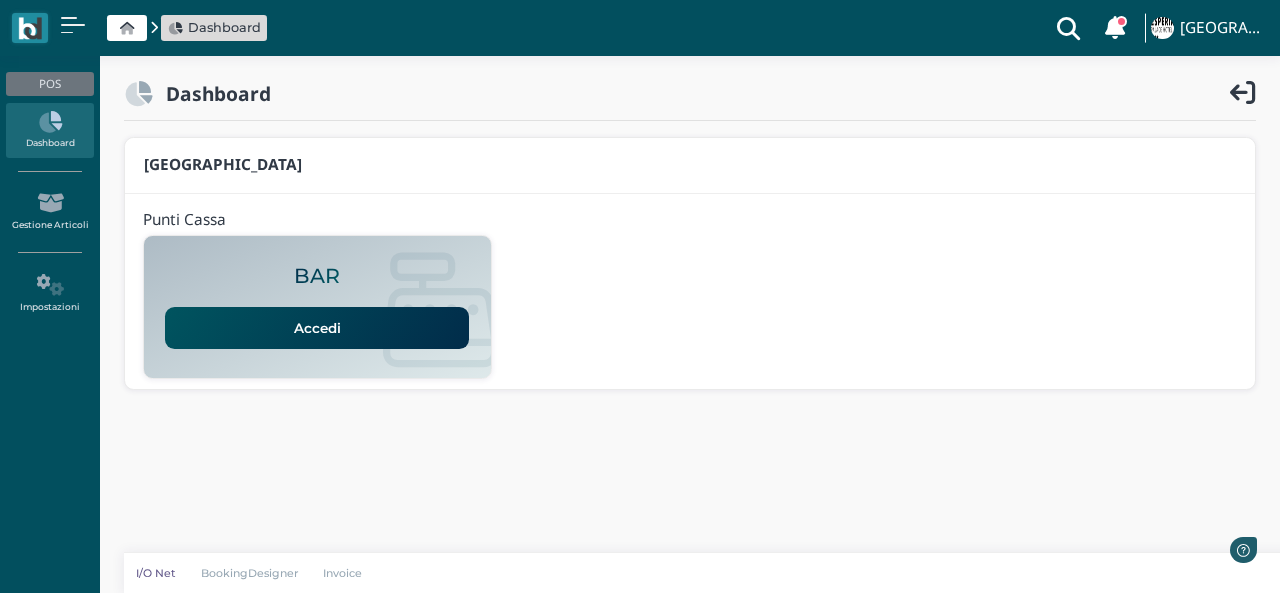 scroll, scrollTop: 0, scrollLeft: 0, axis: both 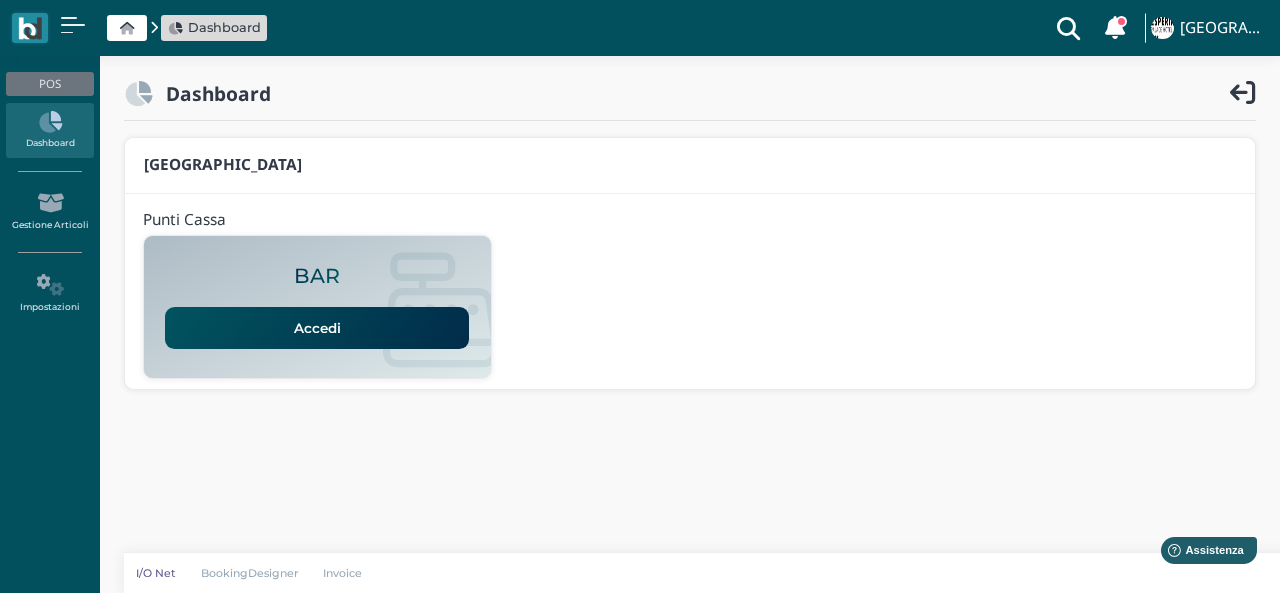 click on "Accedi" at bounding box center (317, 328) 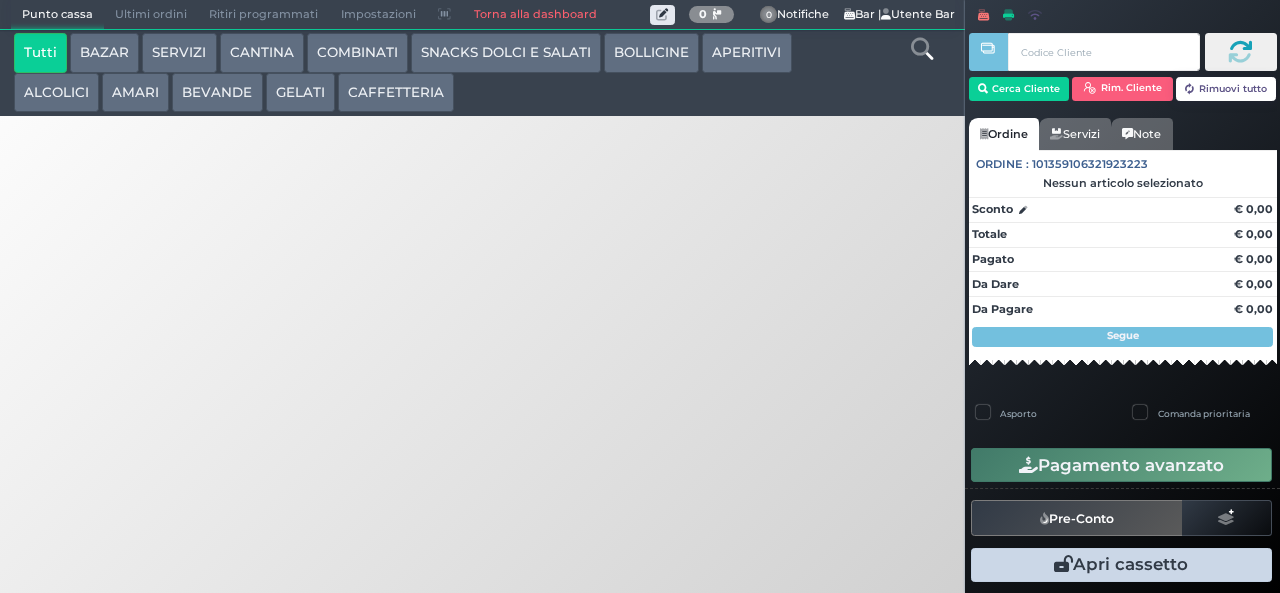scroll, scrollTop: 0, scrollLeft: 0, axis: both 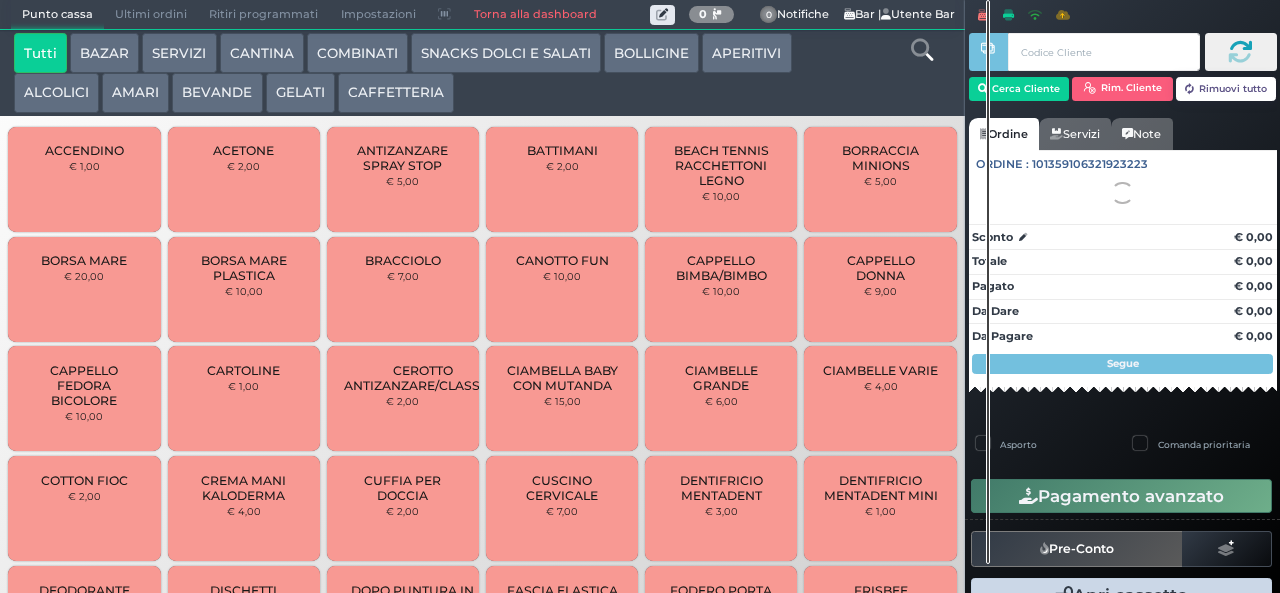click on "BEVANDE" at bounding box center (217, 93) 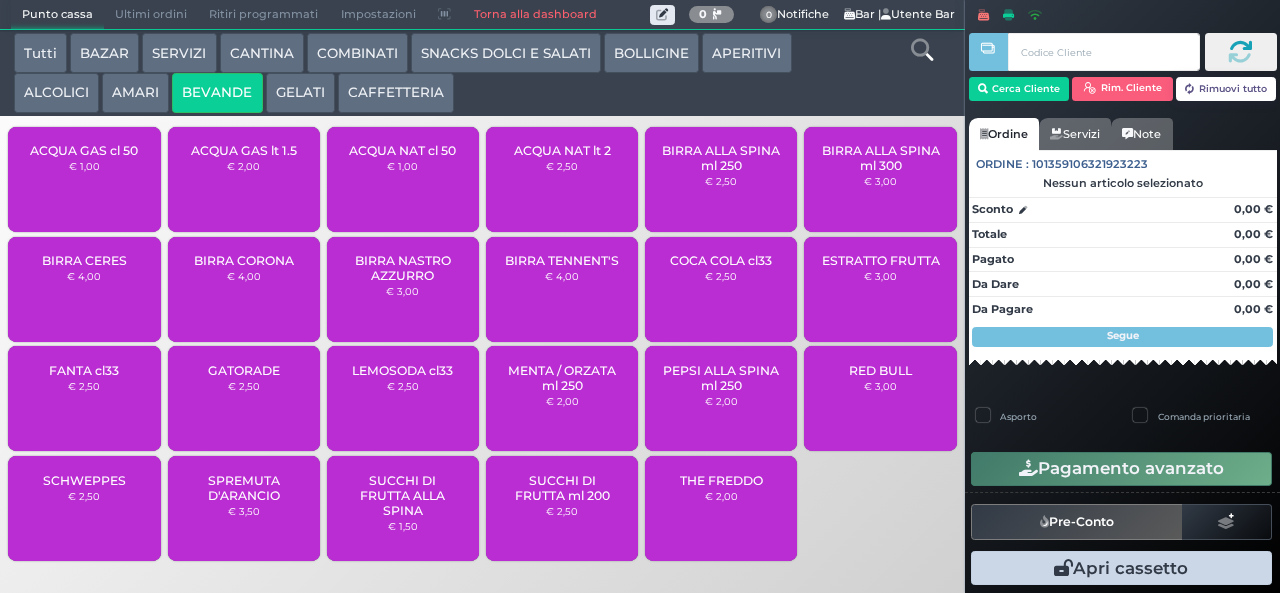 click on "ACQUA NAT lt 2" at bounding box center [562, 150] 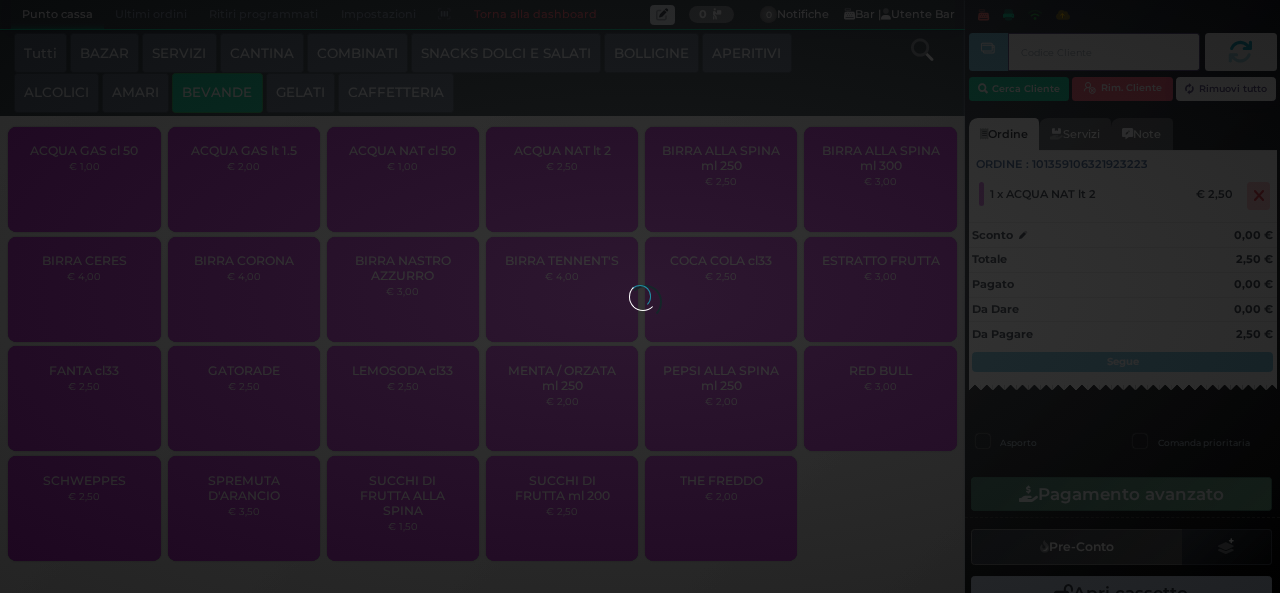 type 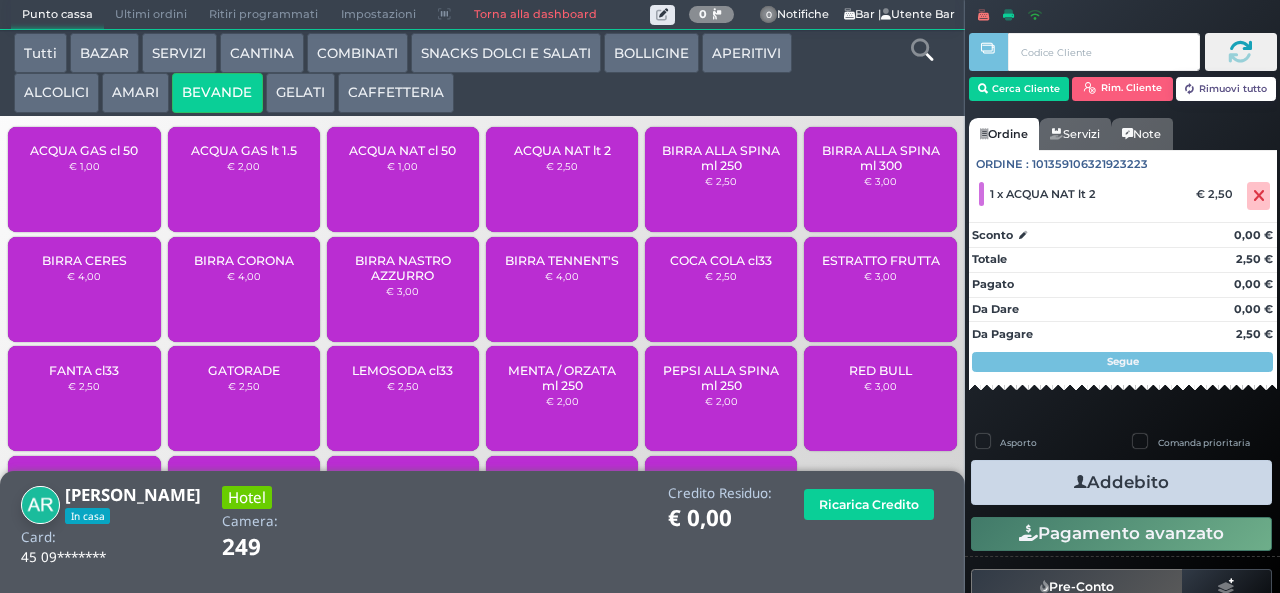 click at bounding box center (1080, 482) 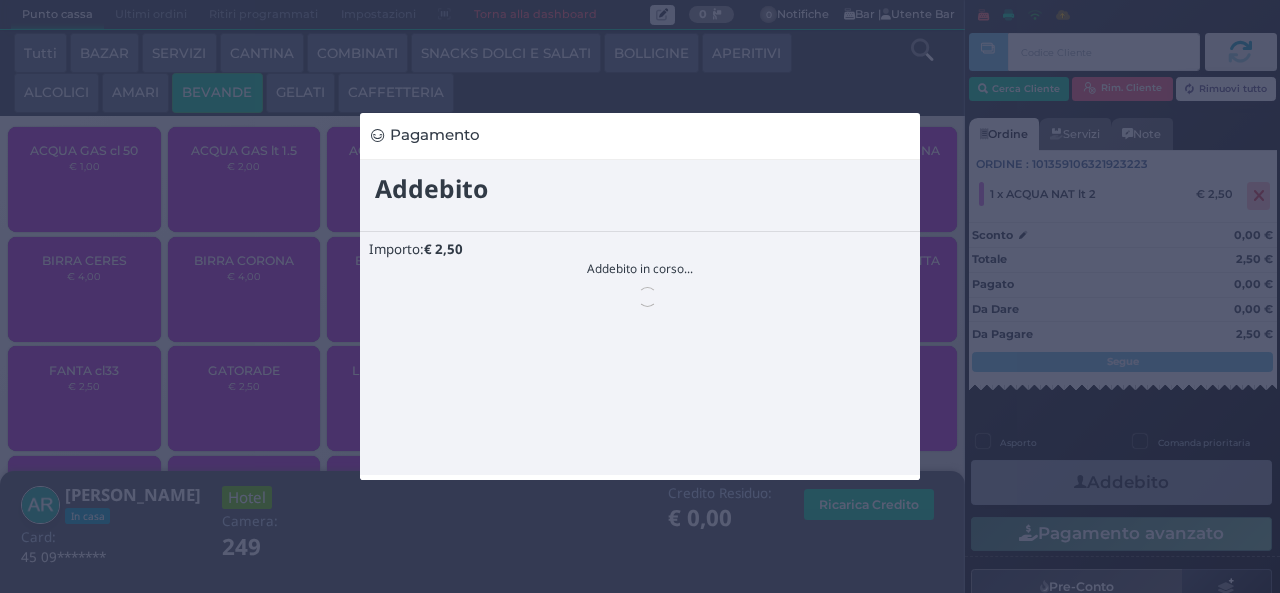 scroll, scrollTop: 0, scrollLeft: 0, axis: both 